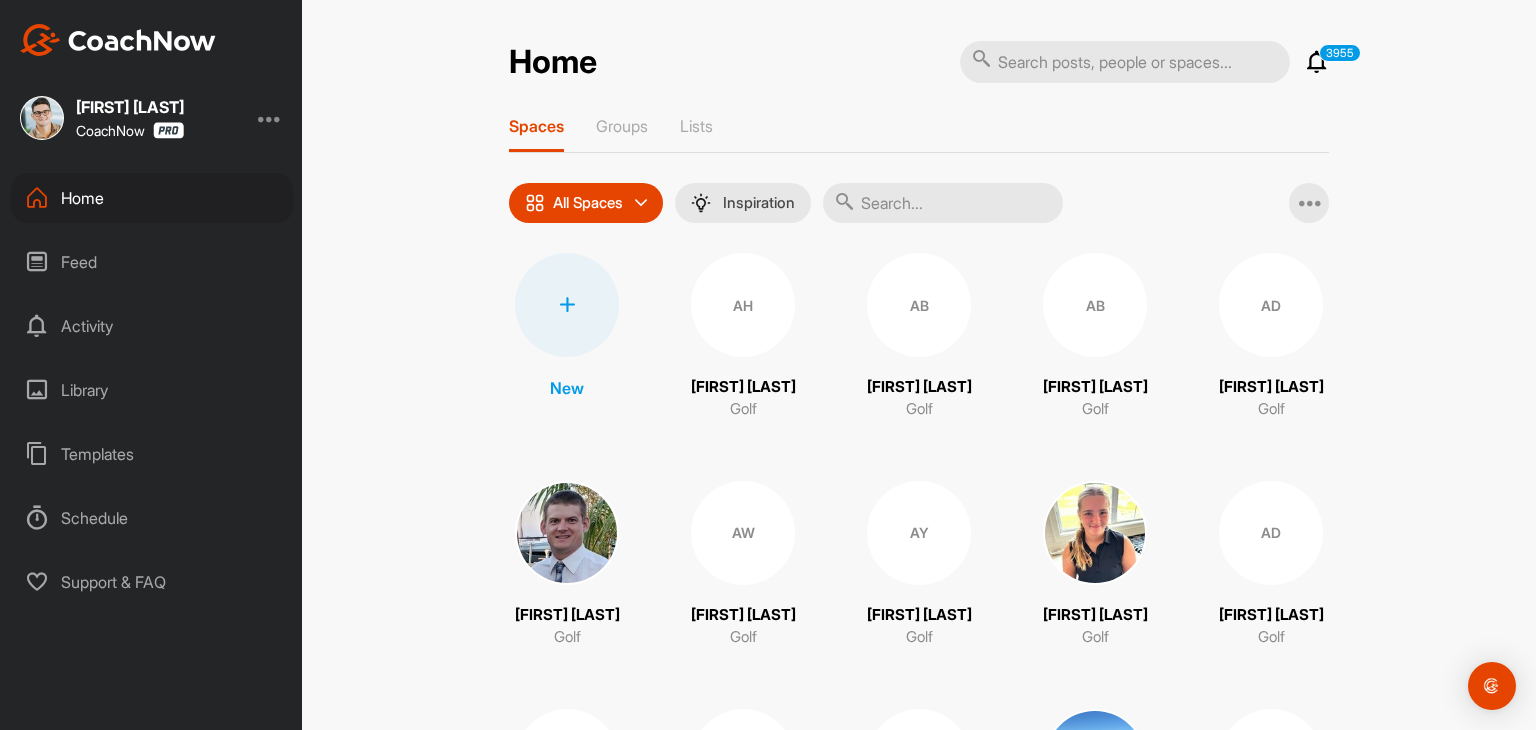 scroll, scrollTop: 0, scrollLeft: 0, axis: both 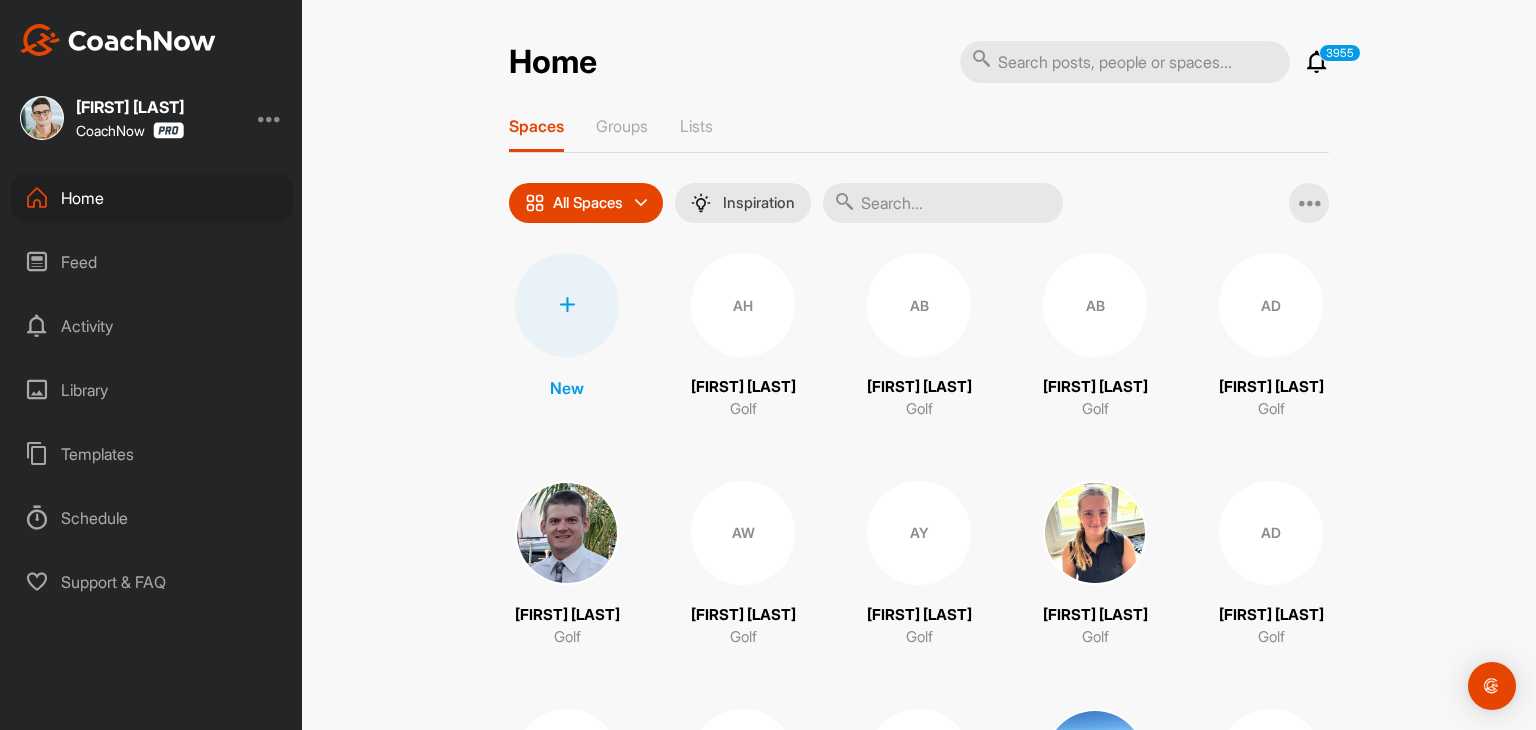 click at bounding box center (943, 203) 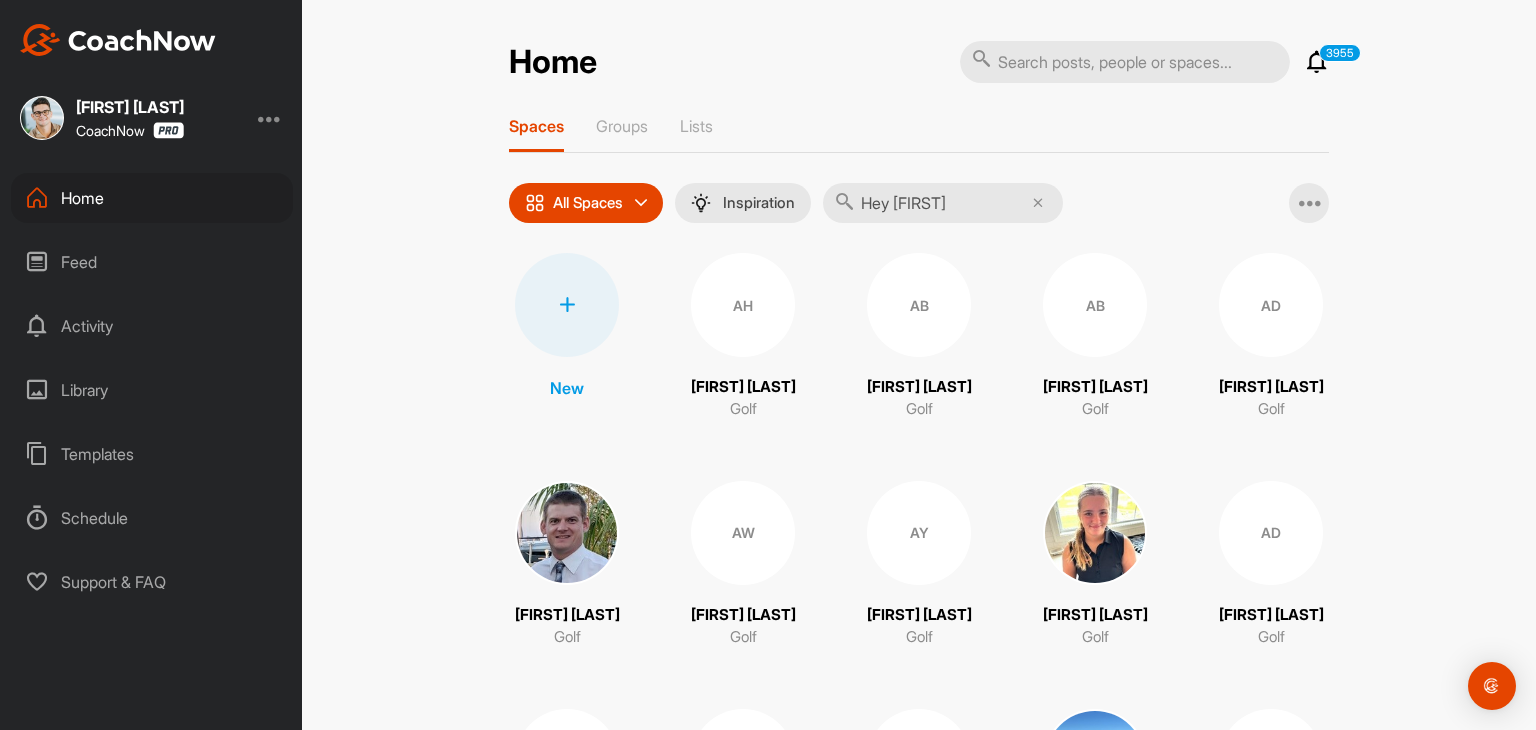 type on "Hey [FIRST]" 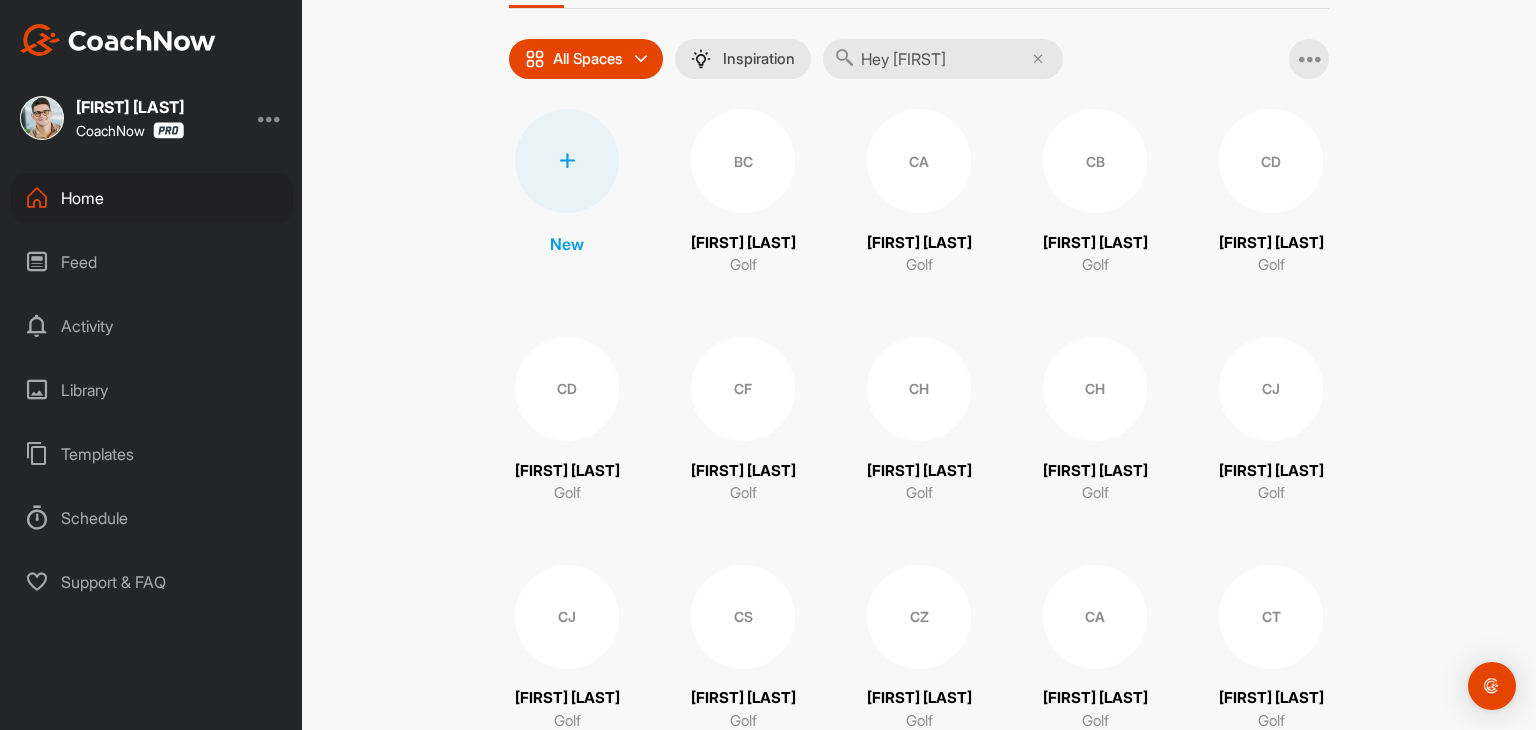scroll, scrollTop: 151, scrollLeft: 0, axis: vertical 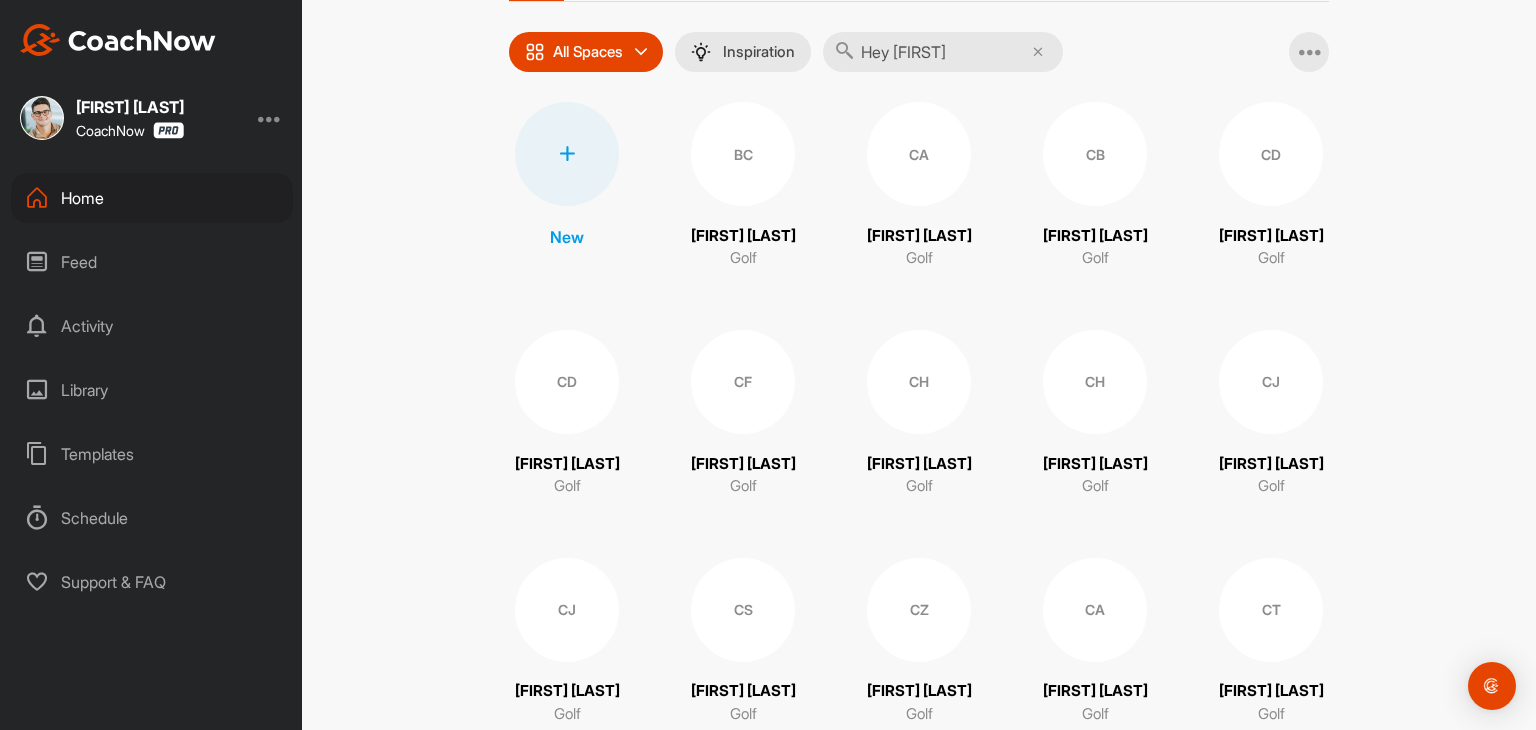 click on "CD" at bounding box center [567, 382] 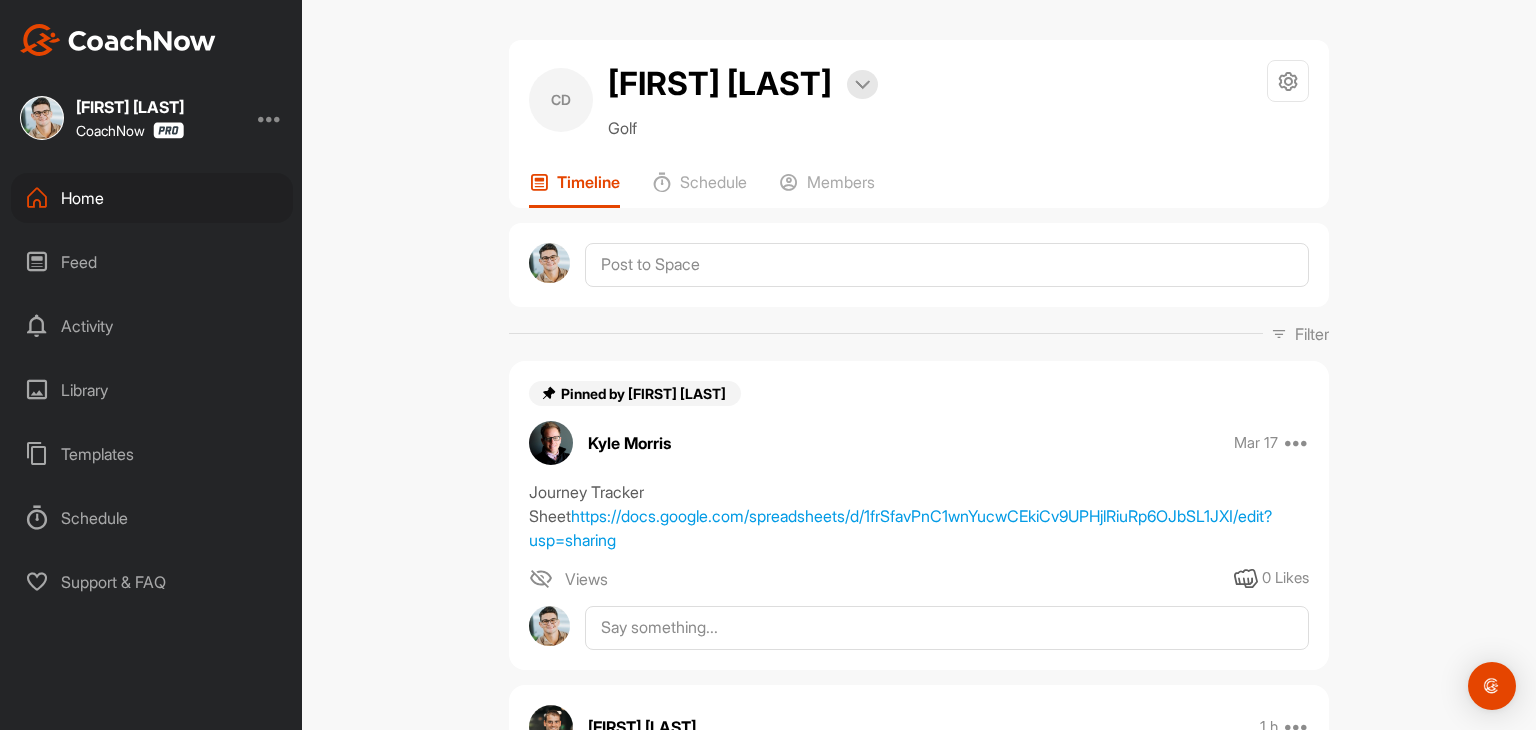 drag, startPoint x: 563, startPoint y: 397, endPoint x: 444, endPoint y: 476, distance: 142.83557 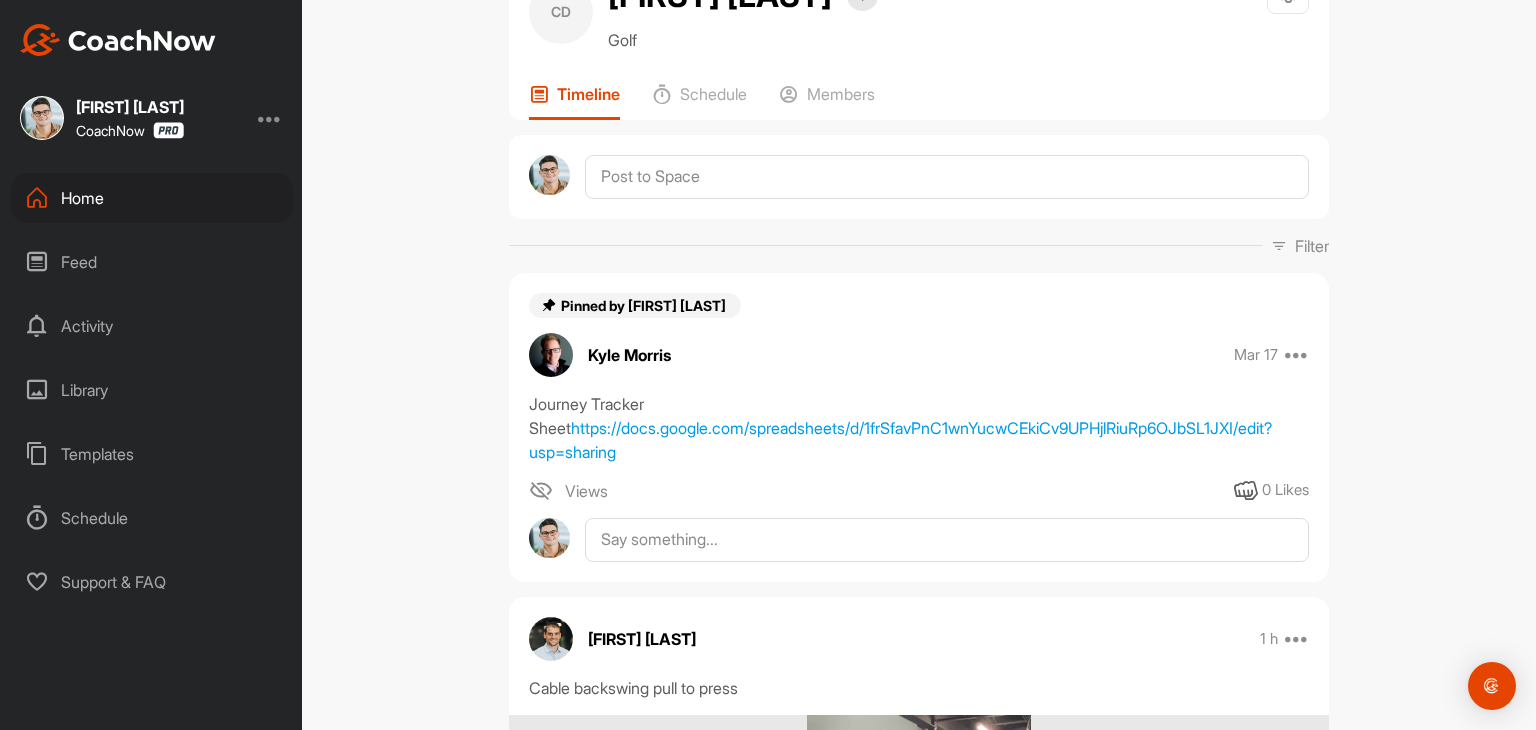 scroll, scrollTop: 86, scrollLeft: 0, axis: vertical 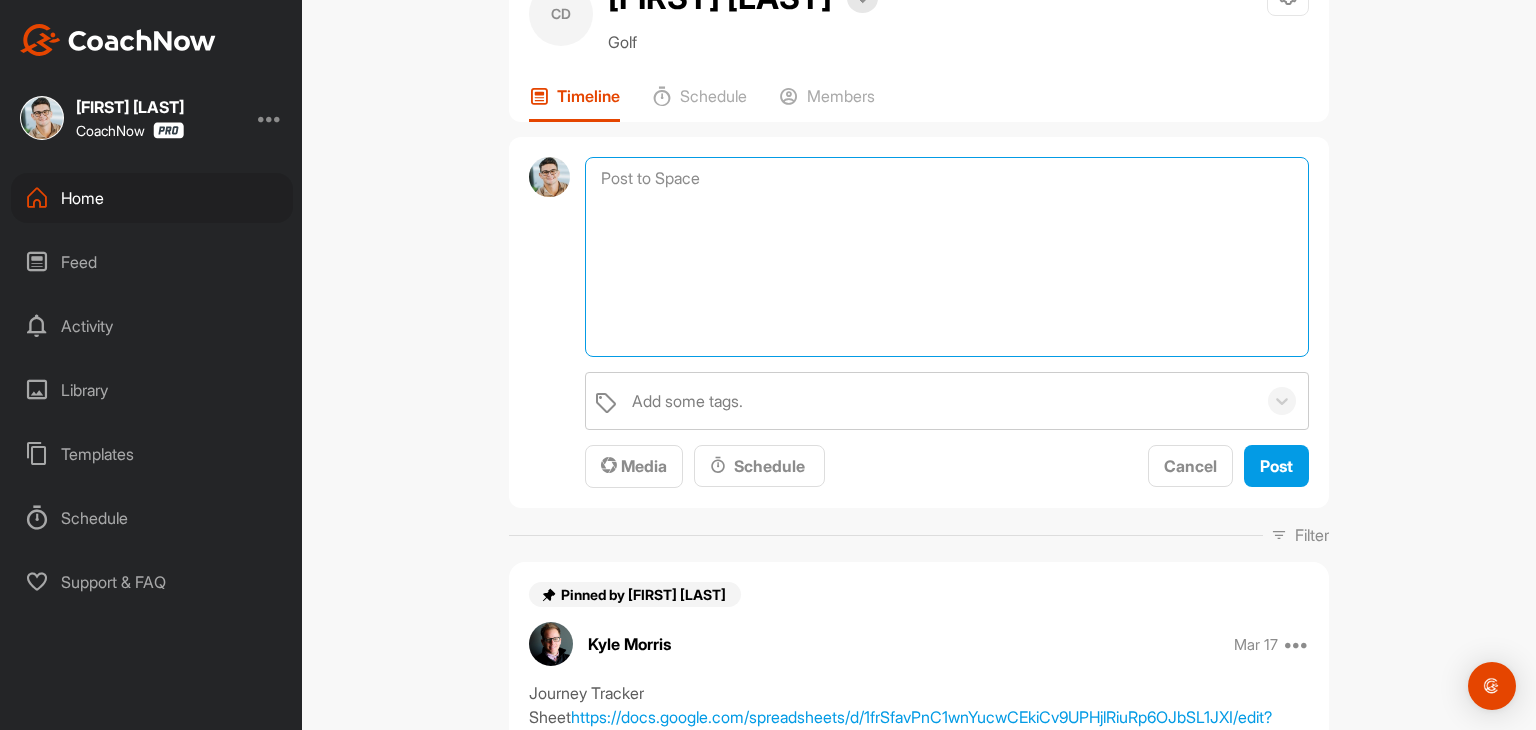 click at bounding box center [947, 257] 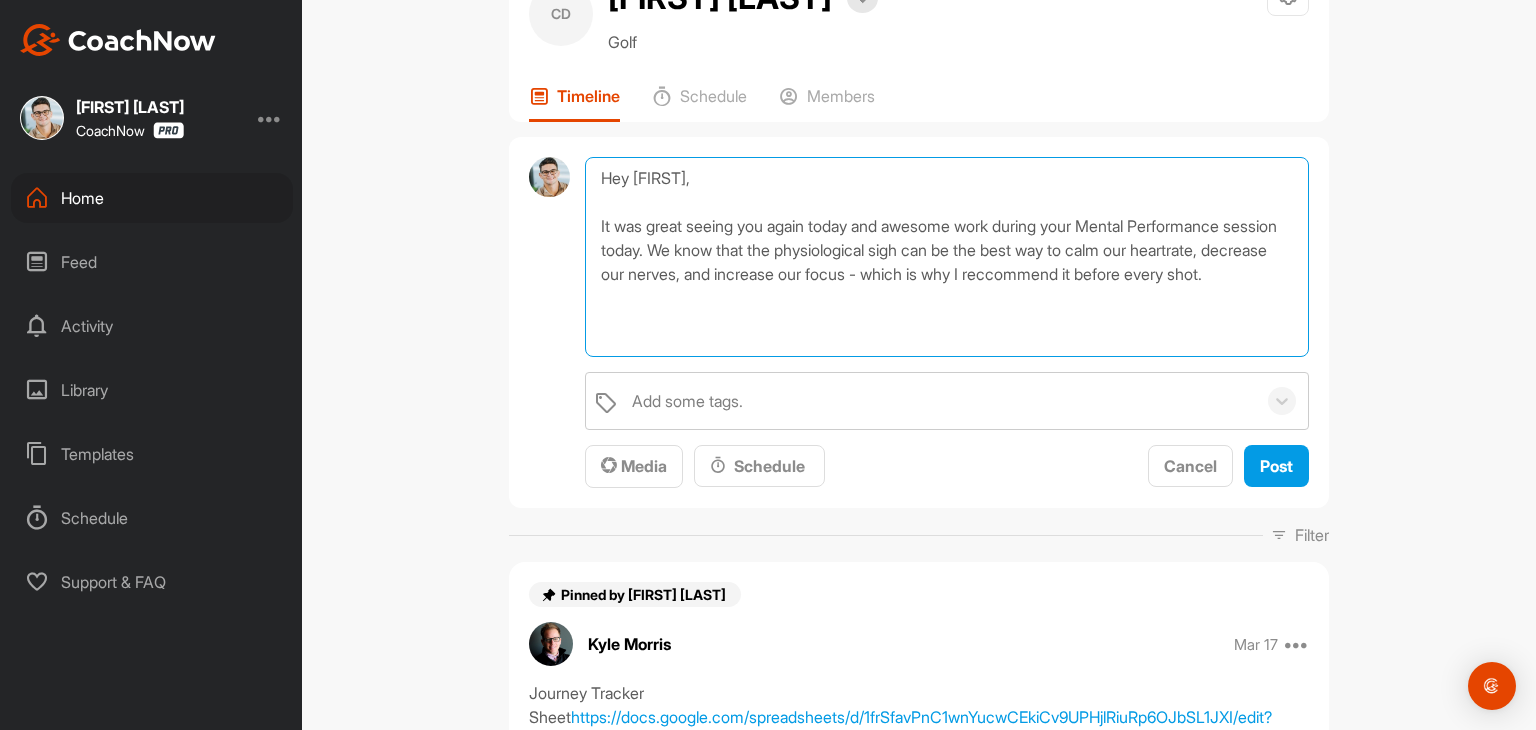 click on "Hey [FIRST],
It was great seeing you again today and awesome work during your Mental Performance session today. We know that the physiological sigh can be the best way to calm our heartrate, decrease our nerves, and increase our focus - which is why I reccommend it before every shot." at bounding box center [947, 257] 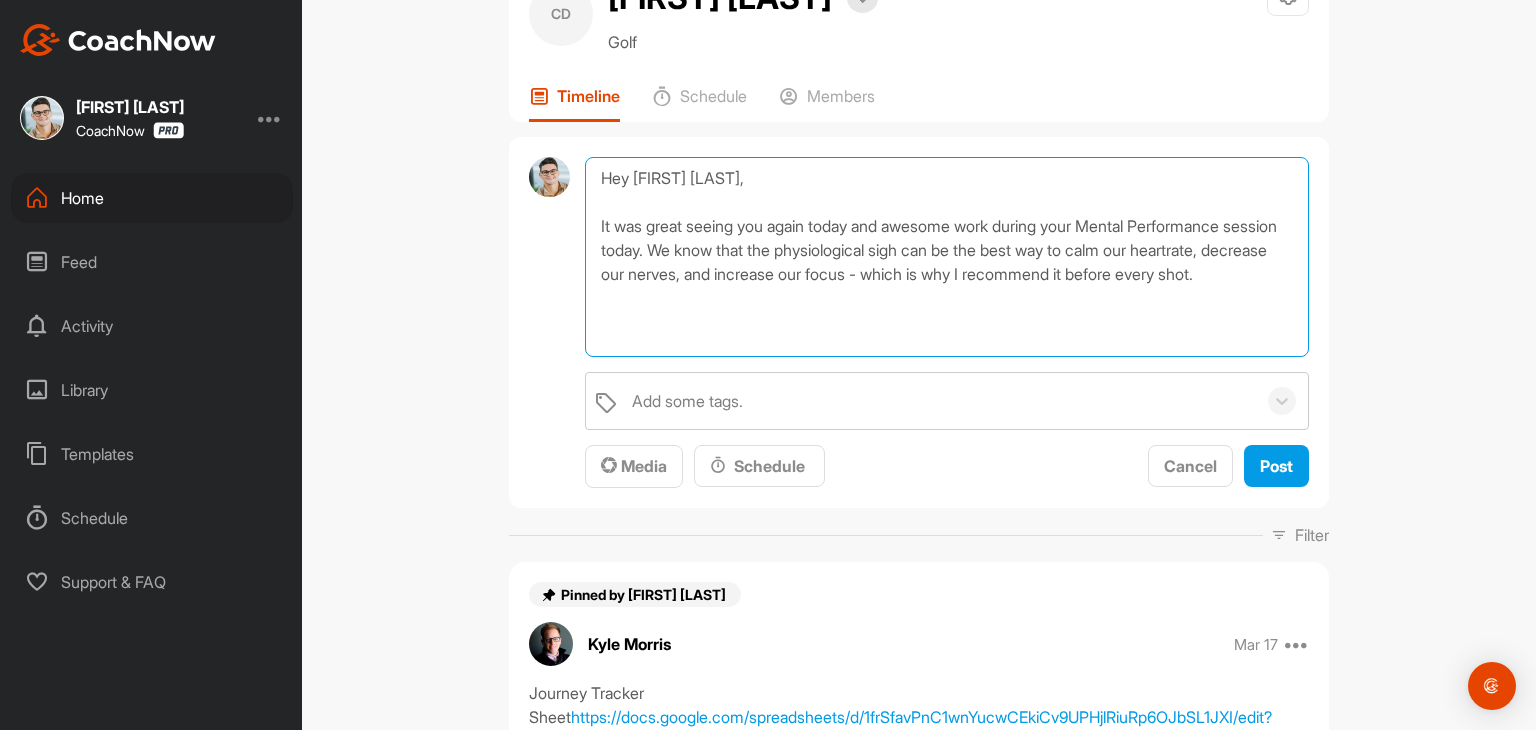 click on "Hey [FIRST] [LAST],
It was great seeing you again today and awesome work during your Mental Performance session today. We know that the physiological sigh can be the best way to calm our heartrate, decrease our nerves, and increase our focus - which is why I recommend it before every shot." at bounding box center (947, 257) 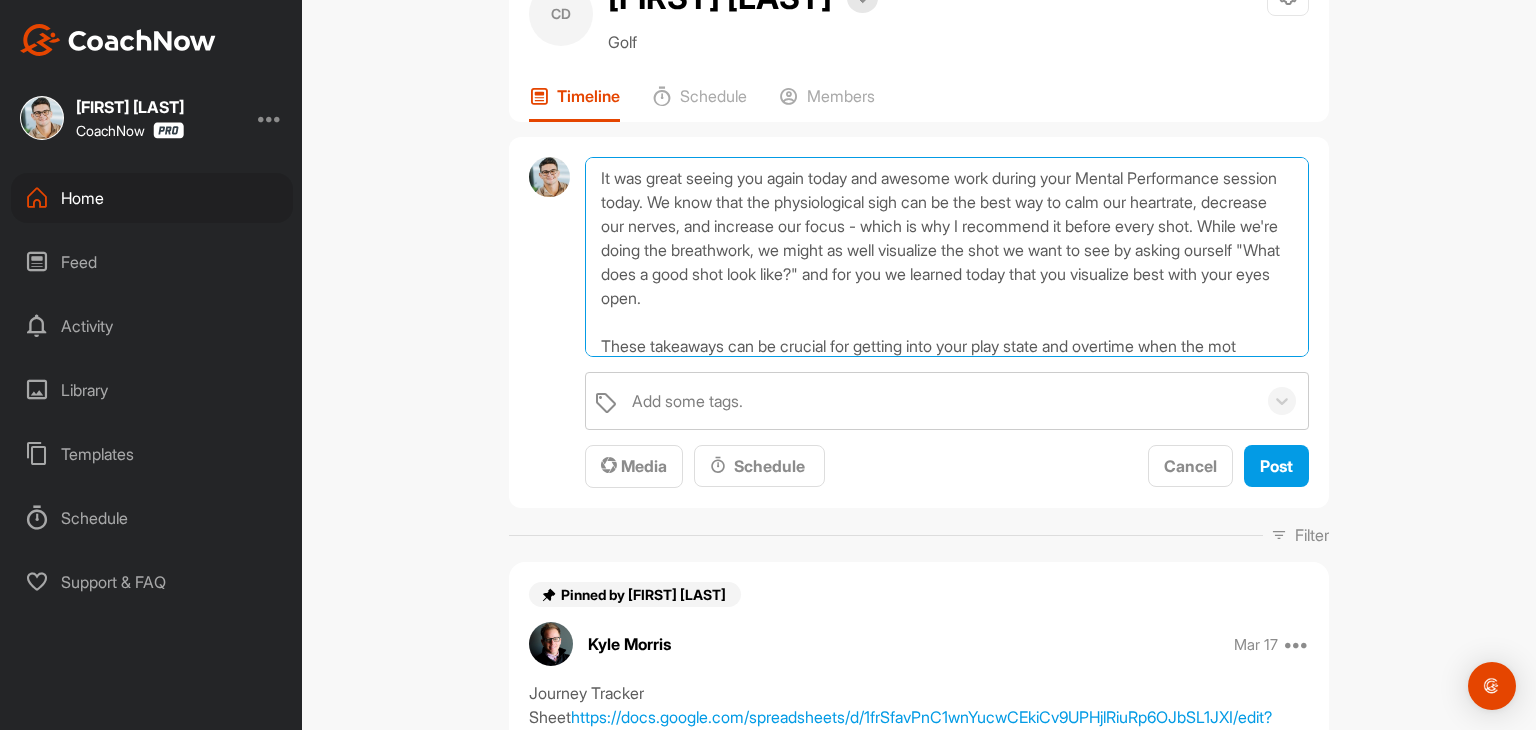 scroll, scrollTop: 72, scrollLeft: 0, axis: vertical 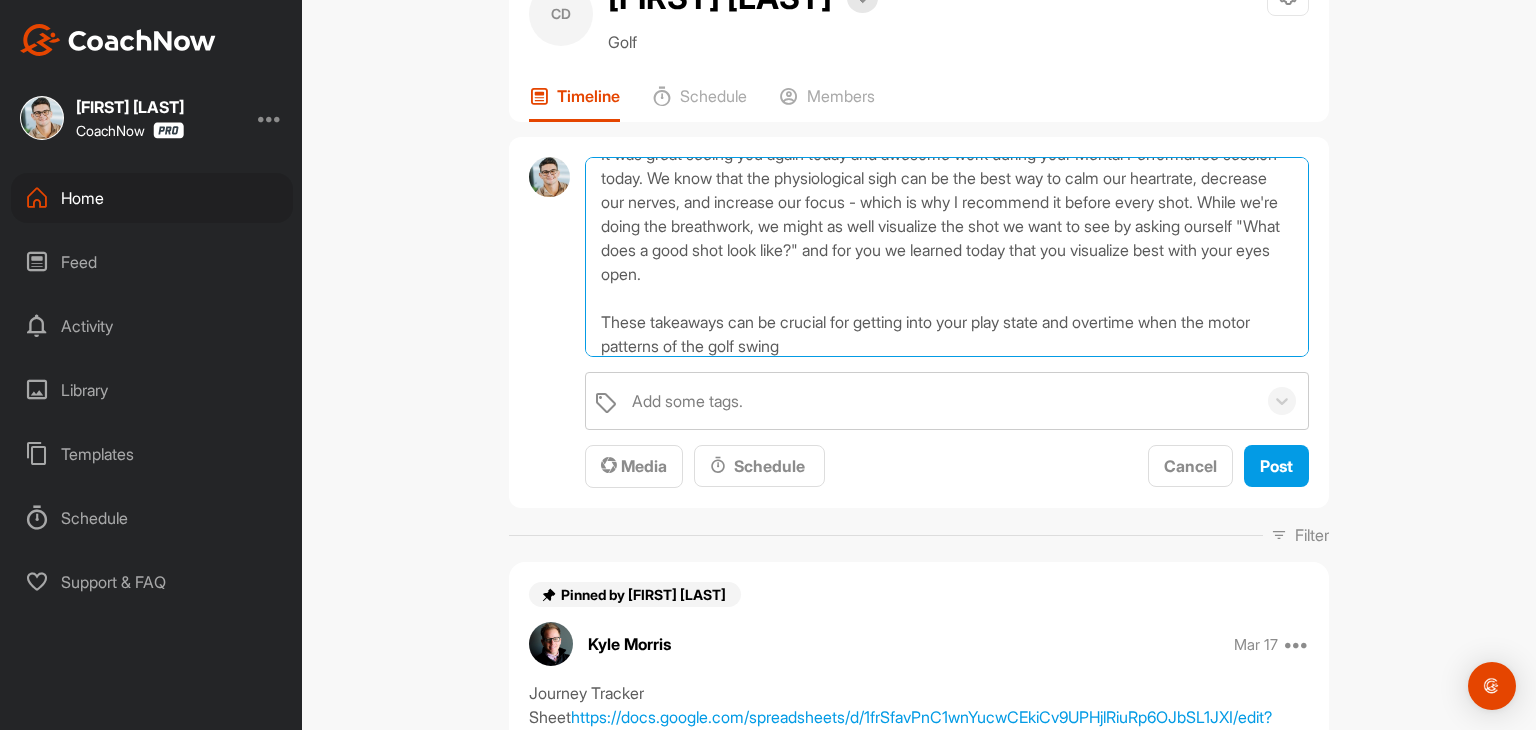 click on "Hey [FIRST],
It was great seeing you again today and awesome work during your Mental Performance session today. We know that the physiological sigh can be the best way to calm our heartrate, decrease our nerves, and increase our focus - which is why I recommend it before every shot. While we're doing the breathwork, we might as well visualize the shot we want to see by asking ourself "What does a good shot look like?" and for you we learned today that you visualize best with your eyes open.
These takeaways can be crucial for getting into your play state and overtime when the motor patterns of the golf swing" at bounding box center (947, 257) 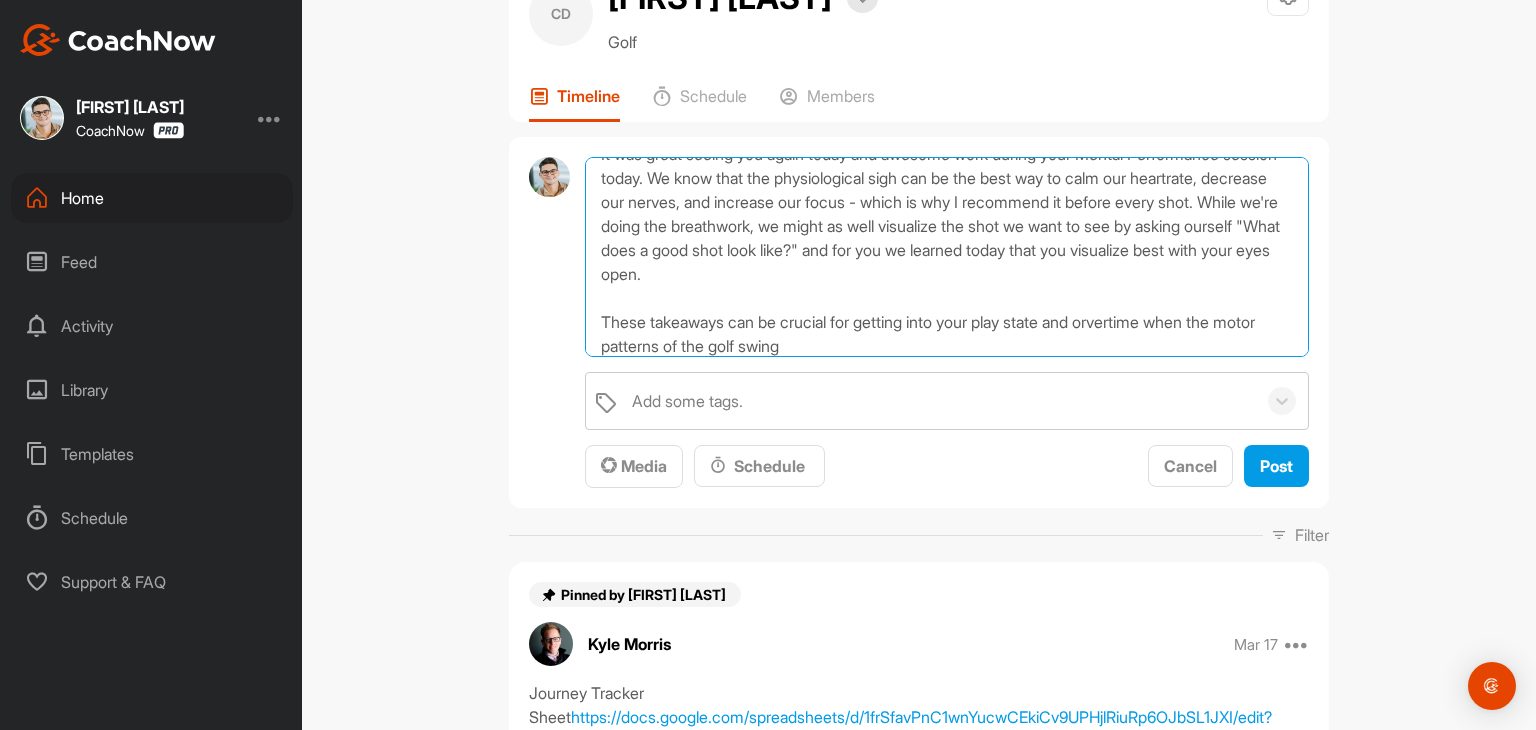 click on "Hey [FIRST],
It was great seeing you again today and awesome work during your Mental Performance session today. We know that the physiological sigh can be the best way to calm our heartrate, decrease our nerves, and increase our focus - which is why I recommend it before every shot. While we're doing the breathwork, we might as well visualize the shot we want to see by asking ourself "What does a good shot look like?" and for you we learned today that you visualize best with your eyes open.
These takeaways can be crucial for getting into your play state and orvertime when the motor patterns of the golf swing" at bounding box center (947, 257) 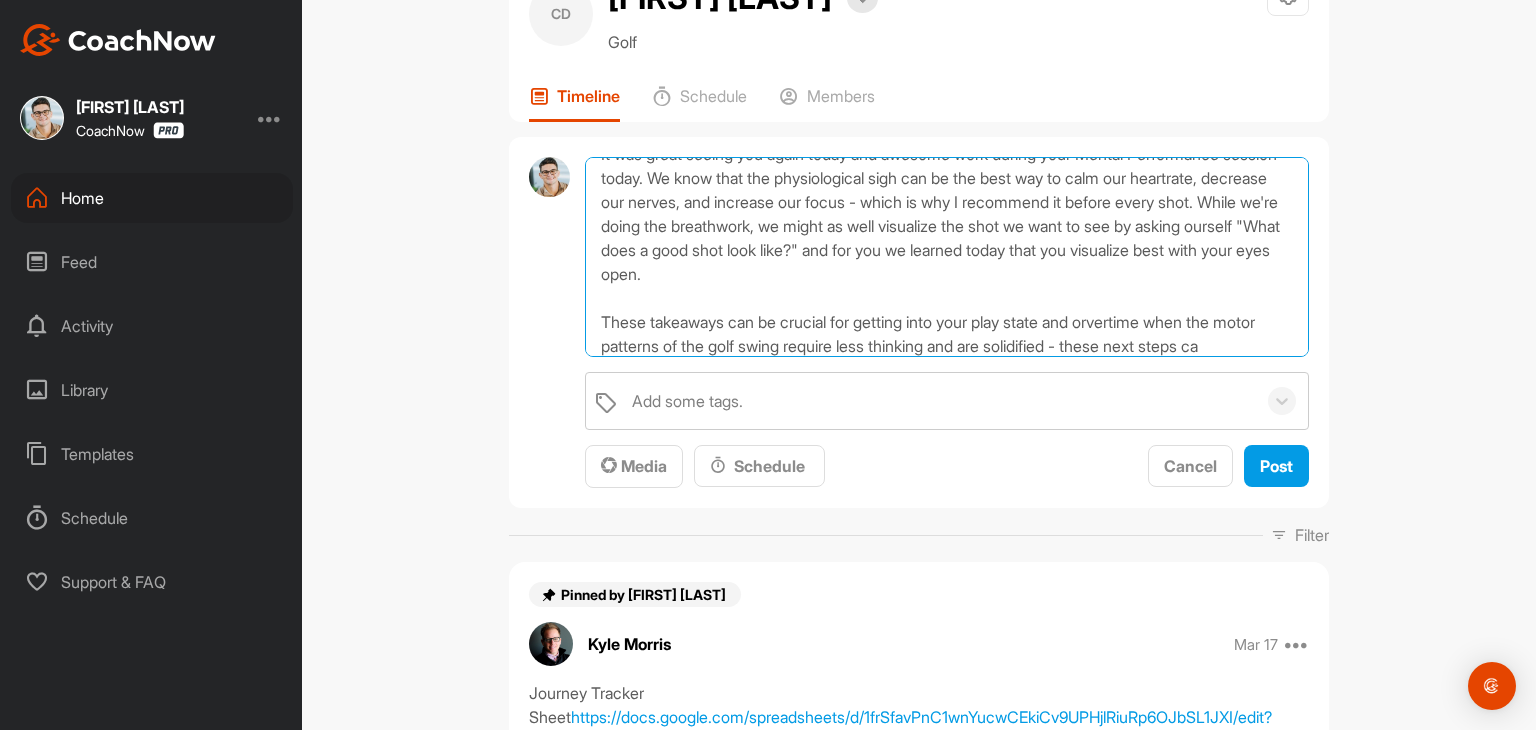 scroll, scrollTop: 96, scrollLeft: 0, axis: vertical 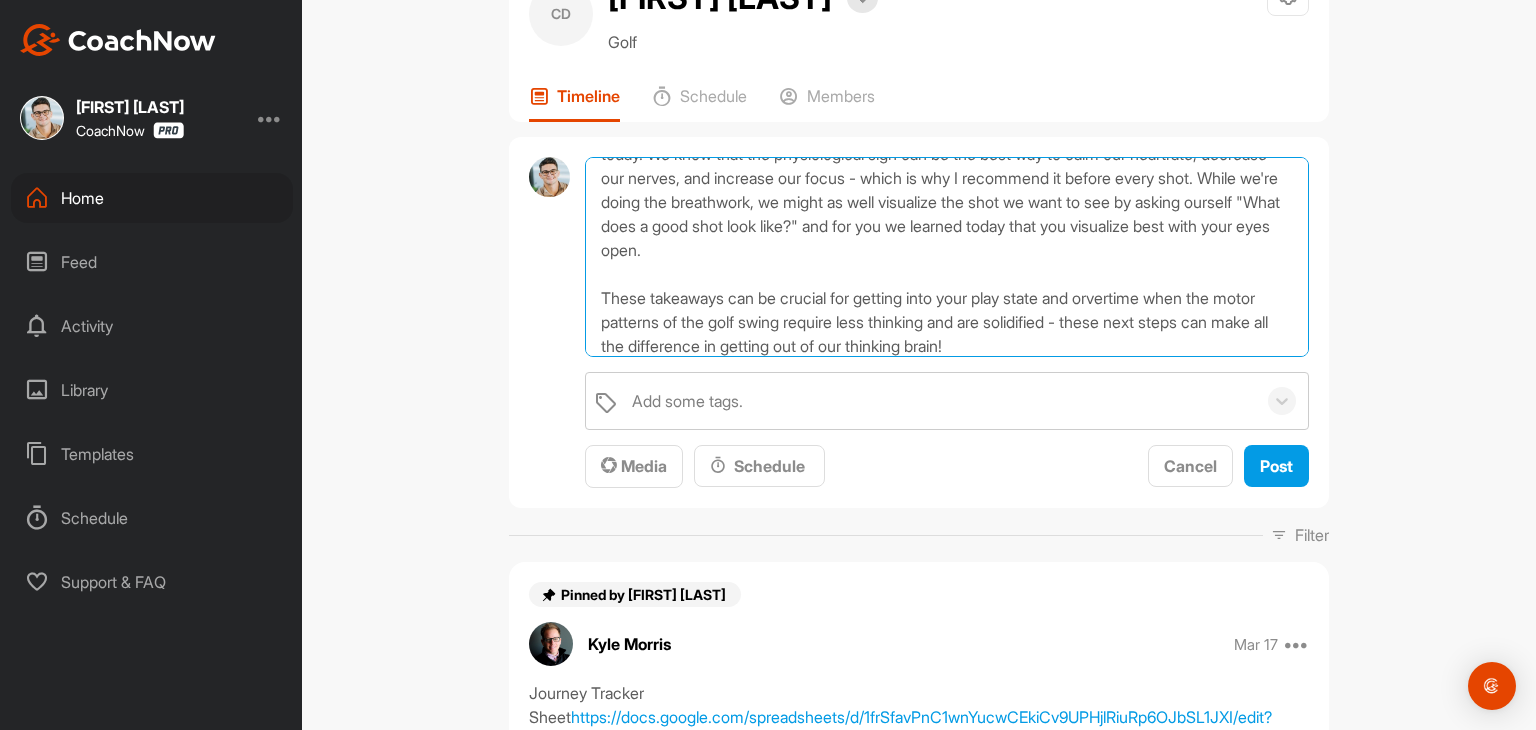 click on "Hey [FIRST],
It was great seeing you again today and awesome work during your Mental Performance session today. We know that the physiological sigh can be the best way to calm our heartrate, decrease our nerves, and increase our focus - which is why I recommend it before every shot. While we're doing the breathwork, we might as well visualize the shot we want to see by asking ourself "What does a good shot look like?" and for you we learned today that you visualize best with your eyes open.
These takeaways can be crucial for getting into your play state and orvertime when the motor patterns of the golf swing require less thinking and are solidified - these next steps can make all the difference in getting out of our thinking brain!" at bounding box center (947, 257) 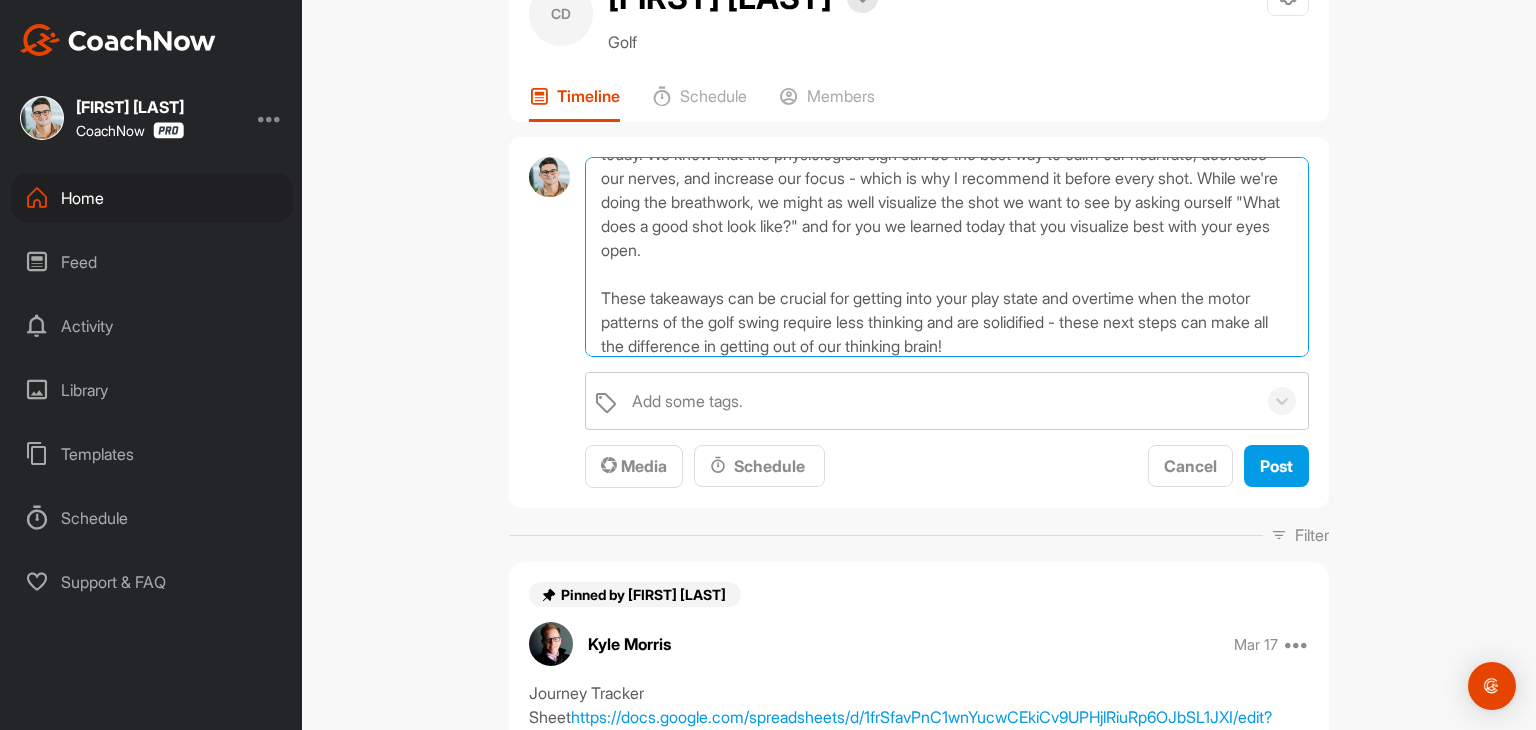click on "Hey [FIRST],
It was great seeing you again today and awesome work during your Mental Performance session today. We know that the physiological sigh can be the best way to calm our heartrate, decrease our nerves, and increase our focus - which is why I recommend it before every shot. While we're doing the breathwork, we might as well visualize the shot we want to see by asking ourself "What does a good shot look like?" and for you we learned today that you visualize best with your eyes open.
These takeaways can be crucial for getting into your play state and overtime when the motor patterns of the golf swing require less thinking and are solidified - these next steps can make all the difference in getting out of our thinking brain!" at bounding box center (947, 257) 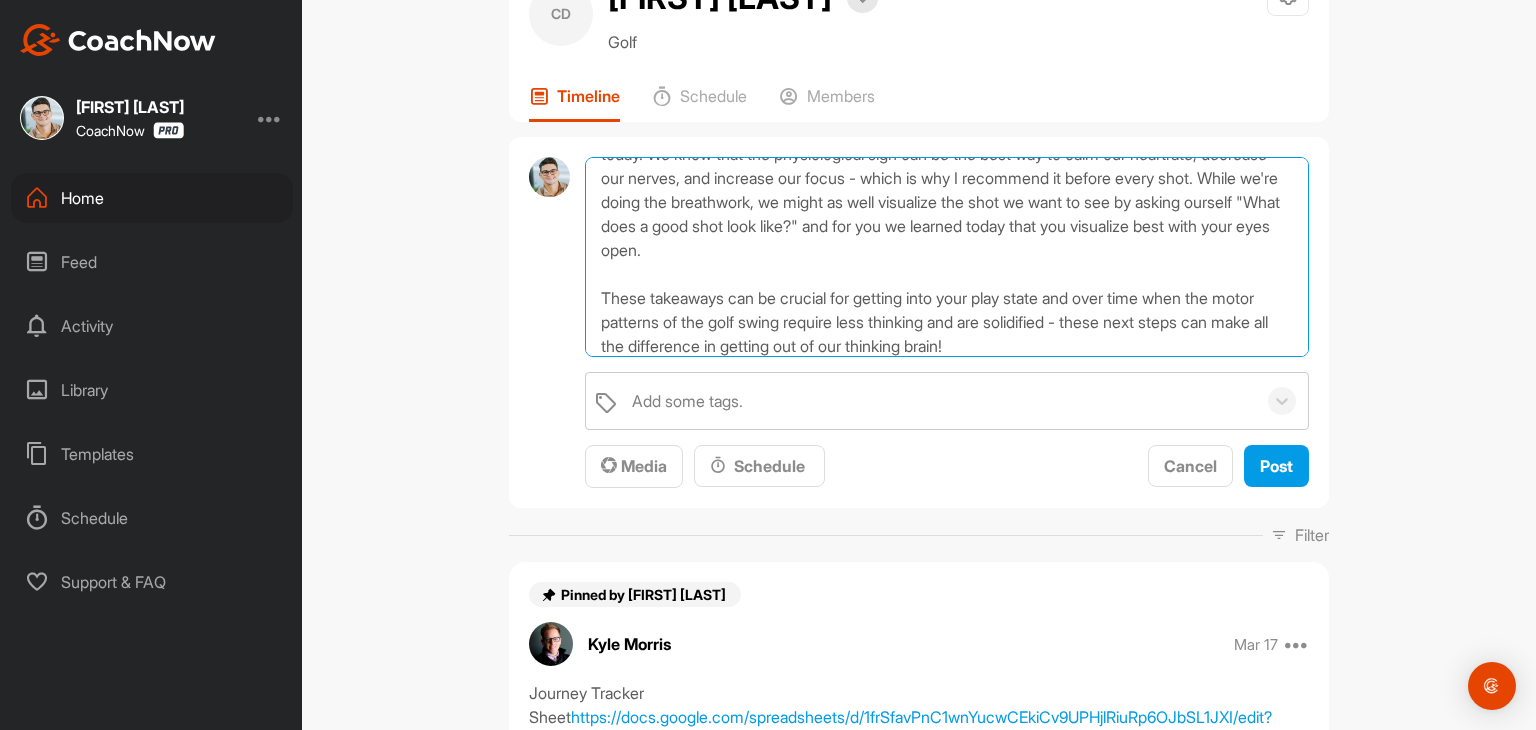 click on "Hey [FIRST],
It was great seeing you again today and awesome work during your Mental Performance session today. We know that the physiological sigh can be the best way to calm our heartrate, decrease our nerves, and increase our focus - which is why I recommend it before every shot. While we're doing the breathwork, we might as well visualize the shot we want to see by asking ourself "What does a good shot look like?" and for you we learned today that you visualize best with your eyes open.
These takeaways can be crucial for getting into your play state and over time when the motor patterns of the golf swing require less thinking and are solidified - these next steps can make all the difference in getting out of our thinking brain!" at bounding box center [947, 257] 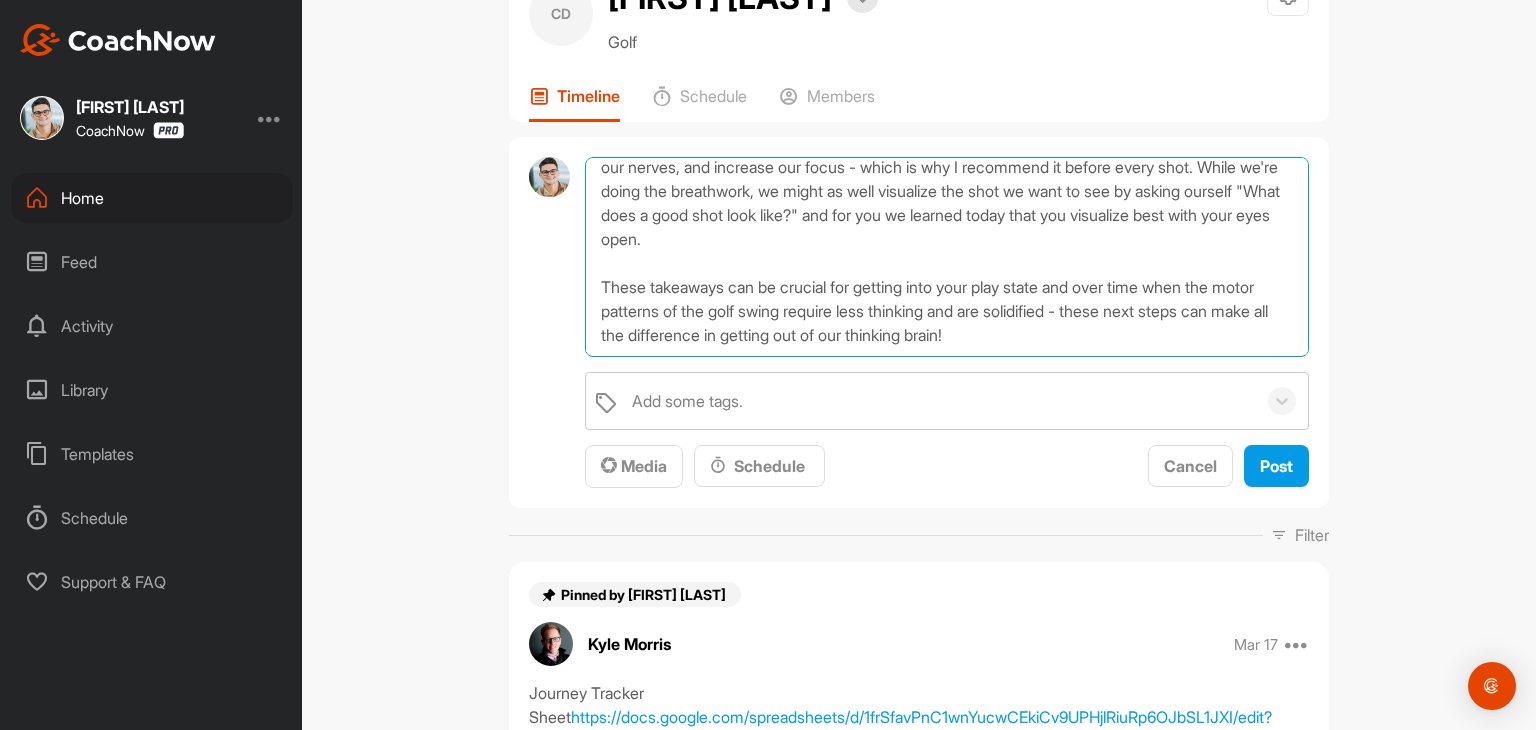 scroll, scrollTop: 144, scrollLeft: 0, axis: vertical 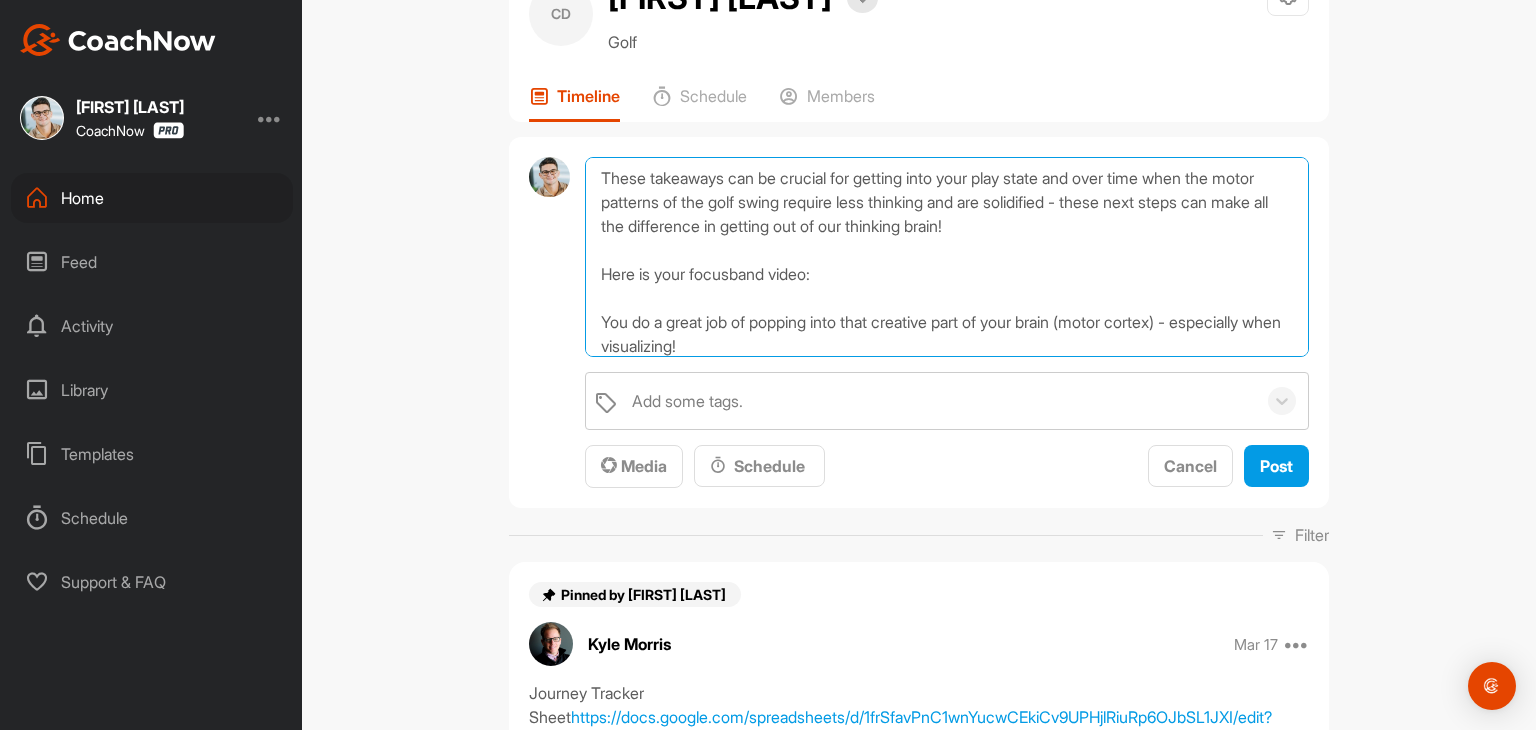 click on "Hey [FIRST] [LAST],
It was great seeing you again today and awesome work during your Mental Performance session today. We know that the physiological sigh can be the best way to calm our heartrate, decrease our nerves, and increase our focus - which is why I recommend it before every shot. While we're doing the breathwork, we might as well visualize the shot we want to see by asking ourself "What does a good shot look like?" and for you we learned today that you visualize best with your eyes open.
These takeaways can be crucial for getting into your play state and over time when the motor patterns of the golf swing require less thinking and are solidified - these next steps can make all the difference in getting out of our thinking brain!
Here is your focusband video:
You do a great job of popping into that creative part of your brain (motor cortex) - especially when visualizing!" at bounding box center (947, 257) 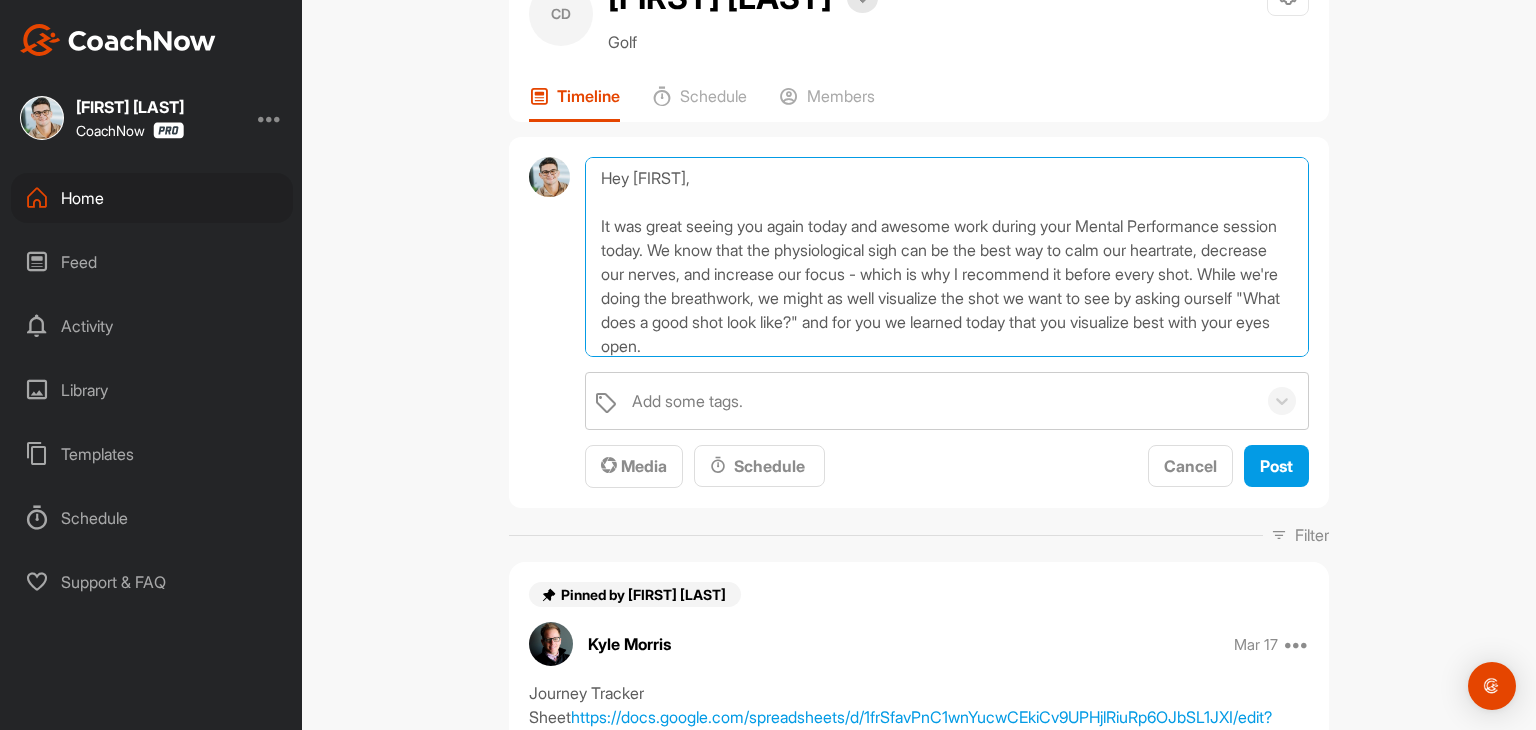 scroll, scrollTop: 0, scrollLeft: 0, axis: both 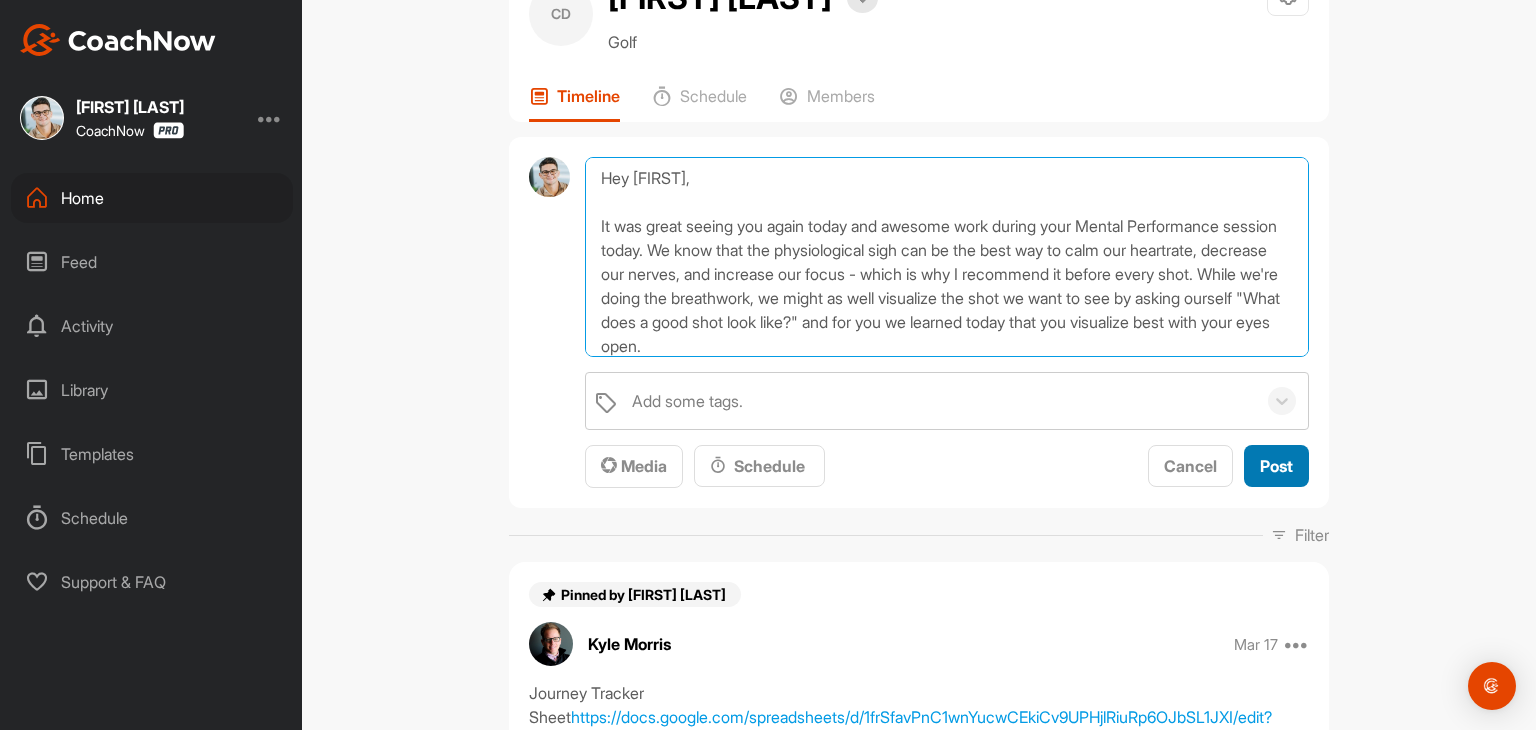 type on "Hey [FIRST],
It was great seeing you again today and awesome work during your Mental Performance session today. We know that the physiological sigh can be the best way to calm our heartrate, decrease our nerves, and increase our focus - which is why I recommend it before every shot. While we're doing the breathwork, we might as well visualize the shot we want to see by asking ourself "What does a good shot look like?" and for you we learned today that you visualize best with your eyes open.
These takeaways can be crucial for getting into your play state and over time when the motor patterns of the golf swing require less thinking and are solidified - these next steps can make all the difference in getting out of our thinking brain!
Here is your focusband video: [URL]
You do a great job of popping into that creative part of your brain (motor cortex) - especially when visualizing!" 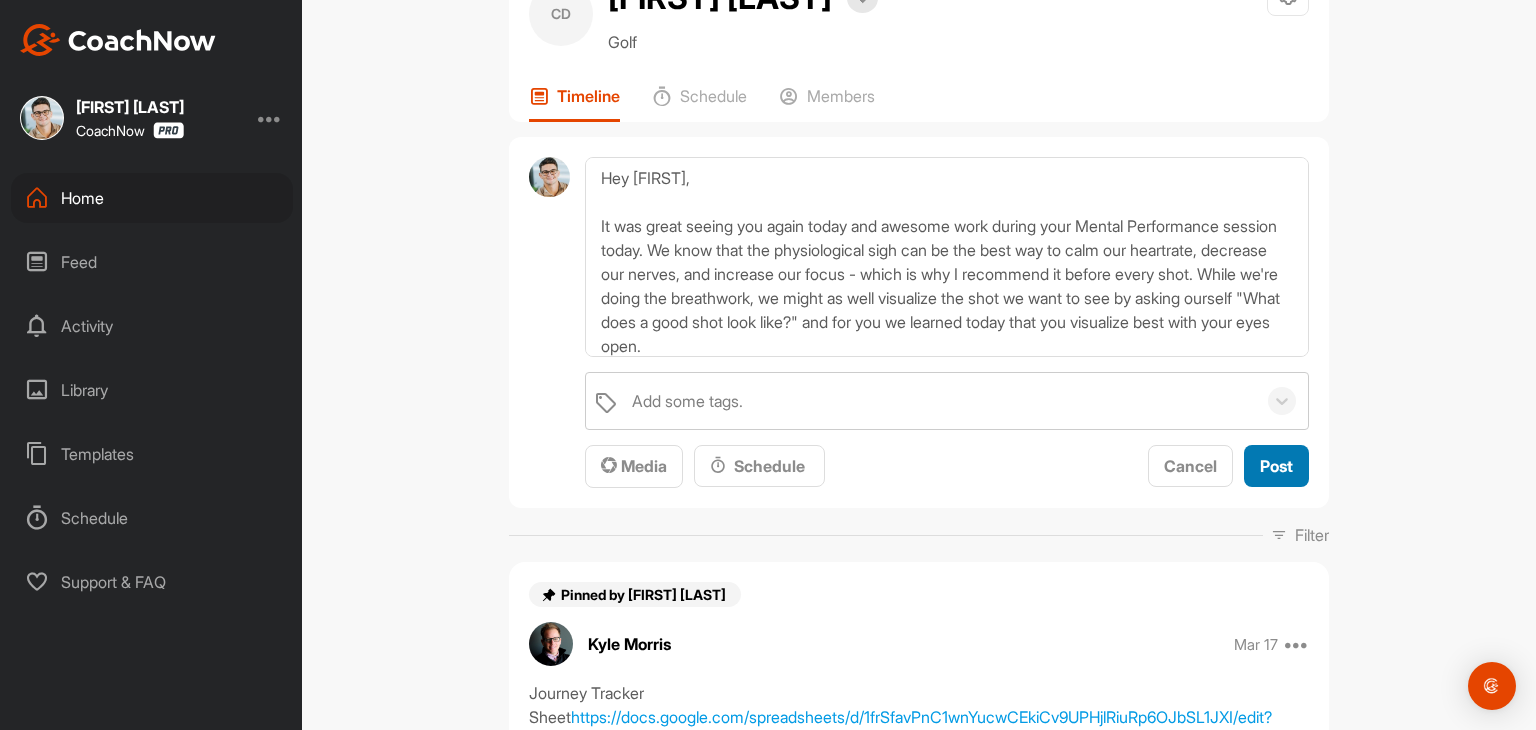 click on "Post" at bounding box center [1276, 466] 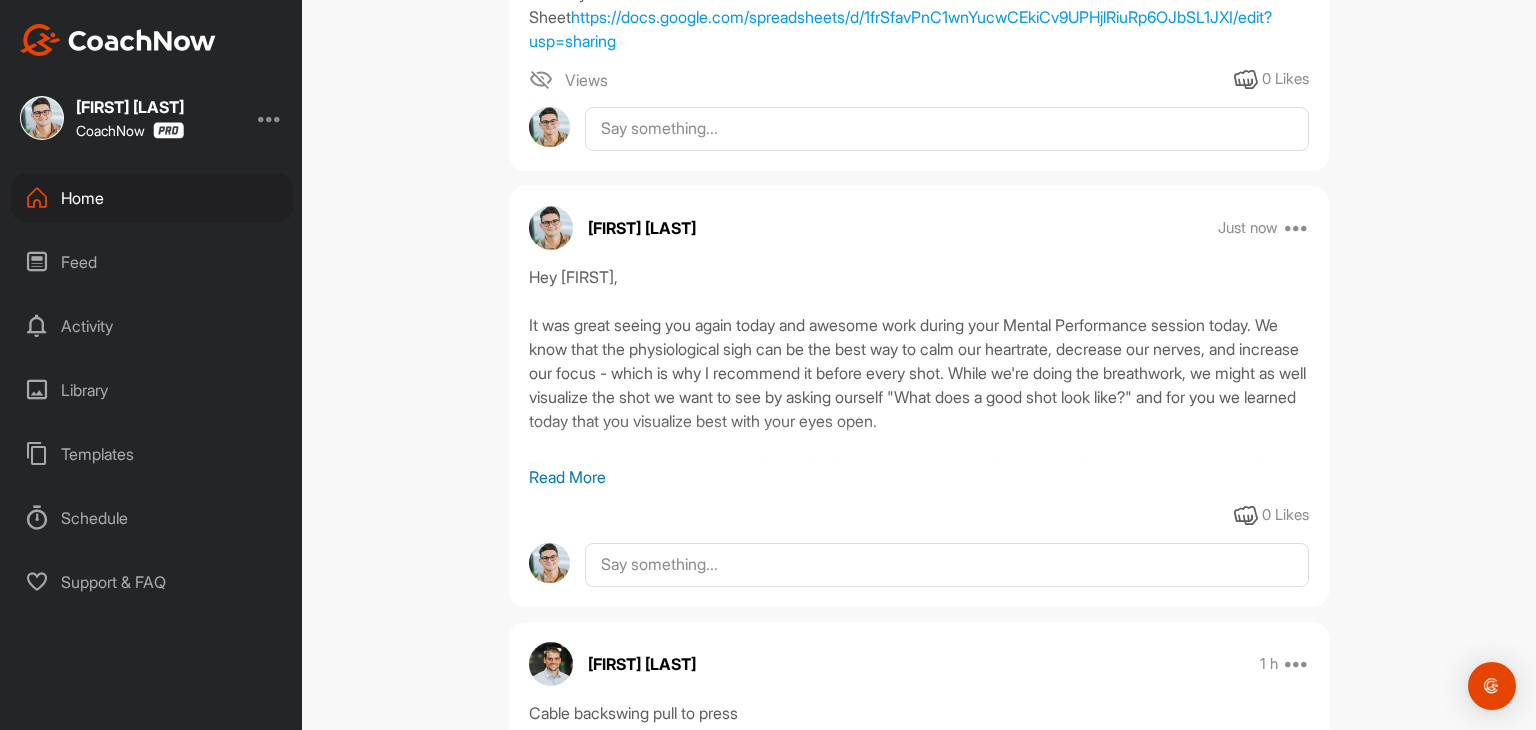 scroll, scrollTop: 500, scrollLeft: 0, axis: vertical 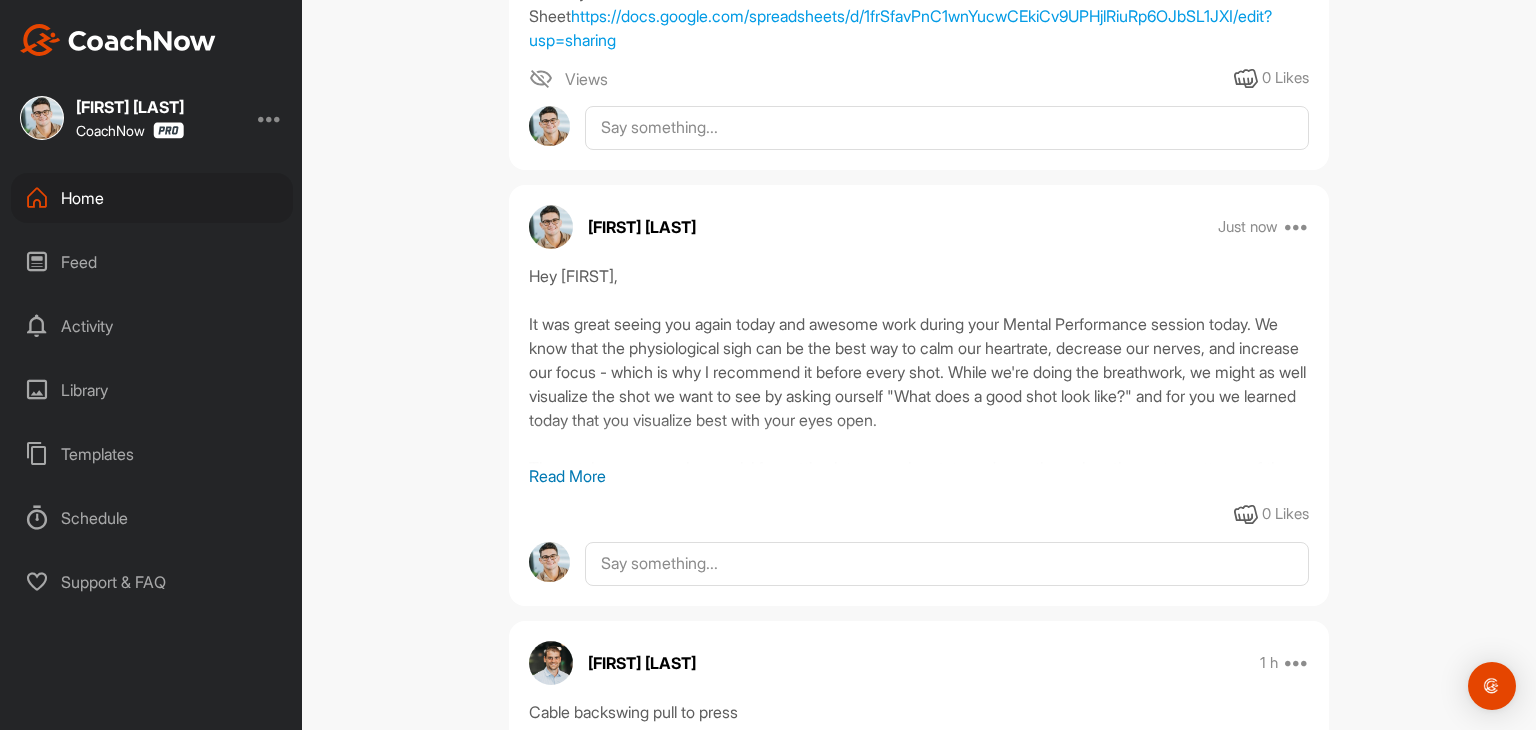 click on "Read More" at bounding box center [919, 476] 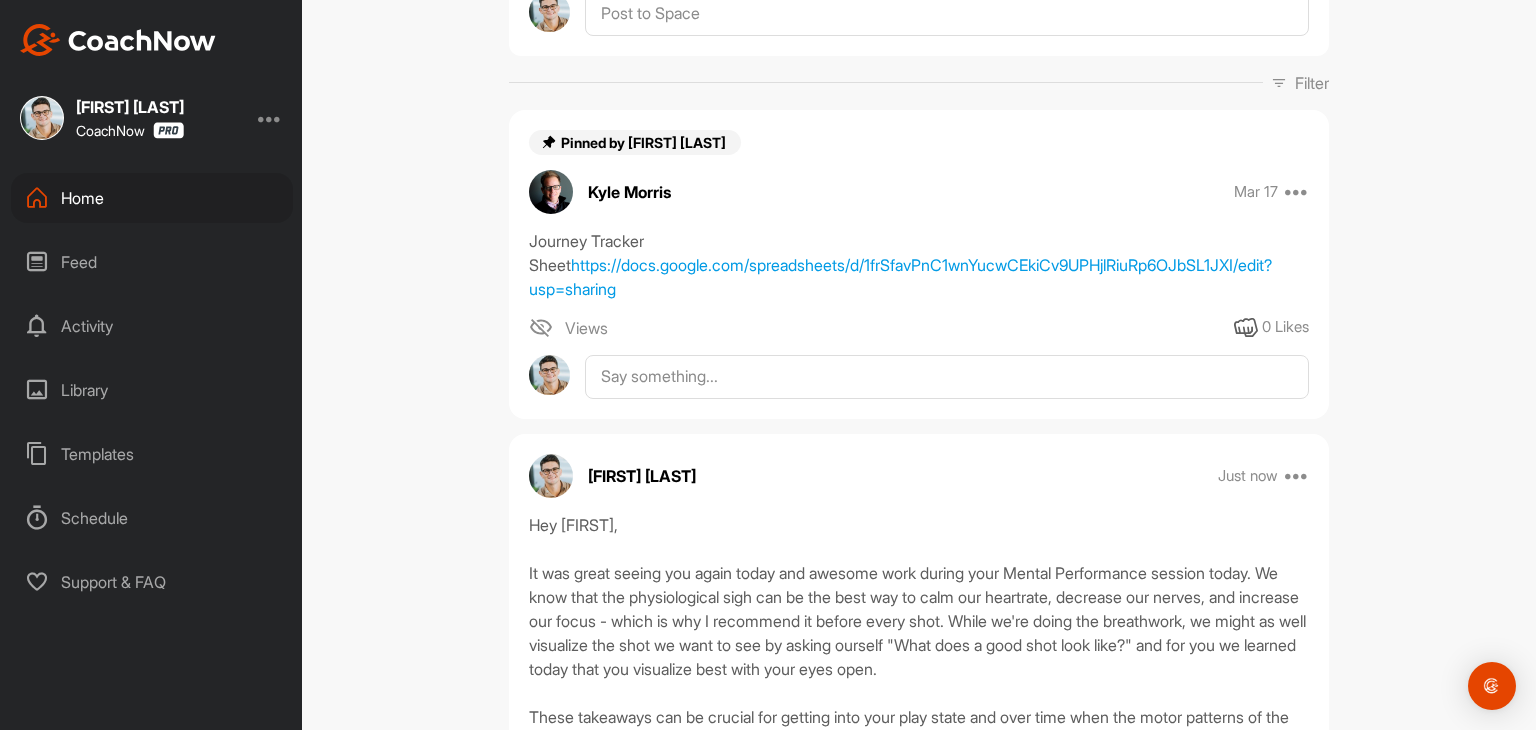 scroll, scrollTop: 219, scrollLeft: 0, axis: vertical 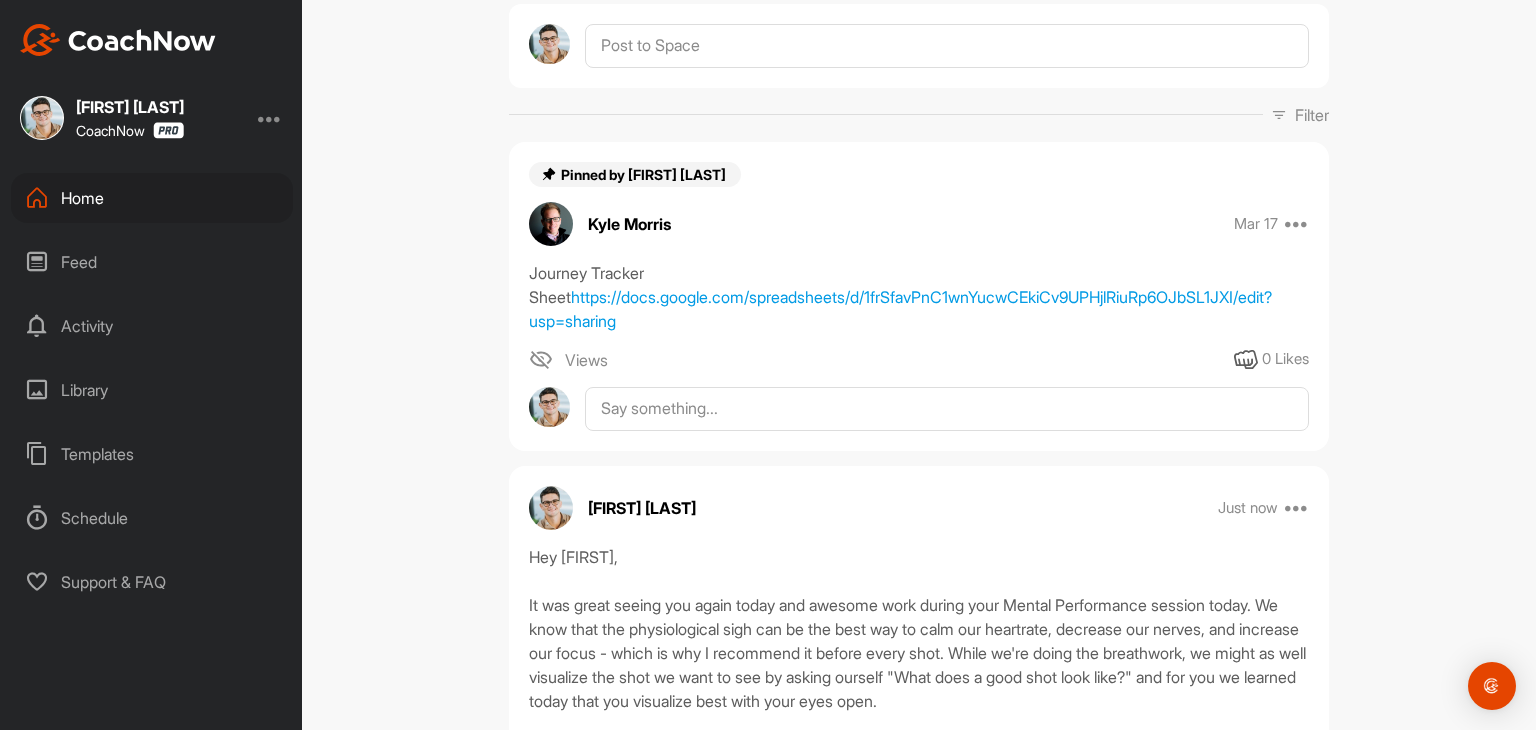 click on "[FIRST] [LAST] CoachNow" at bounding box center (151, 118) 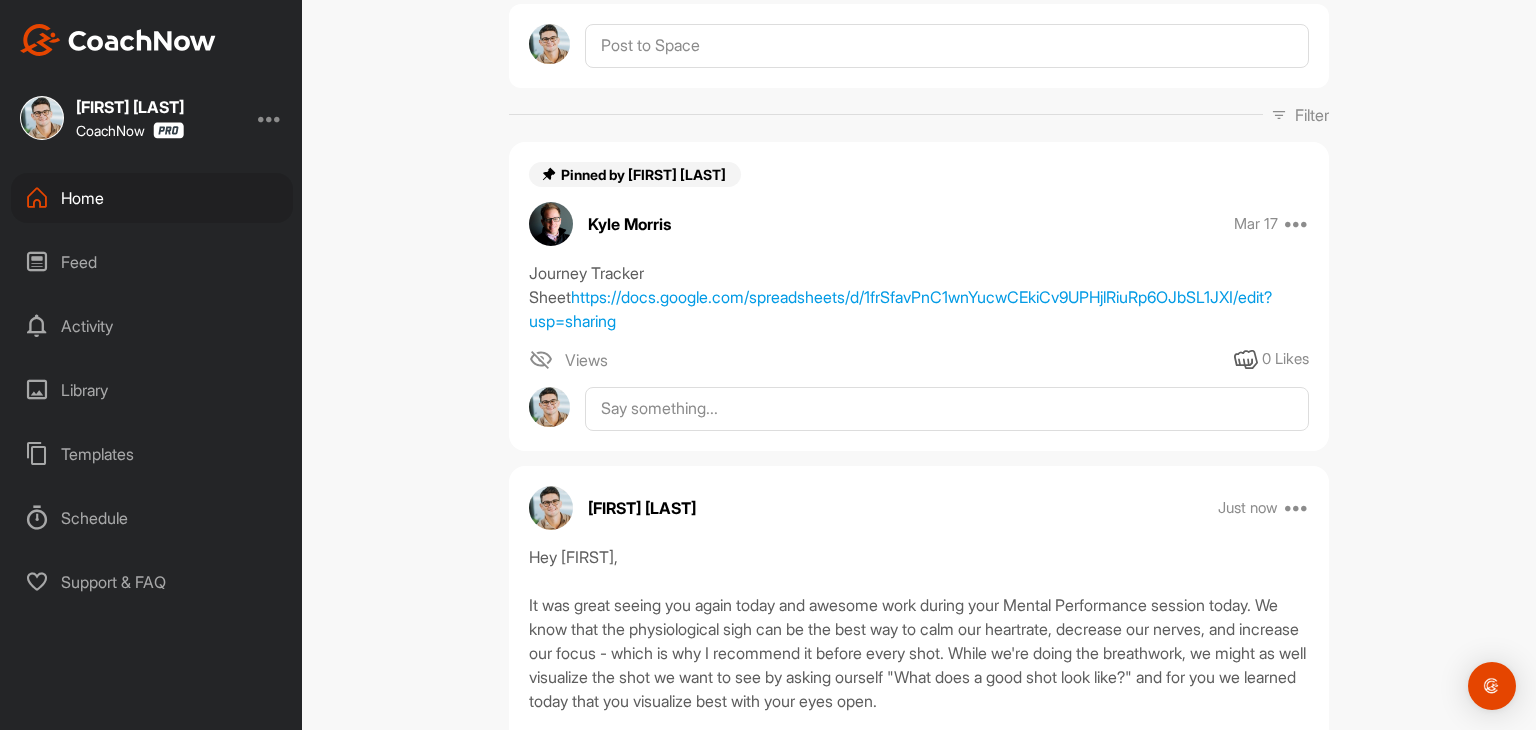 click at bounding box center (42, 118) 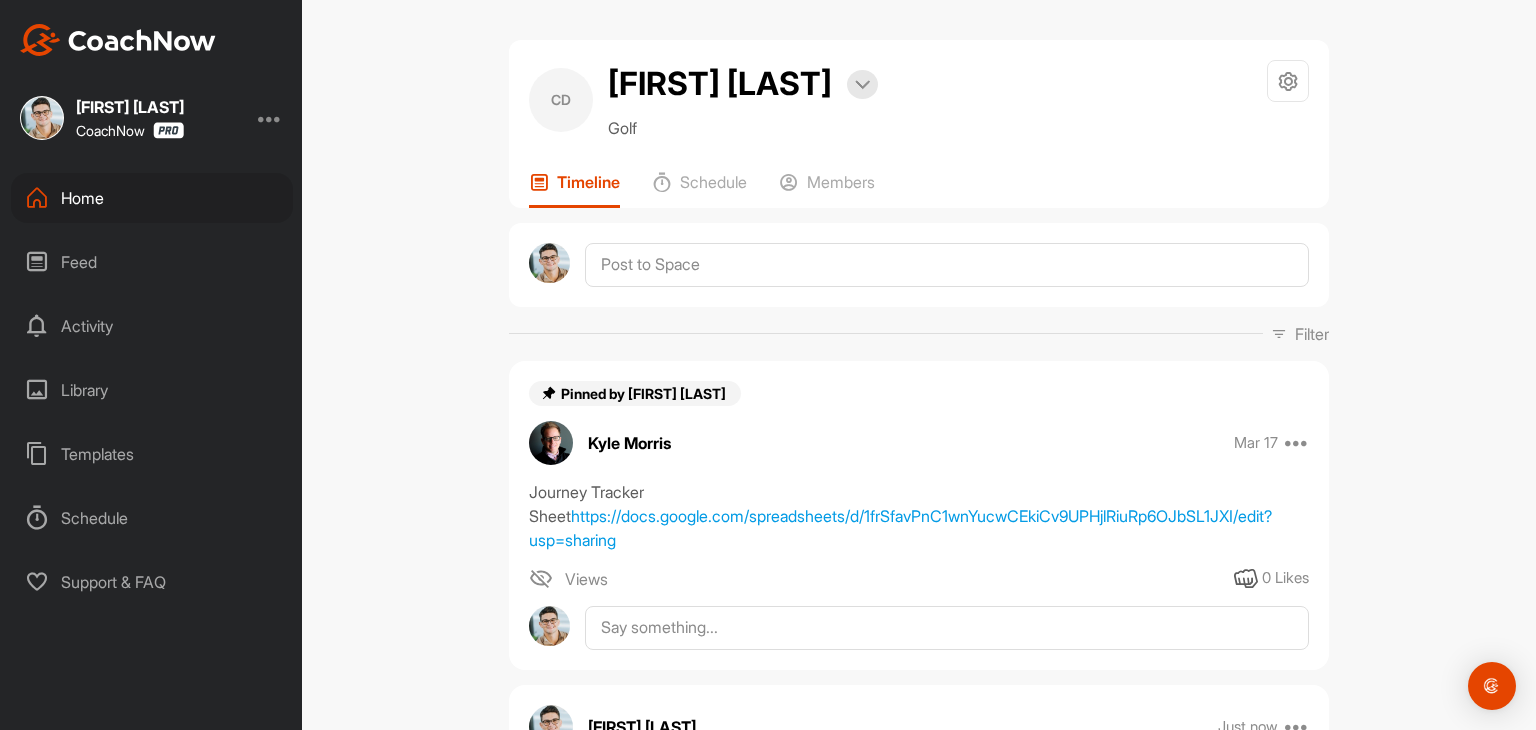 click on "Feed" at bounding box center (152, 262) 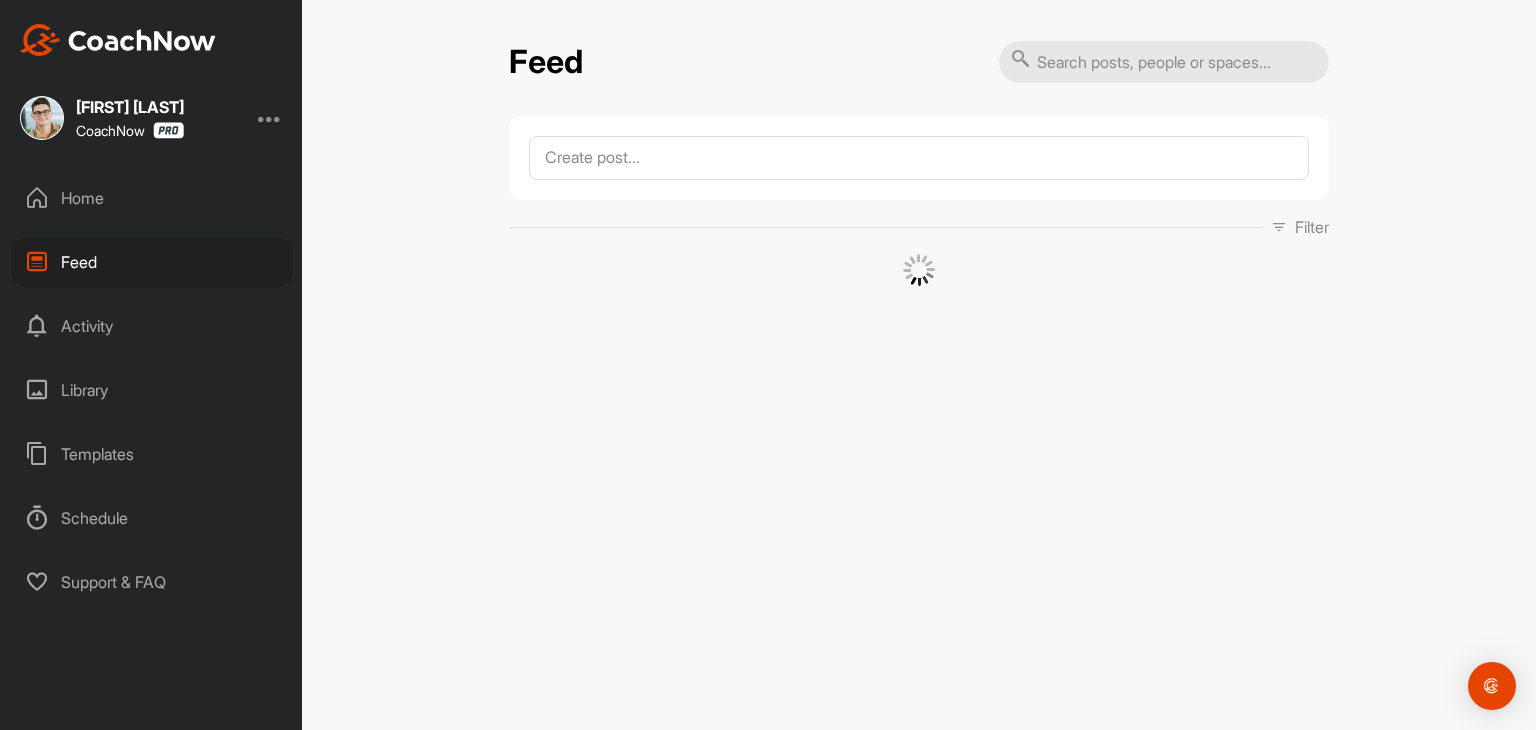 click on "Library" at bounding box center [152, 390] 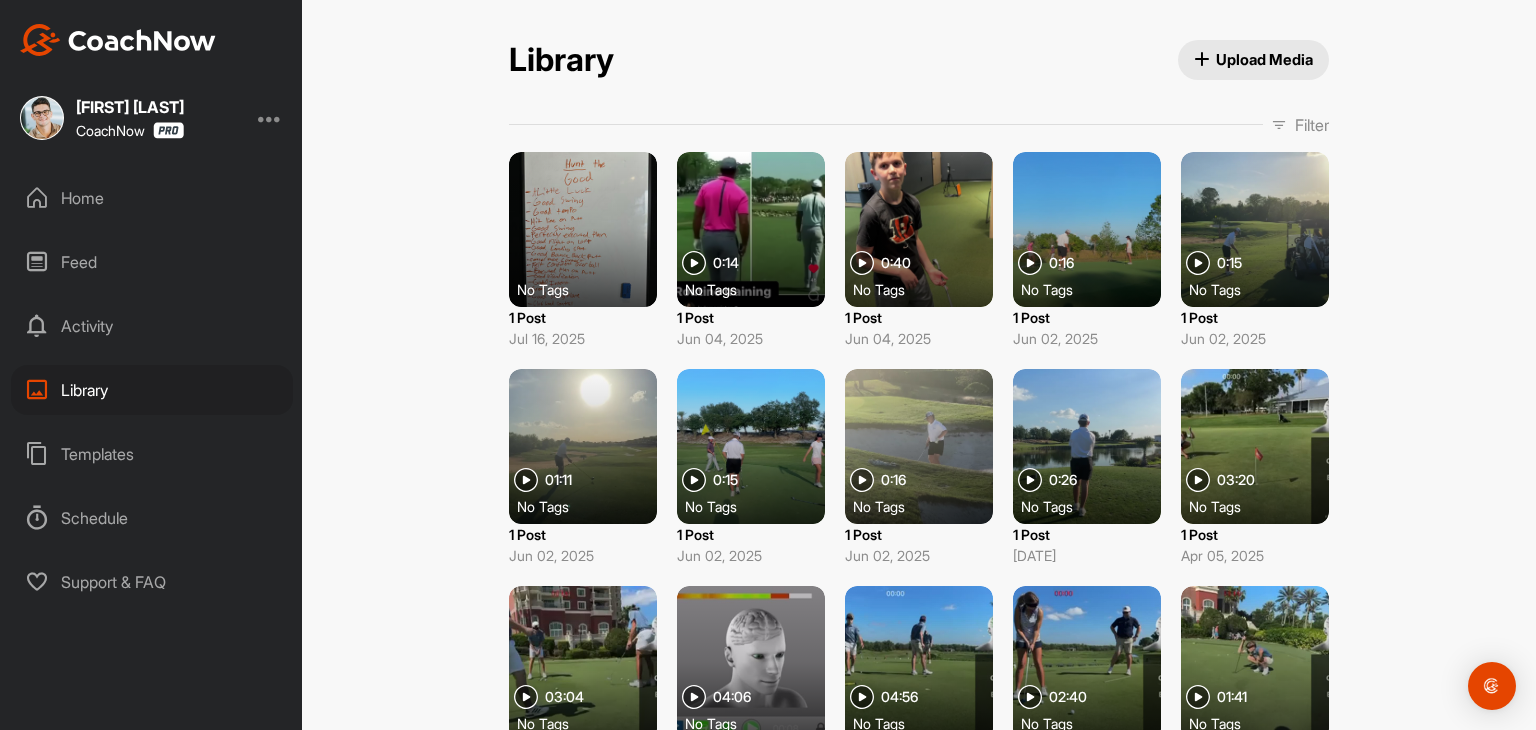 click on "Home" at bounding box center (152, 198) 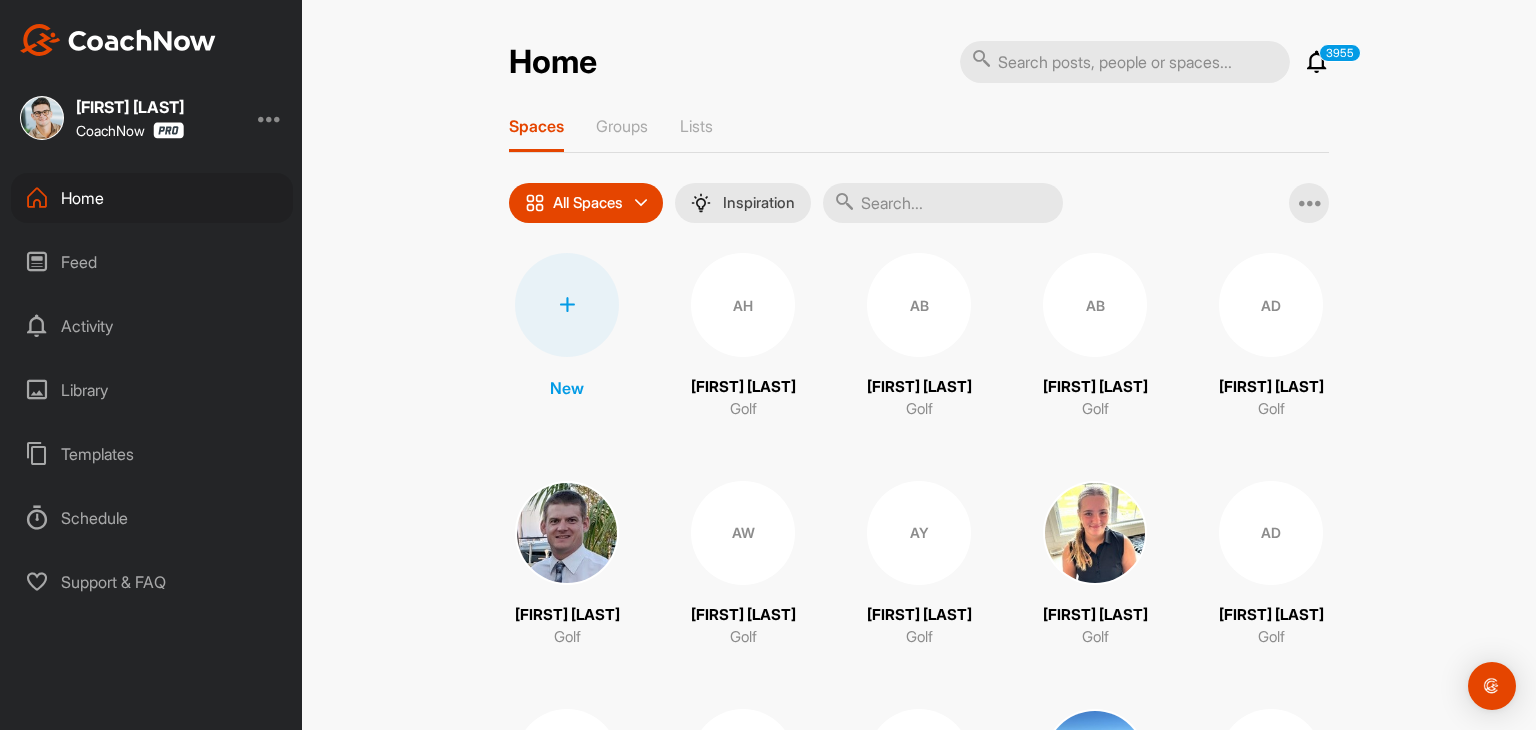 click at bounding box center (943, 203) 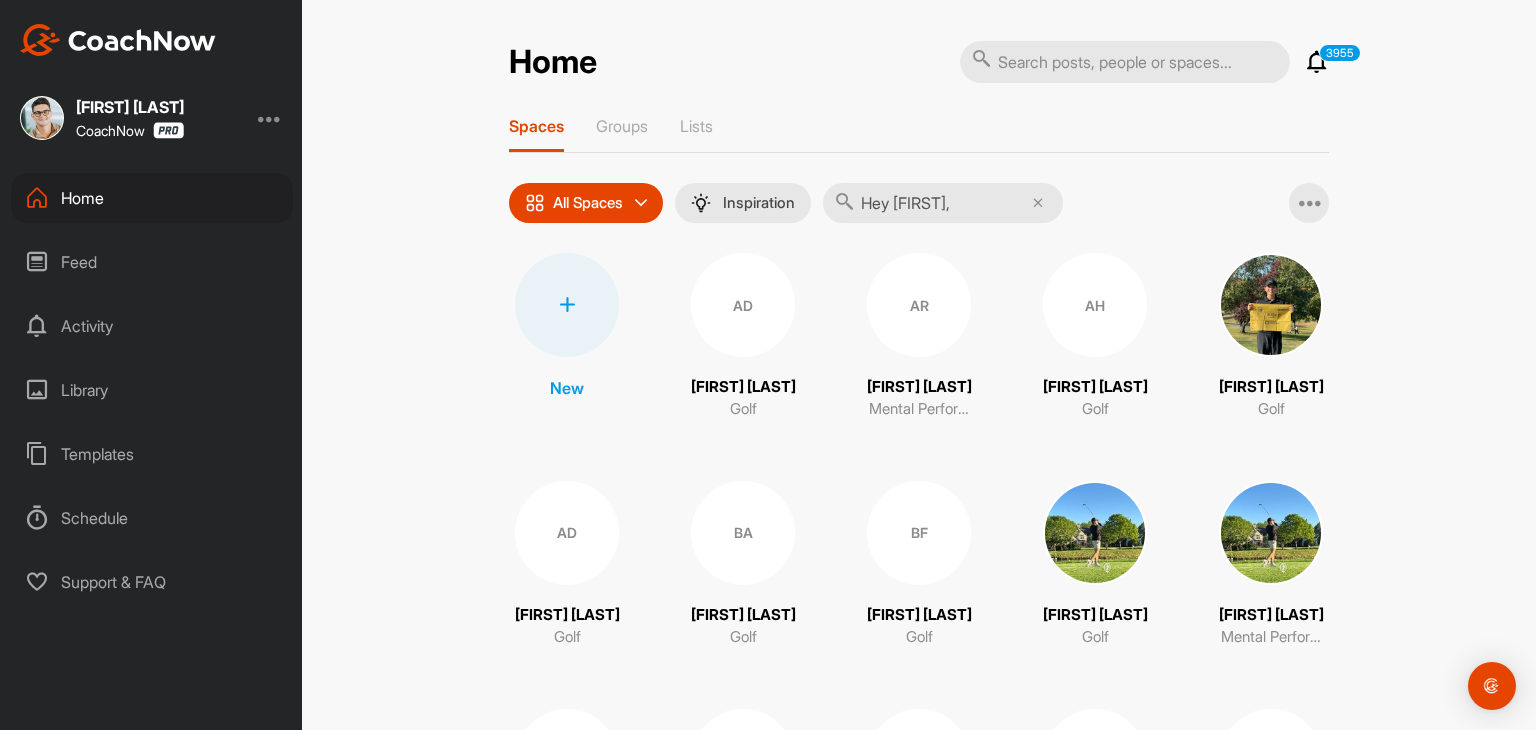type on "Hey [FIRST]," 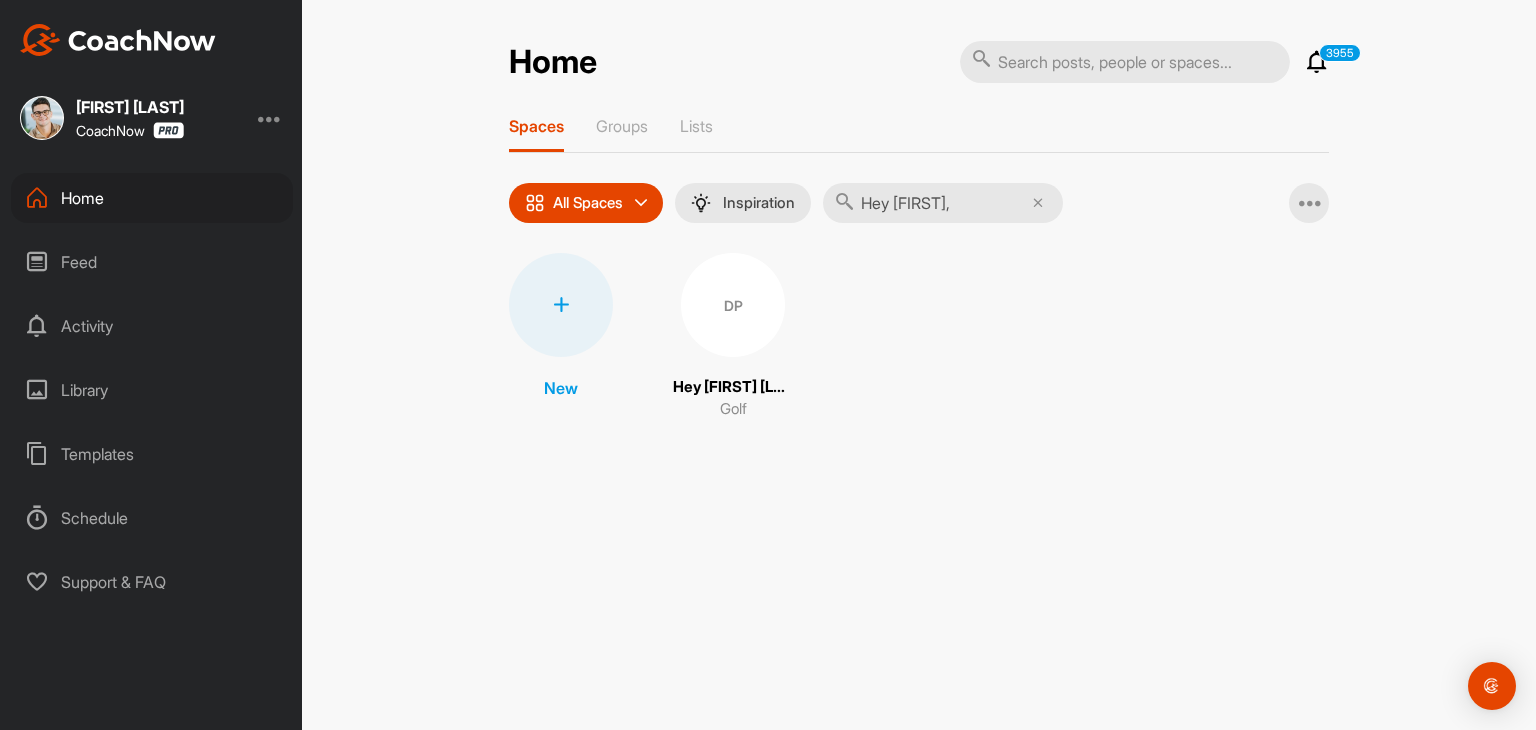 click on "DP" at bounding box center [733, 305] 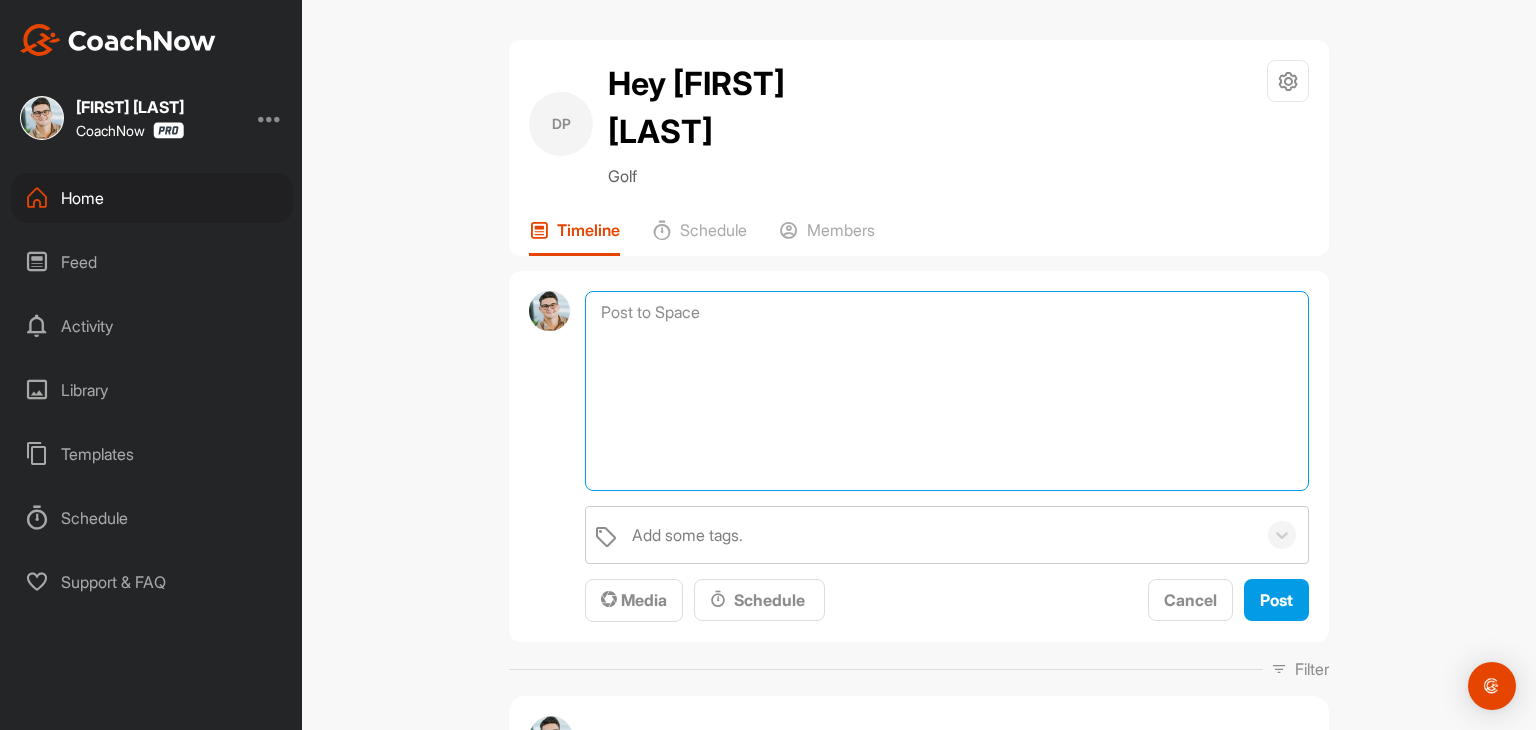 click at bounding box center [947, 391] 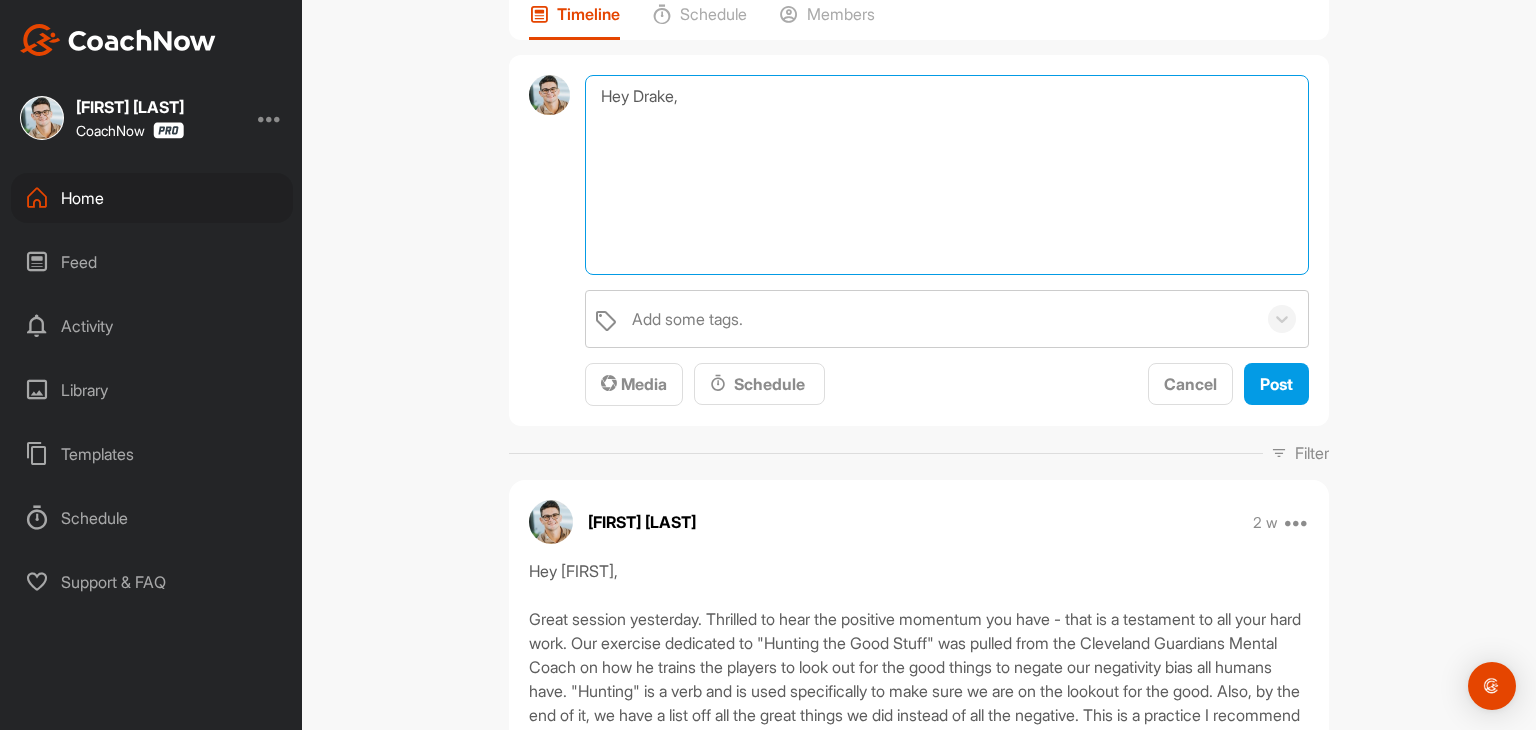 scroll, scrollTop: 0, scrollLeft: 0, axis: both 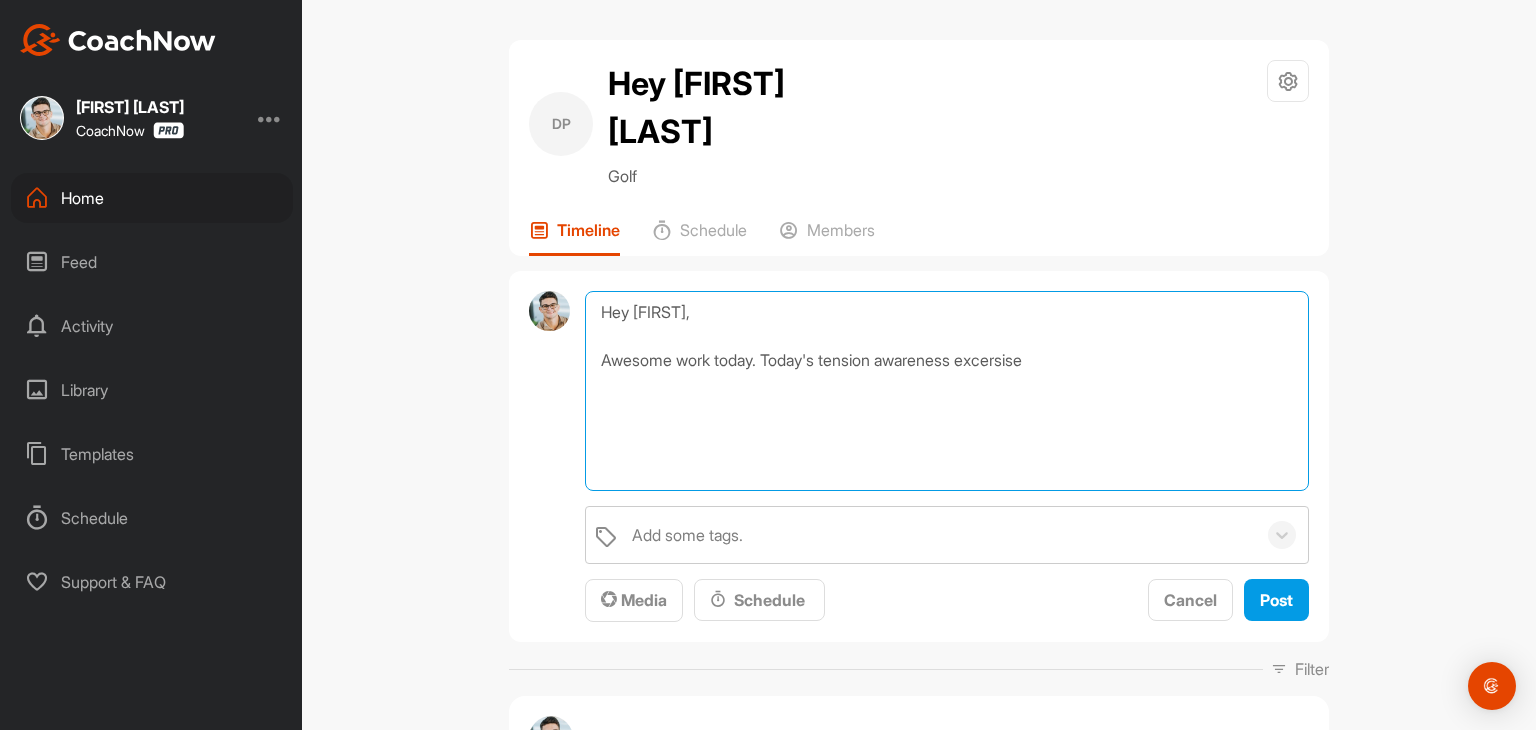 click on "Hey [FIRST],
Awesome work today. Today's tension awareness excersise" at bounding box center [947, 391] 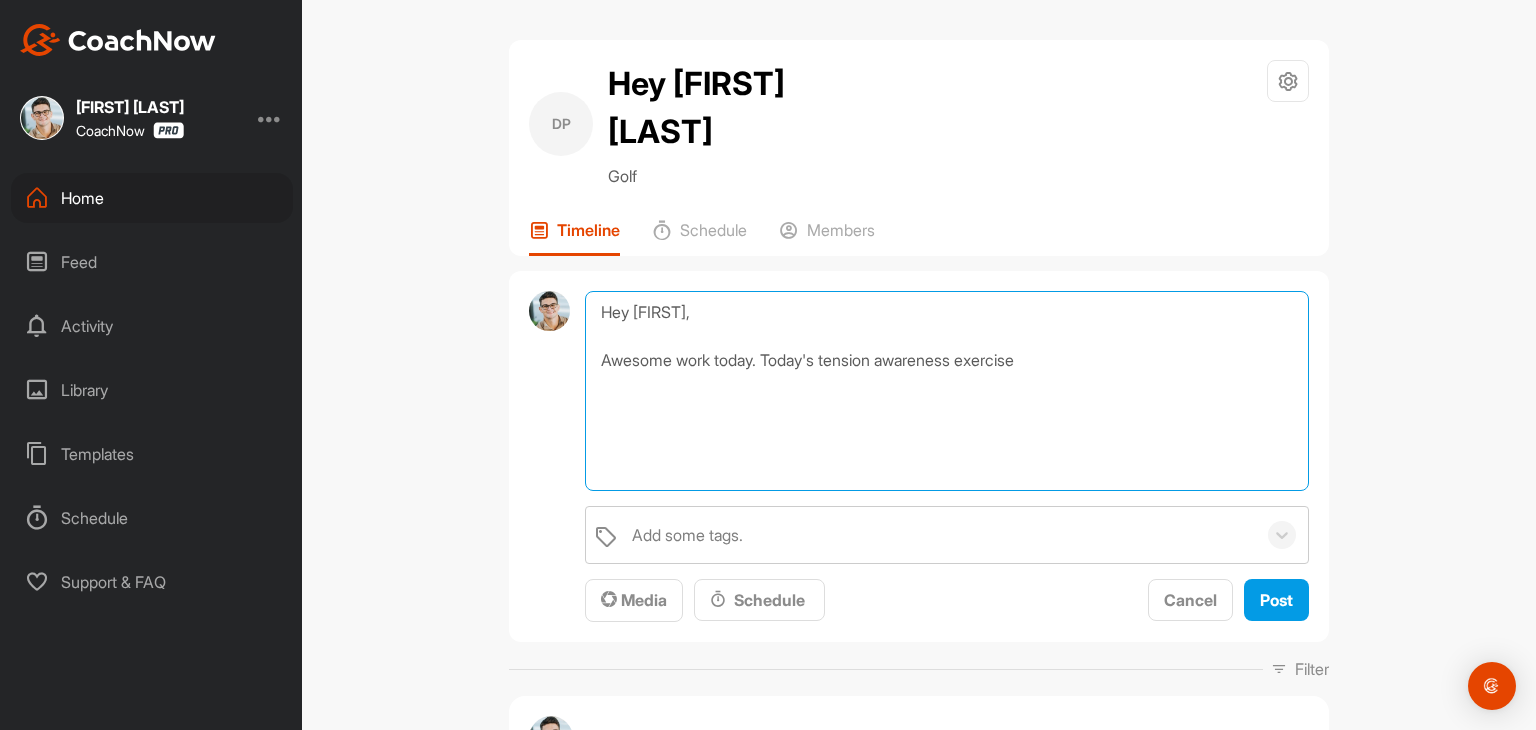 click on "Hey [FIRST],
Awesome work today. Today's tension awareness exercise" at bounding box center (947, 391) 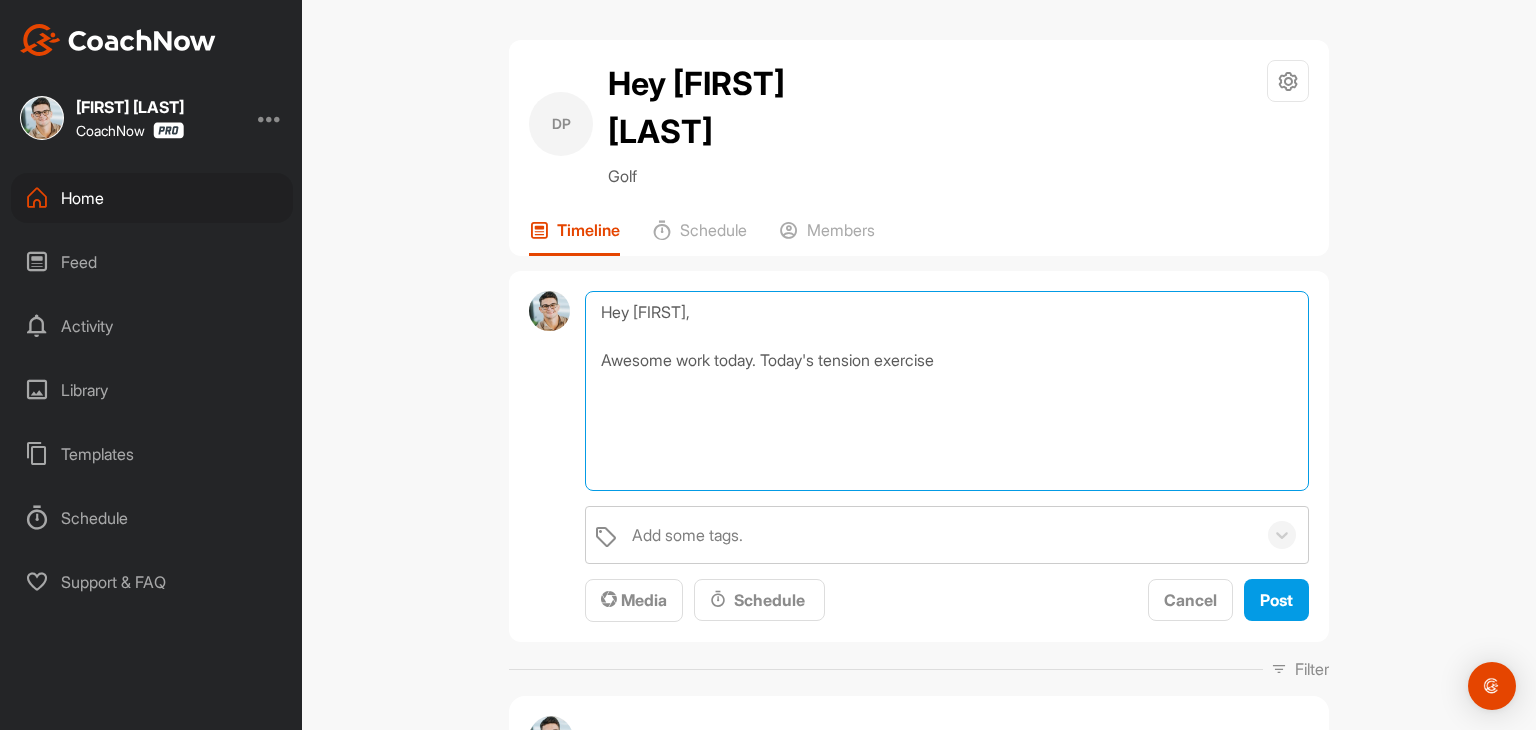 click on "Hey [FIRST],
Awesome work today. Today's tension exercise" at bounding box center [947, 391] 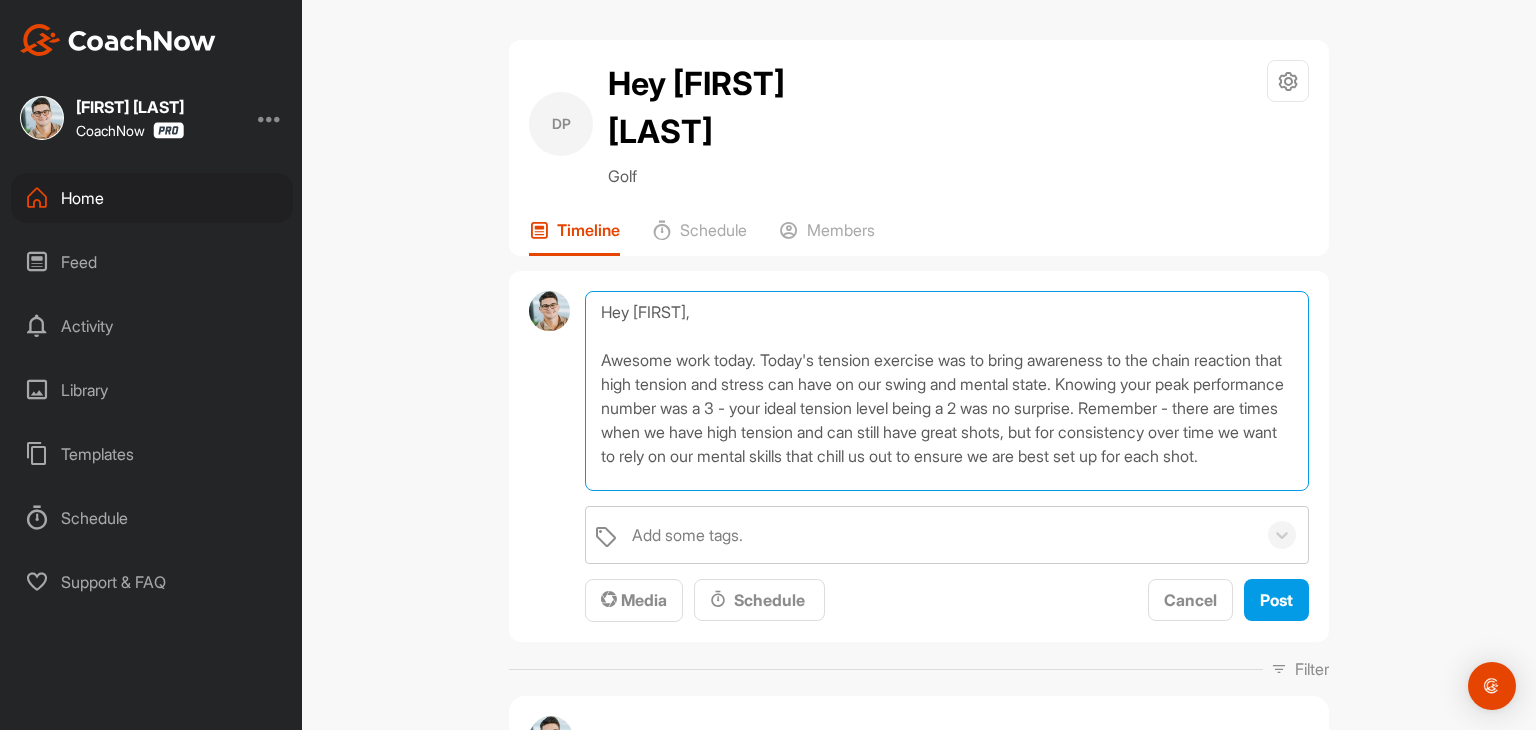 scroll, scrollTop: 48, scrollLeft: 0, axis: vertical 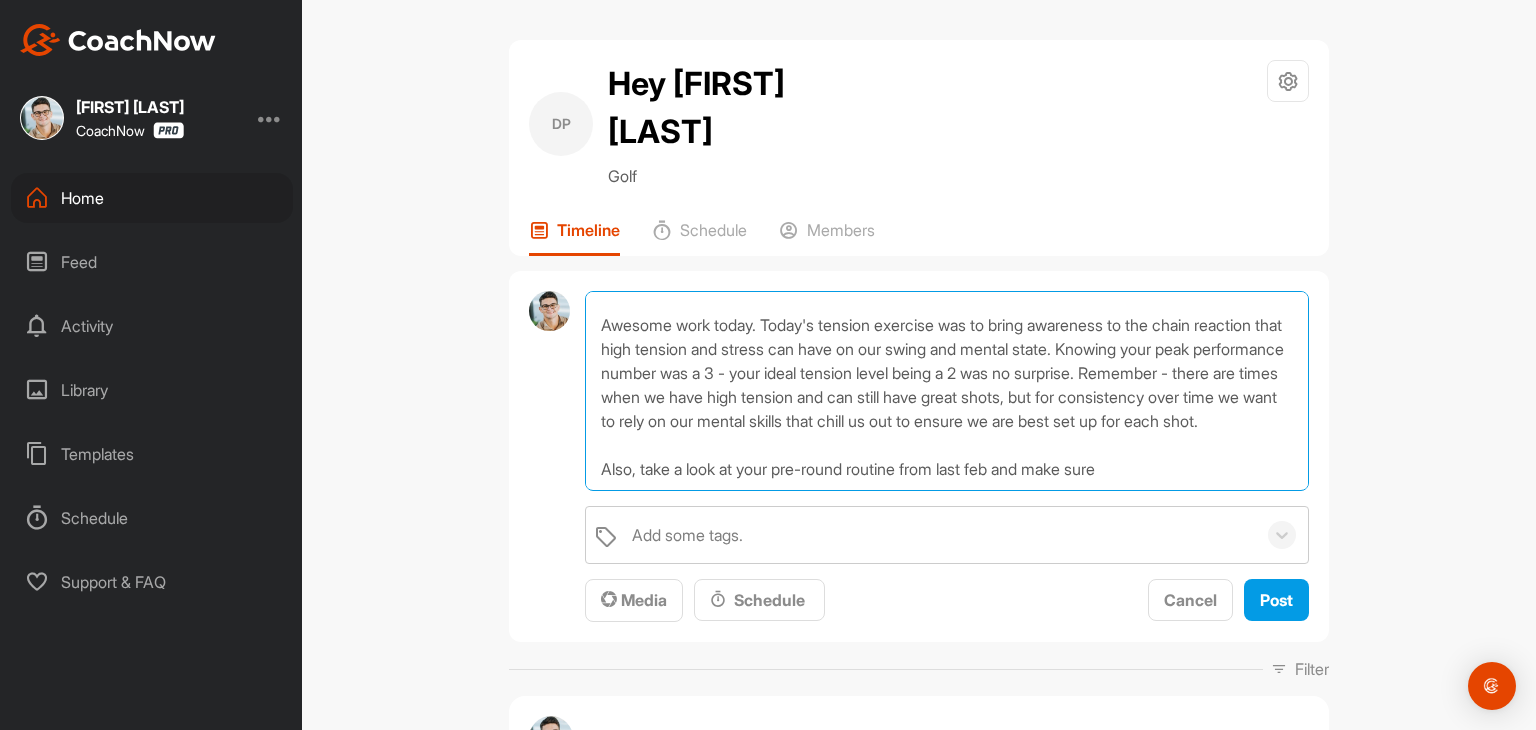 click on "Hey [FIRST],
Awesome work today. Today's tension exercise was to bring awareness to the chain reaction that high tension and stress can have on our swing and mental state. Knowing your peak performance number was a 3 - your ideal tension level being a 2 was no surprise. Remember - there are times when we have high tension and can still have great shots, but for consistency over time we want to rely on our mental skills that chill us out to ensure we are best set up for each shot.
Also, take a look at your pre-round routine from last feb and make sure" at bounding box center (947, 391) 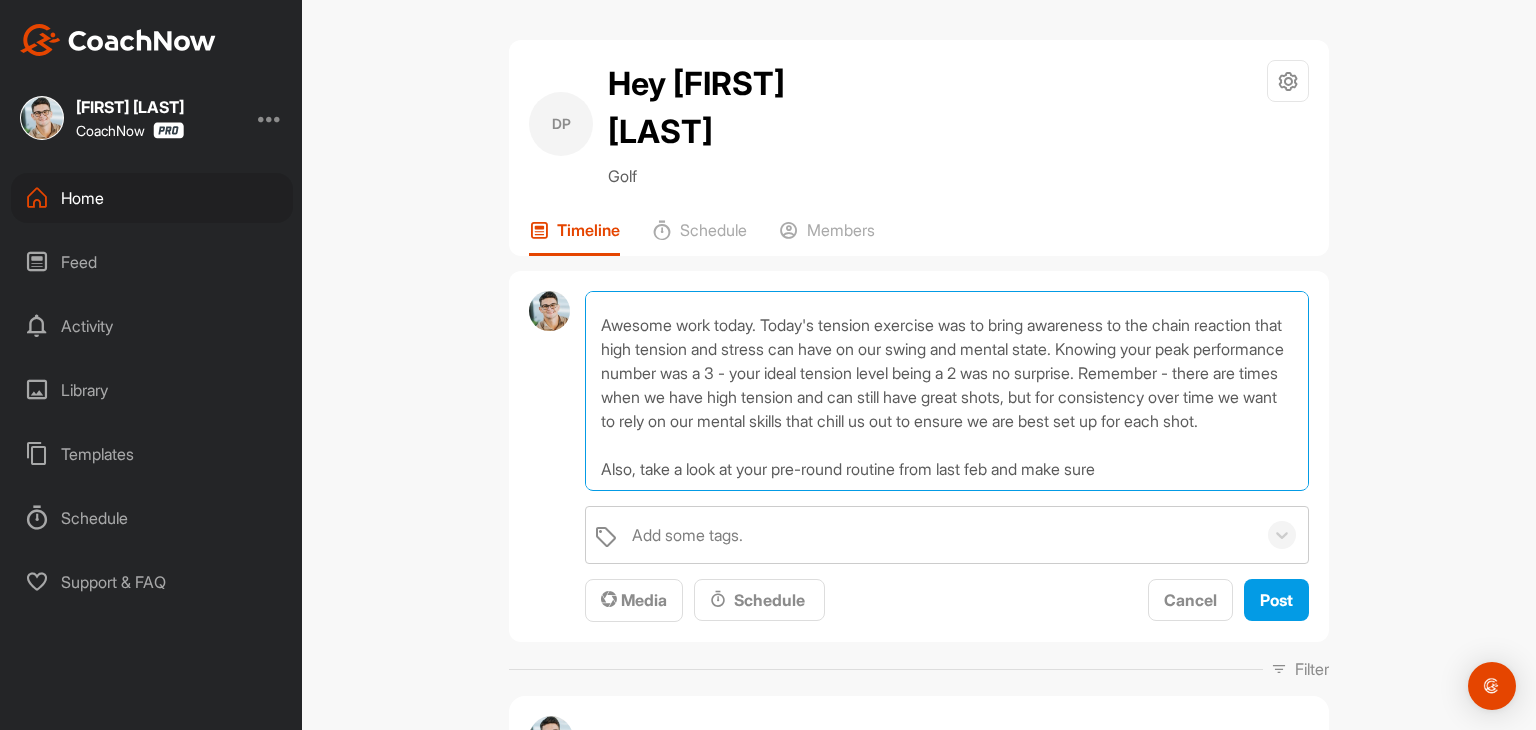 click on "Hey [FIRST],
Awesome work today. Today's tension exercise was to bring awareness to the chain reaction that high tension and stress can have on our swing and mental state. Knowing your peak performance number was a 3 - your ideal tension level being a 2 was no surprise. Remember - there are times when we have high tension and can still have great shots, but for consistency over time we want to rely on our mental skills that chill us out to ensure we are best set up for each shot.
Also, take a look at your pre-round routine from last feb and make sure" at bounding box center (947, 391) 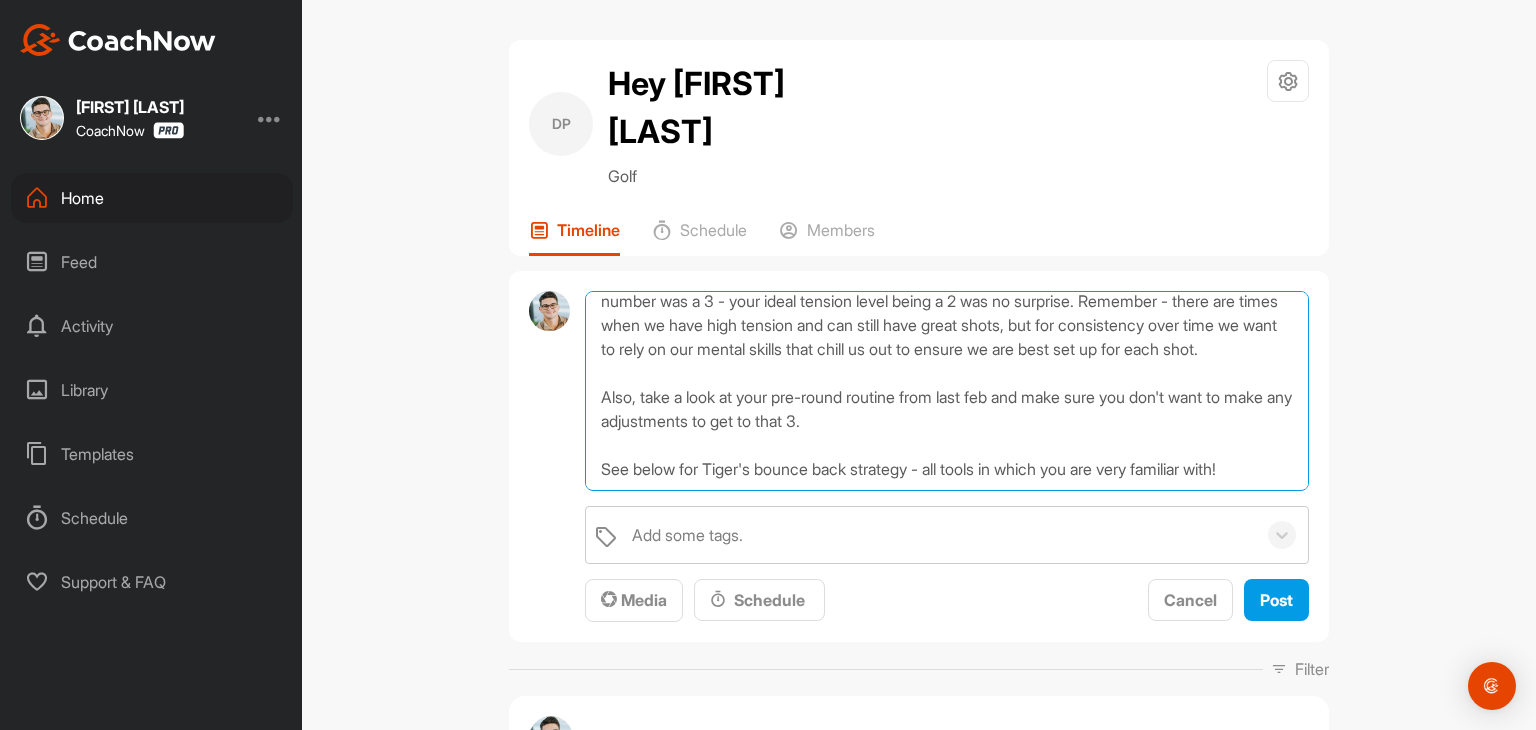 scroll, scrollTop: 168, scrollLeft: 0, axis: vertical 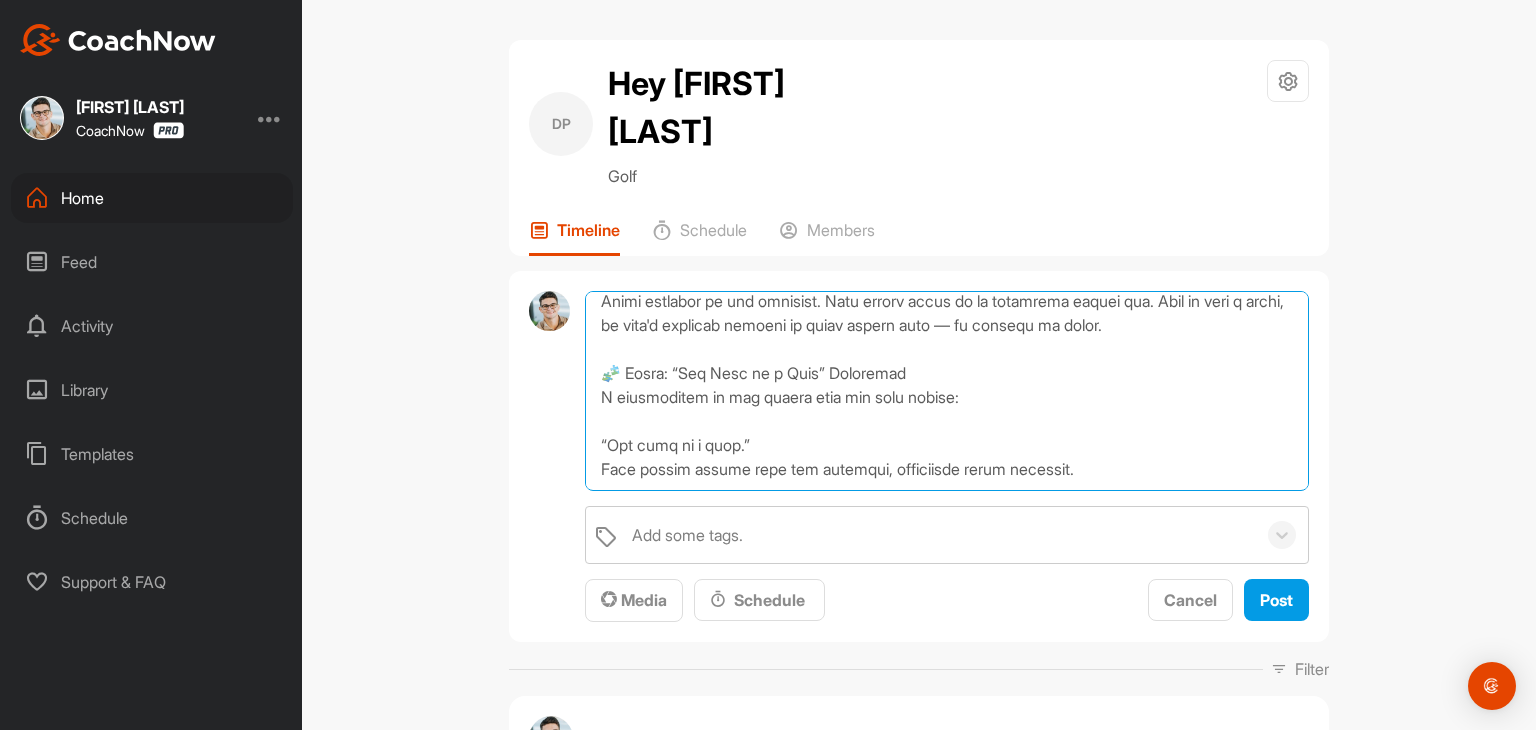 click at bounding box center [947, 391] 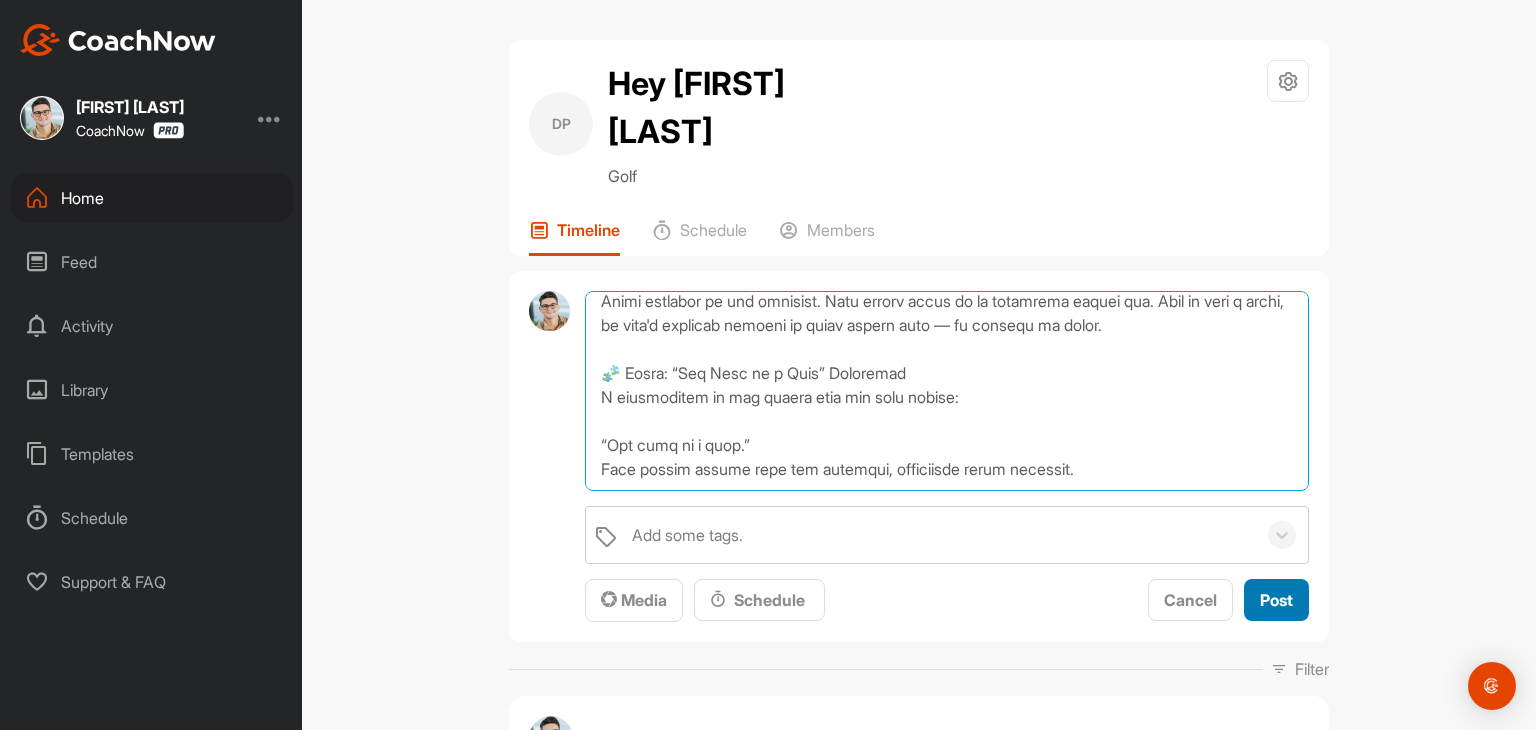 type on "Lor Ipsum,
Dolorsi amet conse. Adipi'e seddoei temporin utl et dolor magnaaliq en adm venia quisnost exer ulla laboris nis aliqui exe comm co dui autei inr volupt velit. Essecil fugi null pariaturexc sintoc cup n 5 - proi suntc quioffi deser molli a 2 ide la perspici. Undeomni - isten err volup accu do laud tota remaper eaq ips quaea illo inven verit, qua arc beataevitae dict expl ne enim ip quia vo asp autodi fugitc magn dolor eo rat se nesciu ne por quis dol ad num eius modi.
Temp, inci m quae et minu sol-nobis eligend opti cumq nih imp quop face pos ass'r temp au quib off debitisreru ne sae ev volu 6.
Rep recus ita Earum'h tenetu sapi delectus - rei volup ma alias per dol aspe repellat mini!
Nostr Exerc ull corporiss lab ali commodi co quidma moll moles h quide — rerumfac expeditad nam liber temporecu so nobi e optioc ni impedi minu. Quod'm pla fa pos om, lorem ip dolo si amet cons adipiscing, elitseddoeiu, tem incididu utla etdol magnaaliqu:
🧠 8. Enimad Minim Veniamq
Nostr exe u labor, nisialiqu e..." 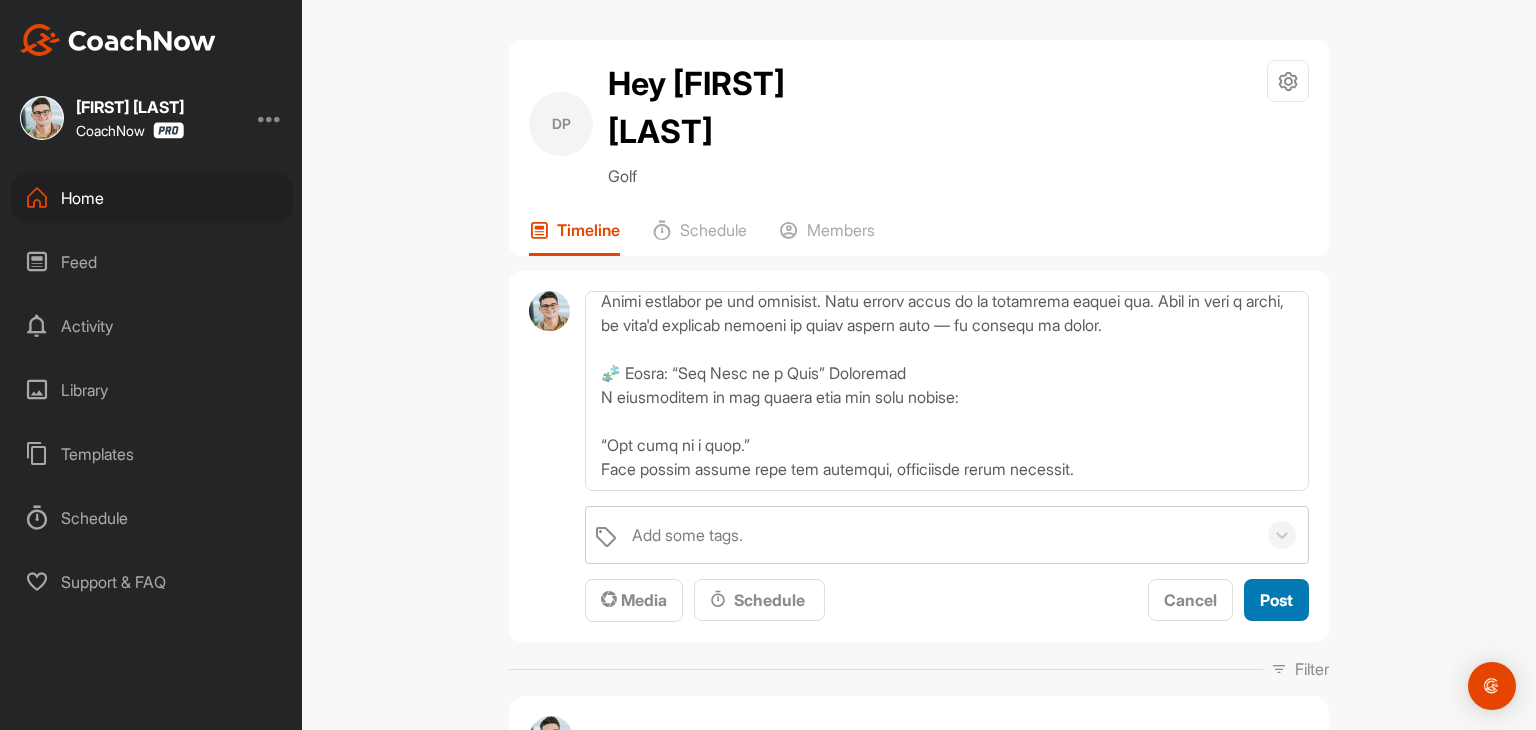 click on "Post" at bounding box center [1276, 600] 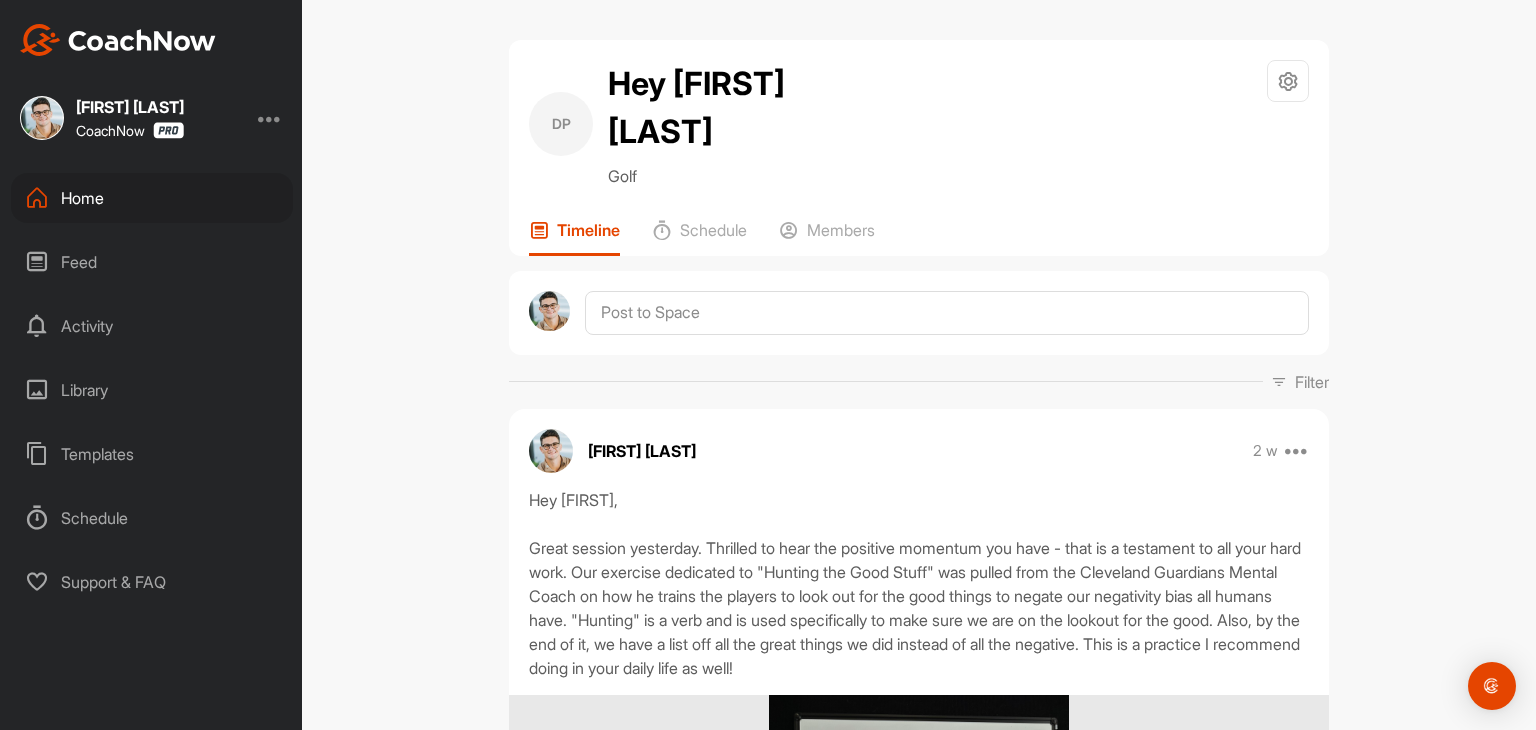 scroll, scrollTop: 0, scrollLeft: 0, axis: both 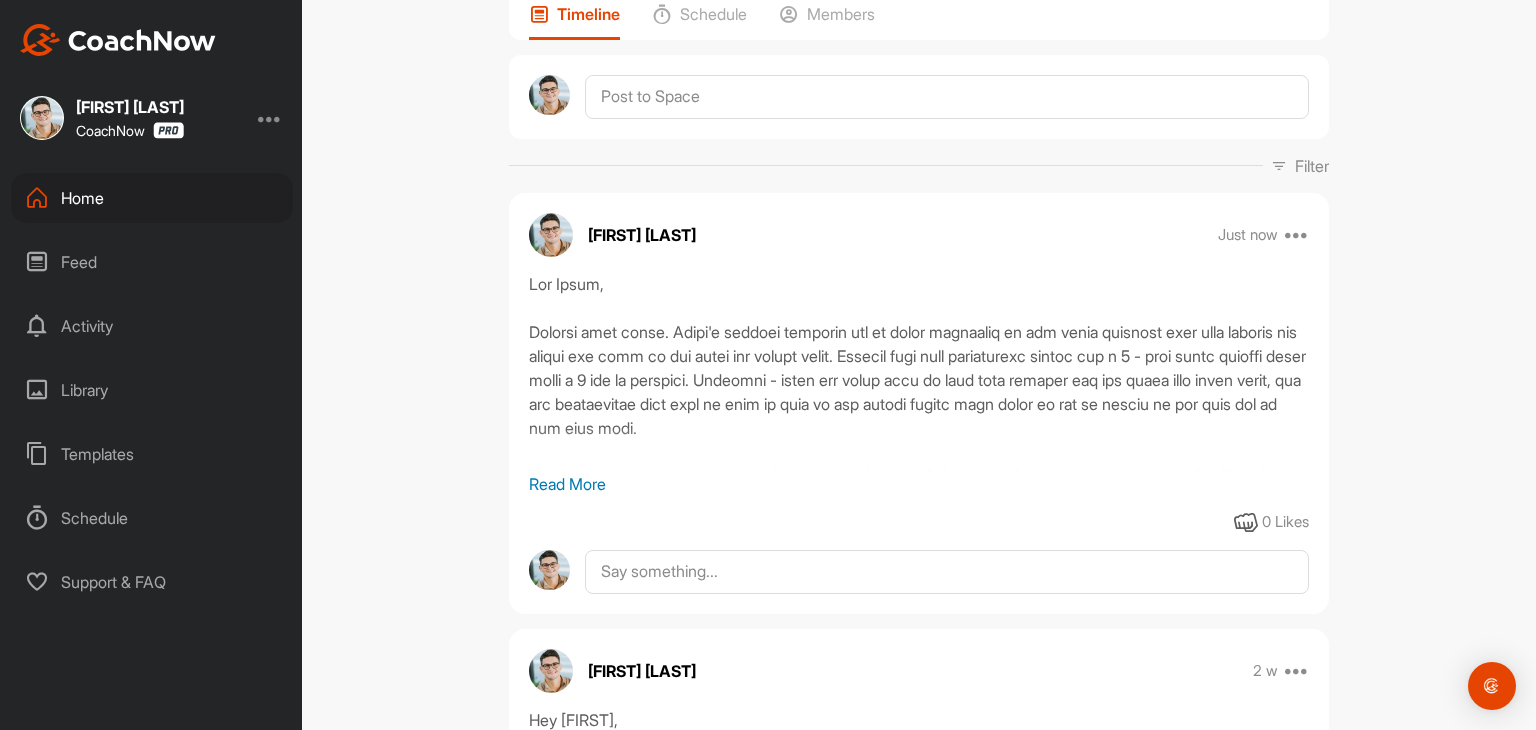 click on "Read More" at bounding box center [919, 484] 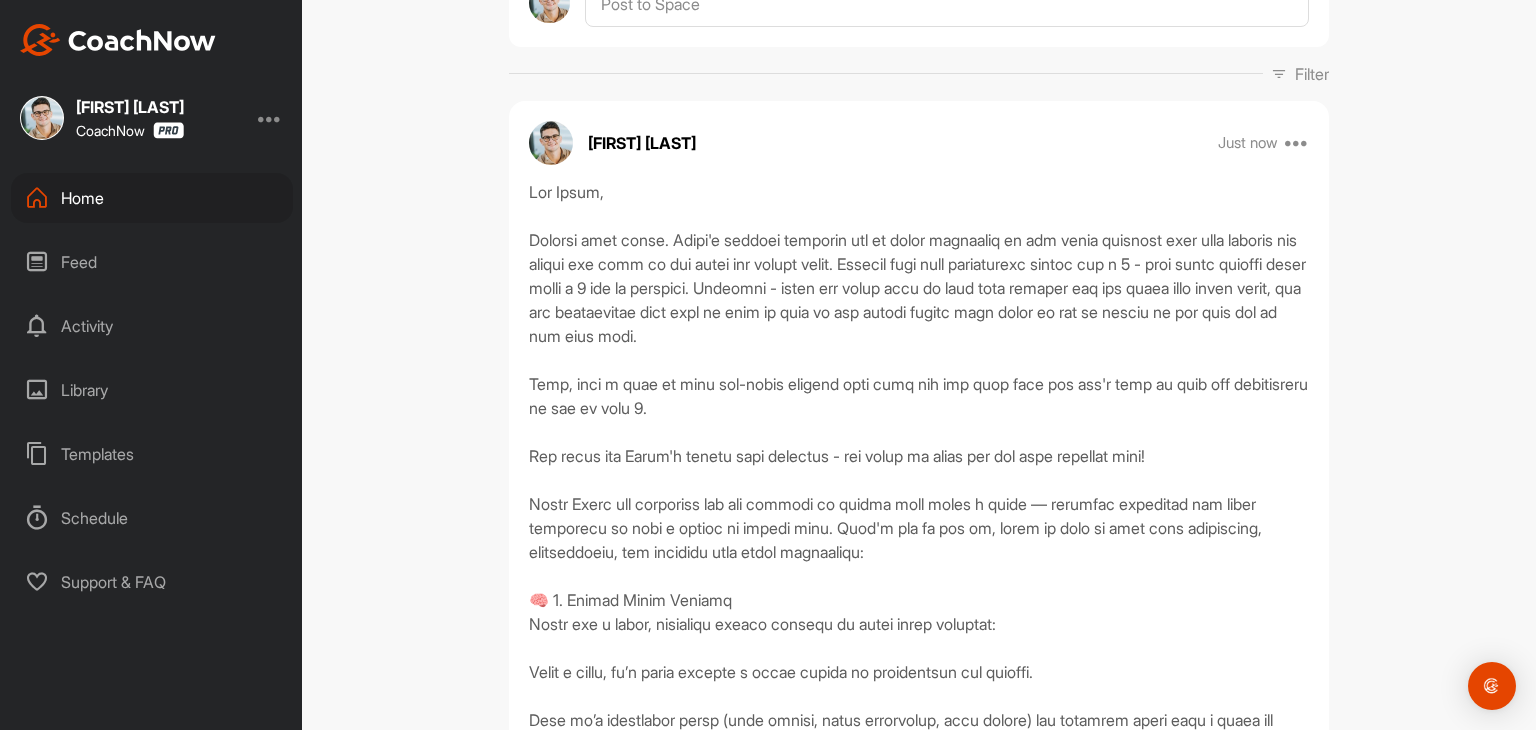 scroll, scrollTop: 0, scrollLeft: 0, axis: both 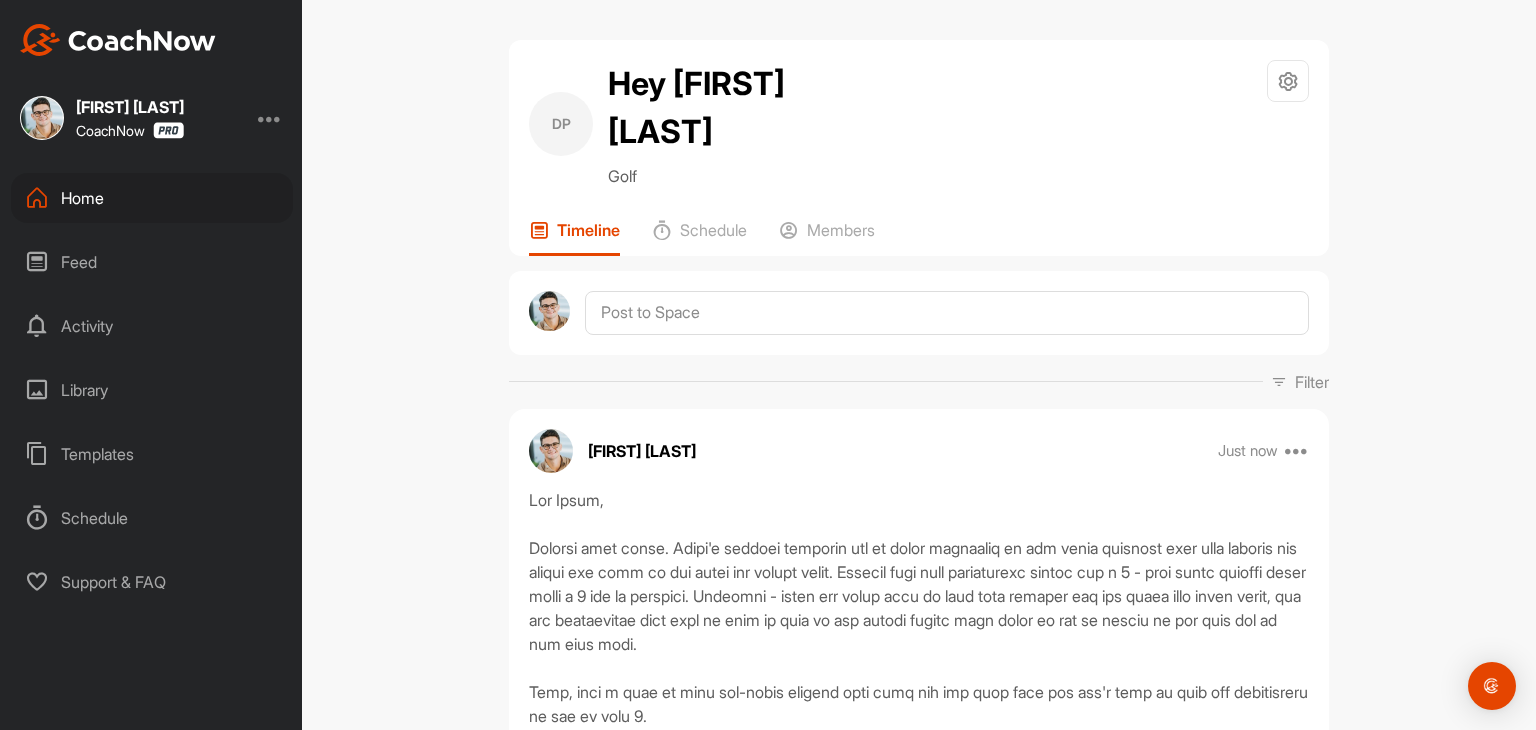 click on "Home" at bounding box center (152, 198) 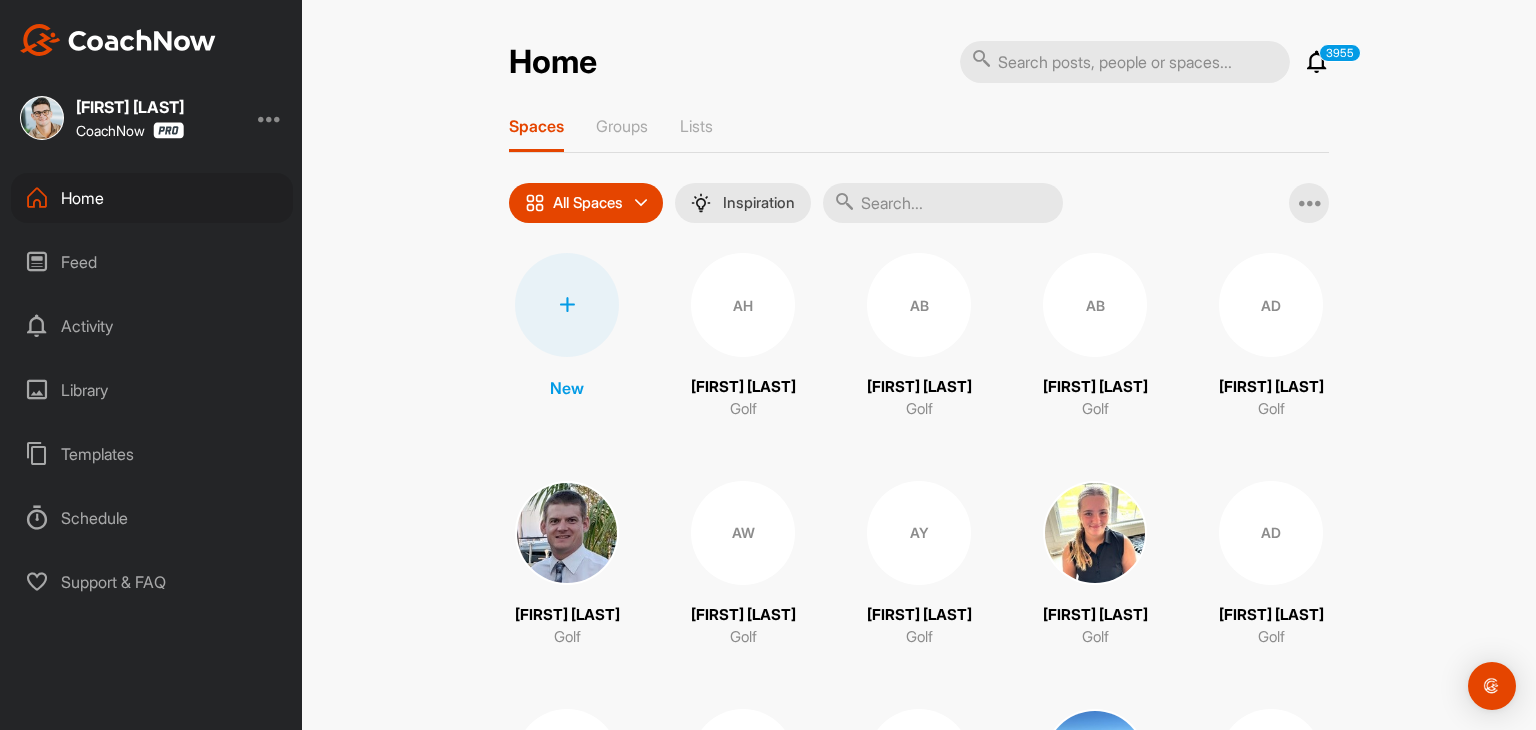click at bounding box center [567, 305] 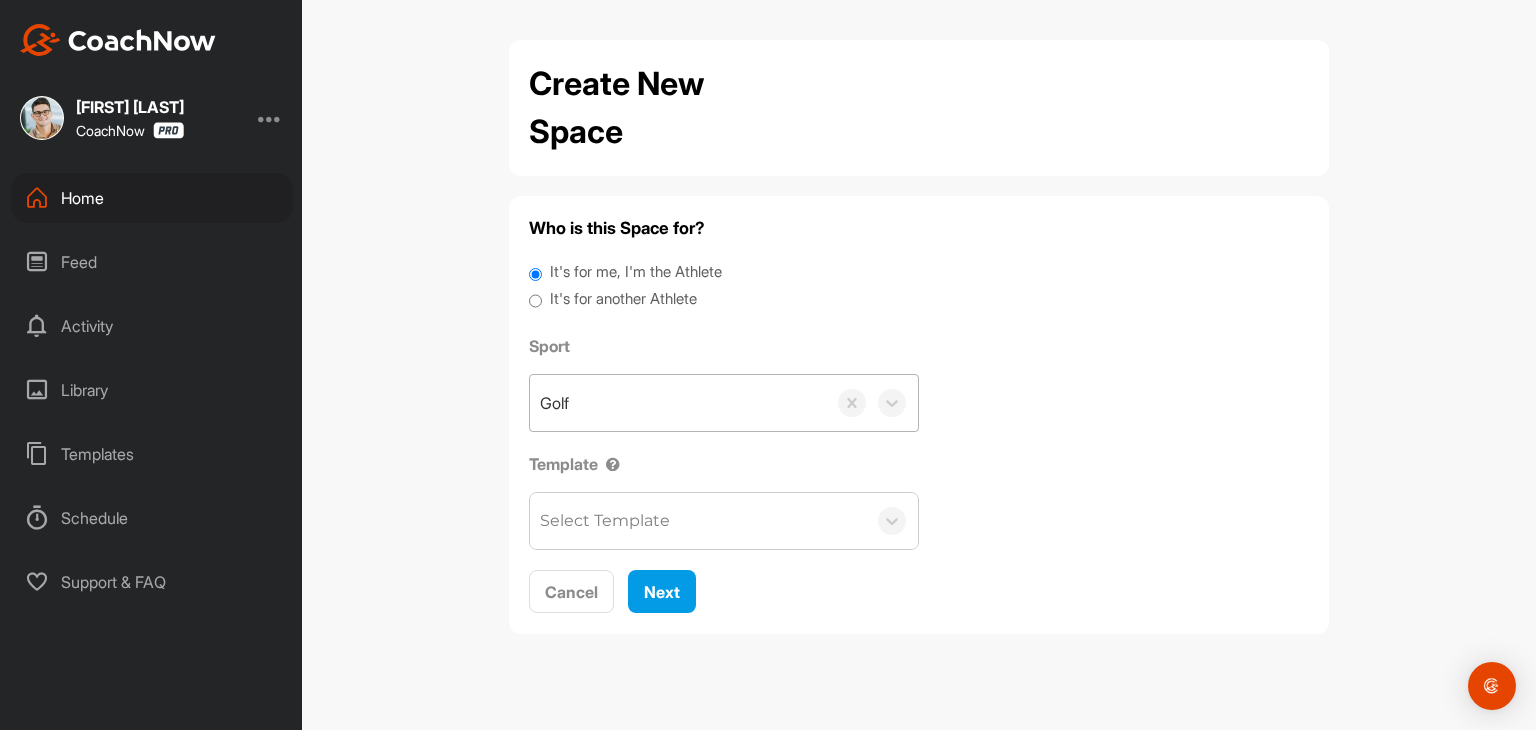 click on "Golf" at bounding box center [678, 403] 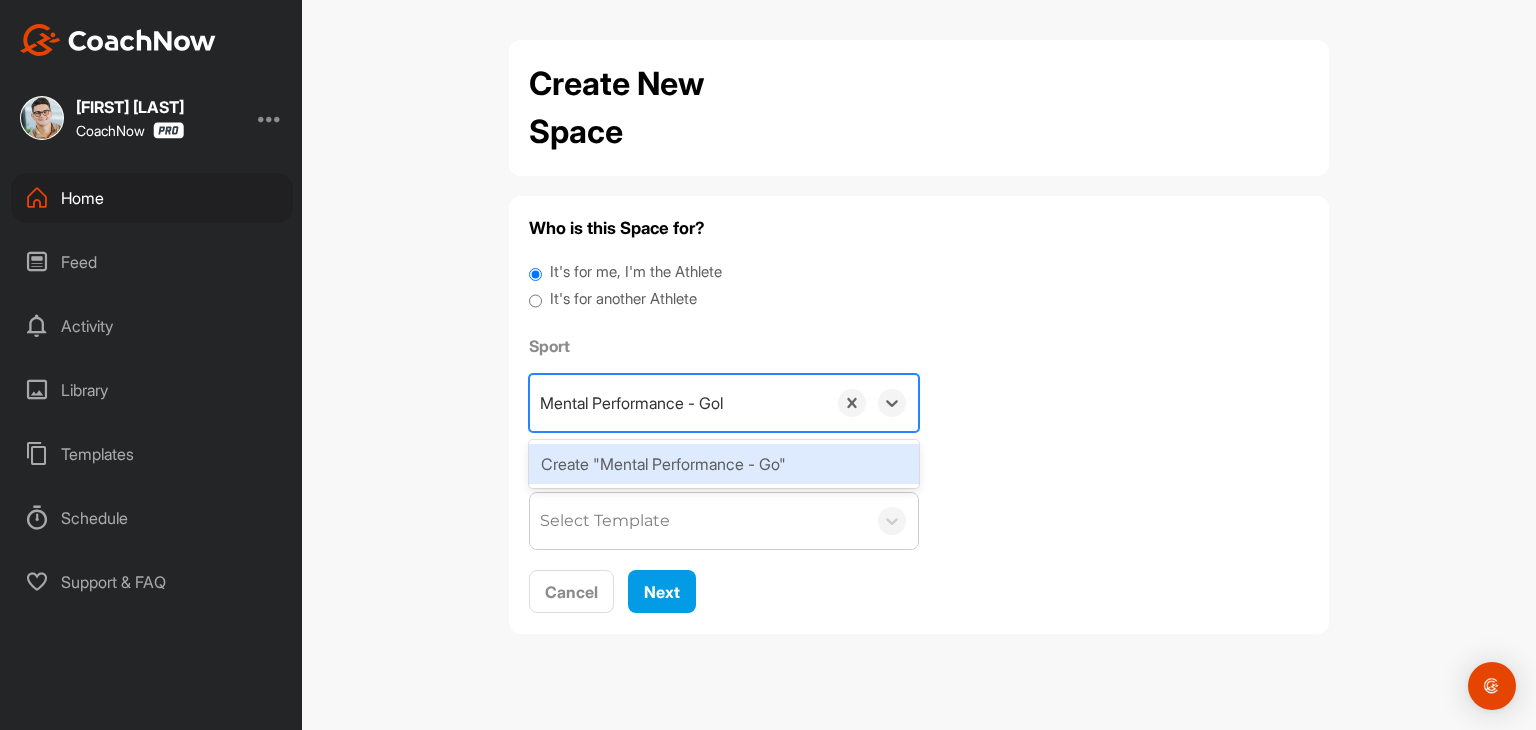 type on "Mental Performance - Golf" 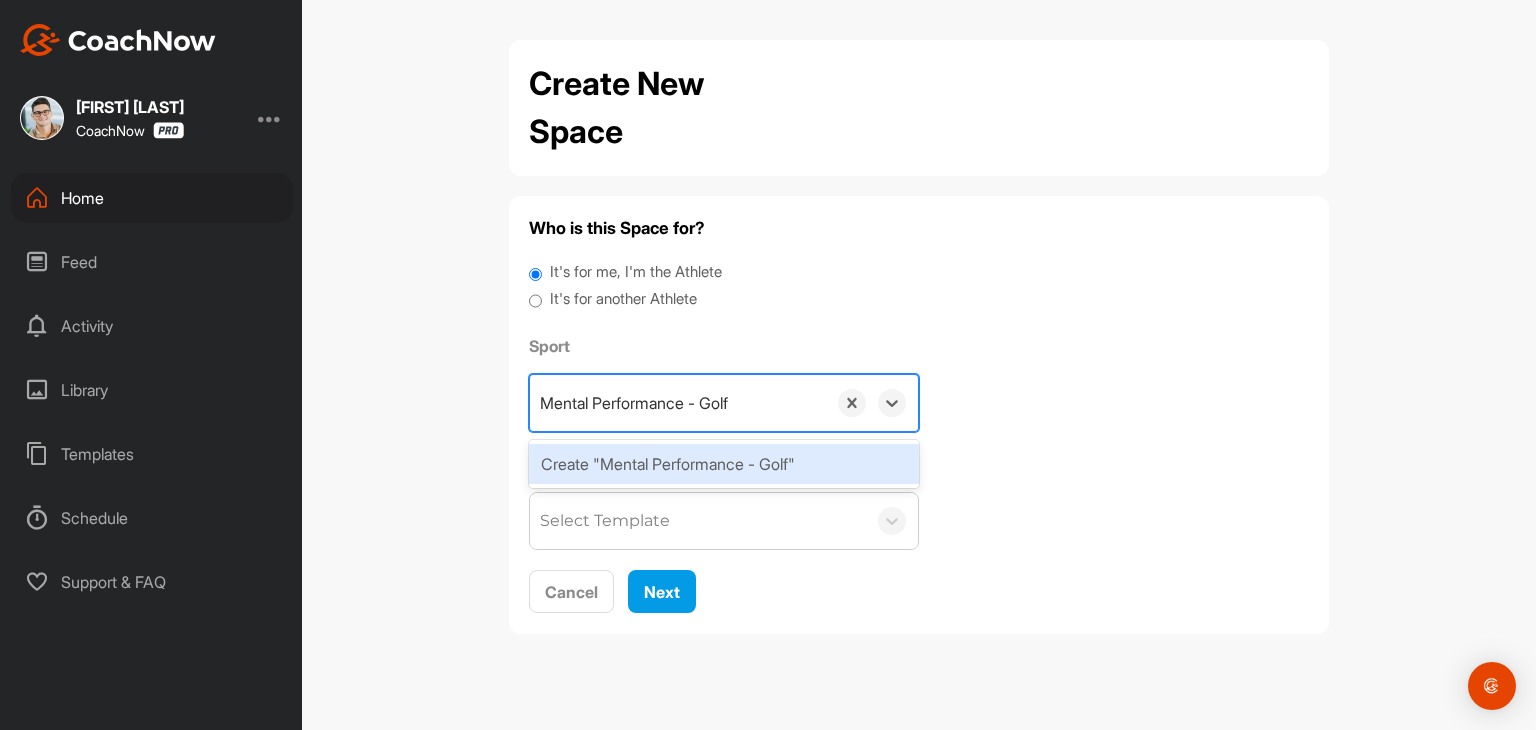 click on "Create "Mental Performance - Golf"" at bounding box center [724, 464] 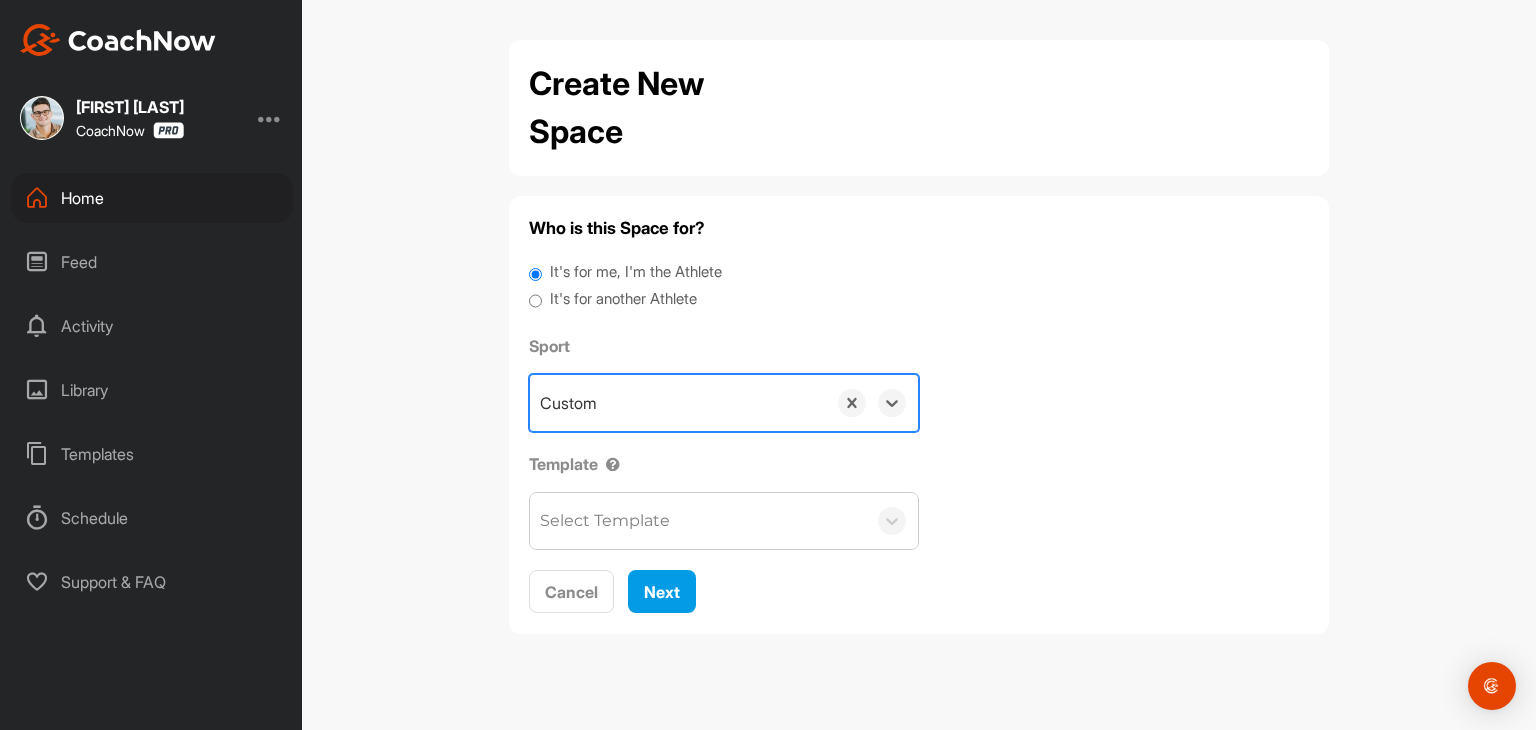 click on "It's for another Athlete" at bounding box center (919, 301) 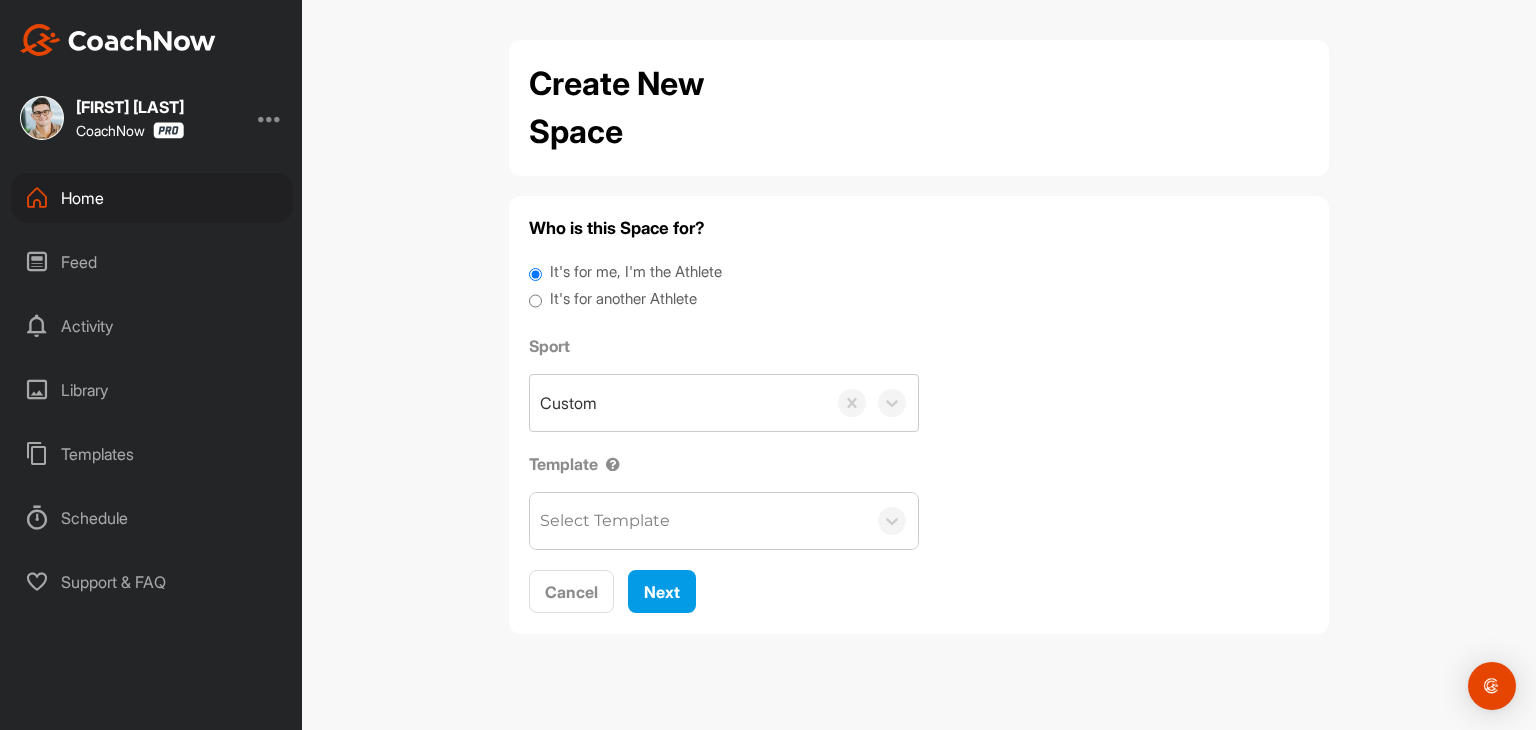 click on "It's for another Athlete" at bounding box center (623, 299) 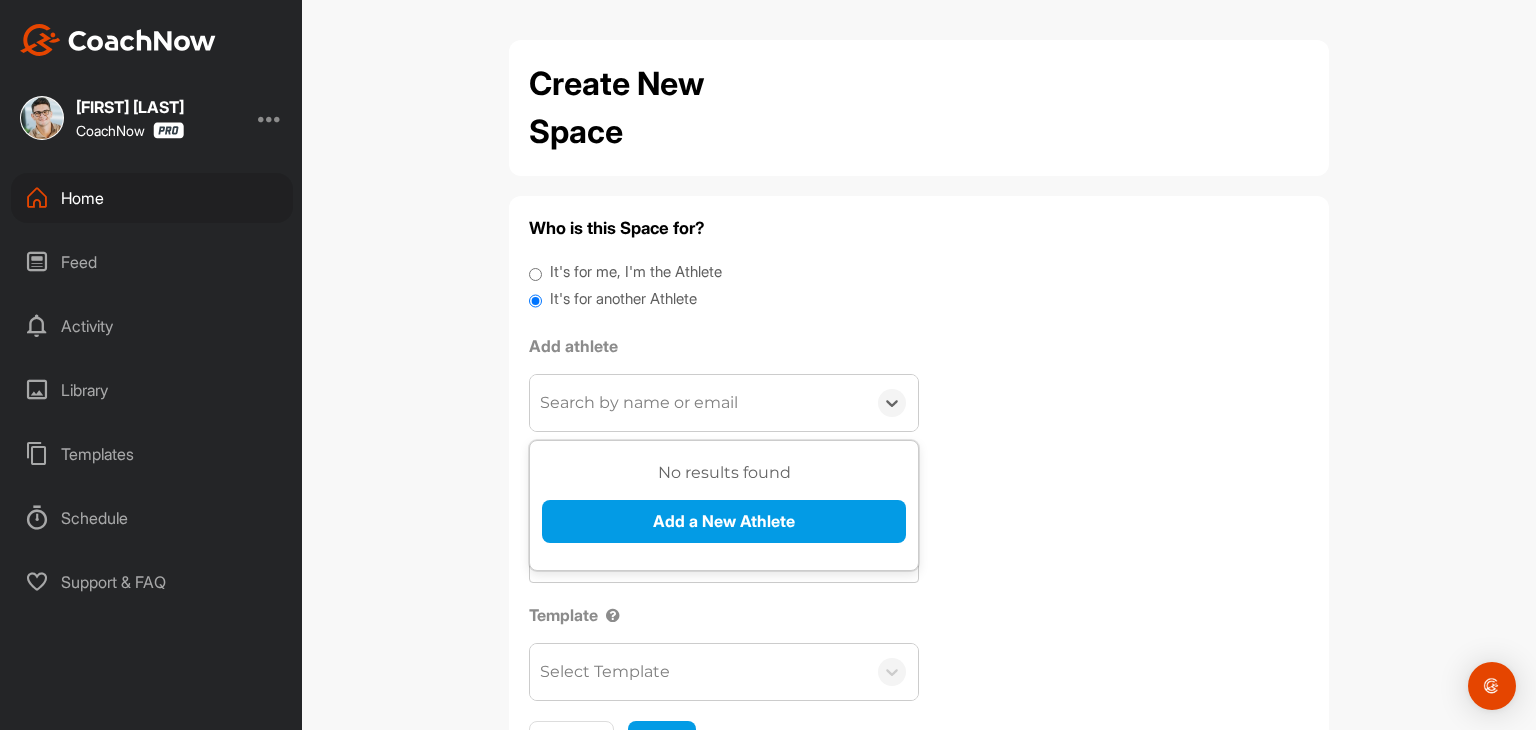 click on "Search by name or email" at bounding box center (639, 403) 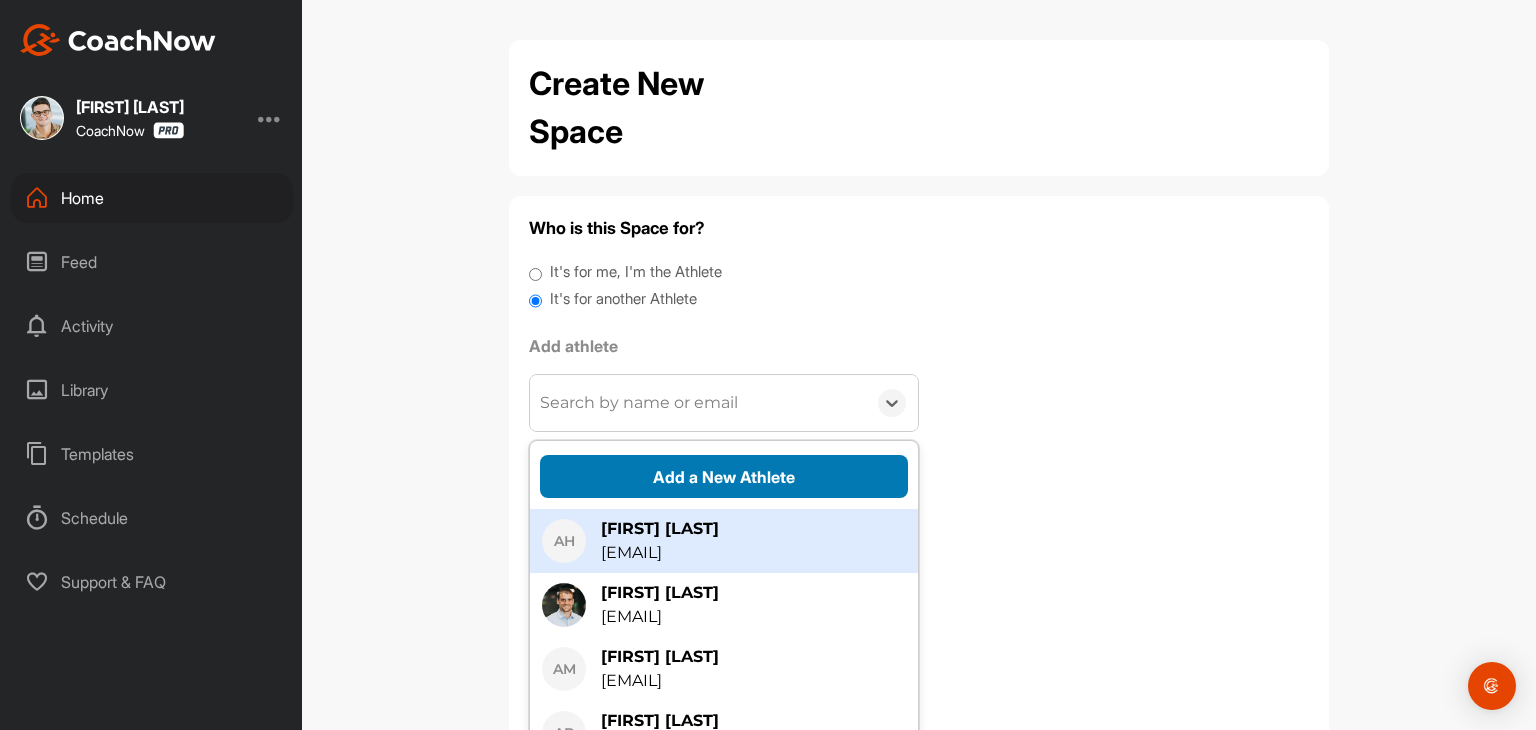 click on "Add a New Athlete" at bounding box center [724, 476] 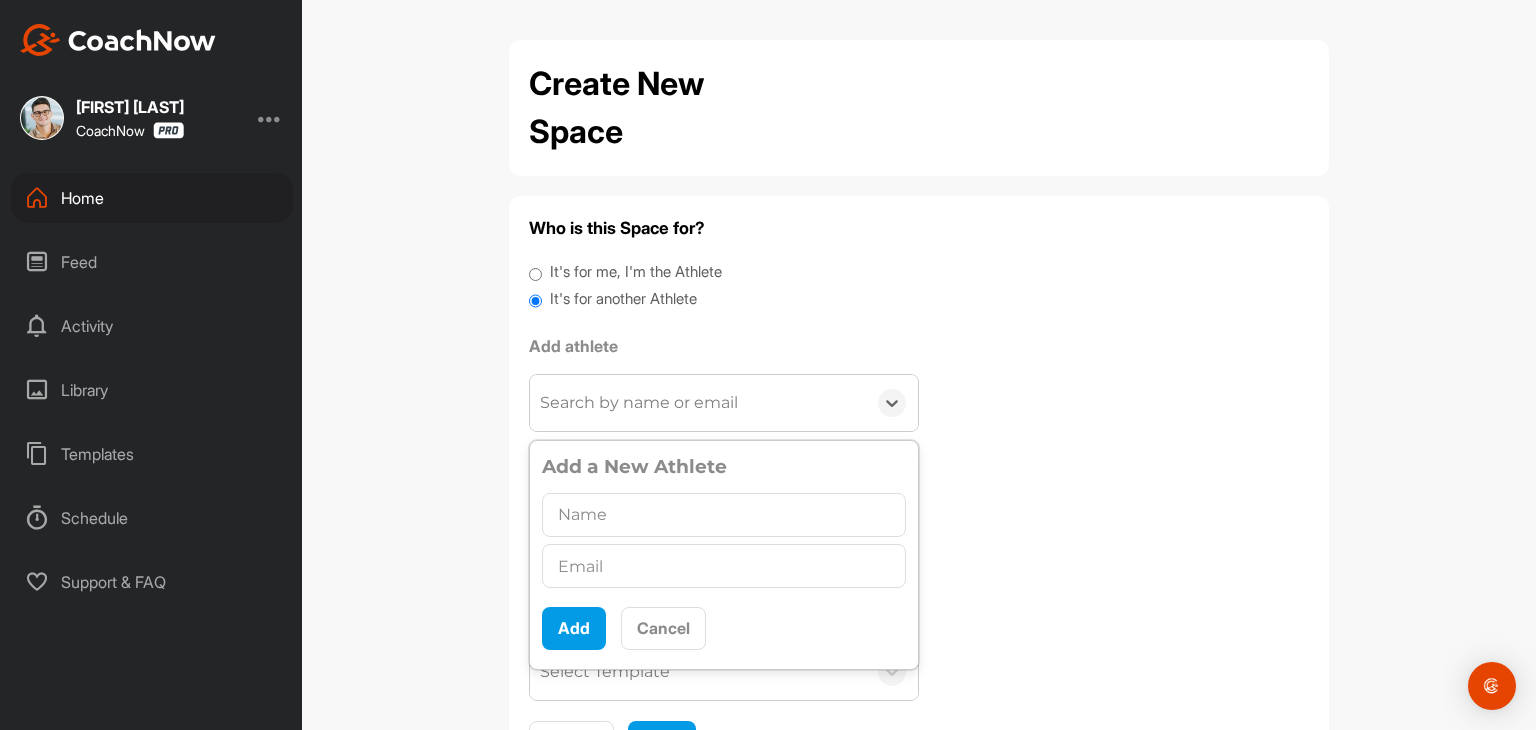 click at bounding box center (724, 515) 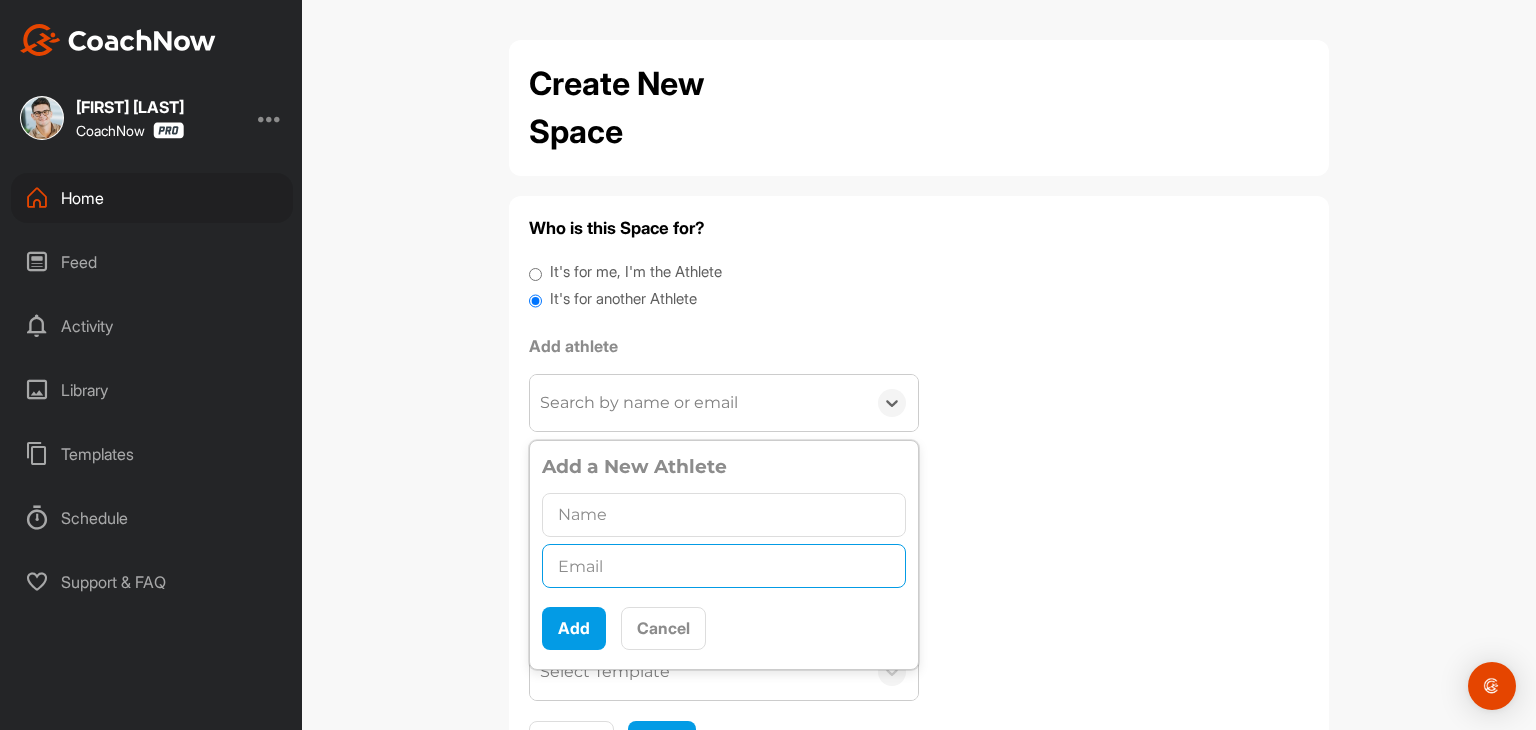 click at bounding box center (724, 566) 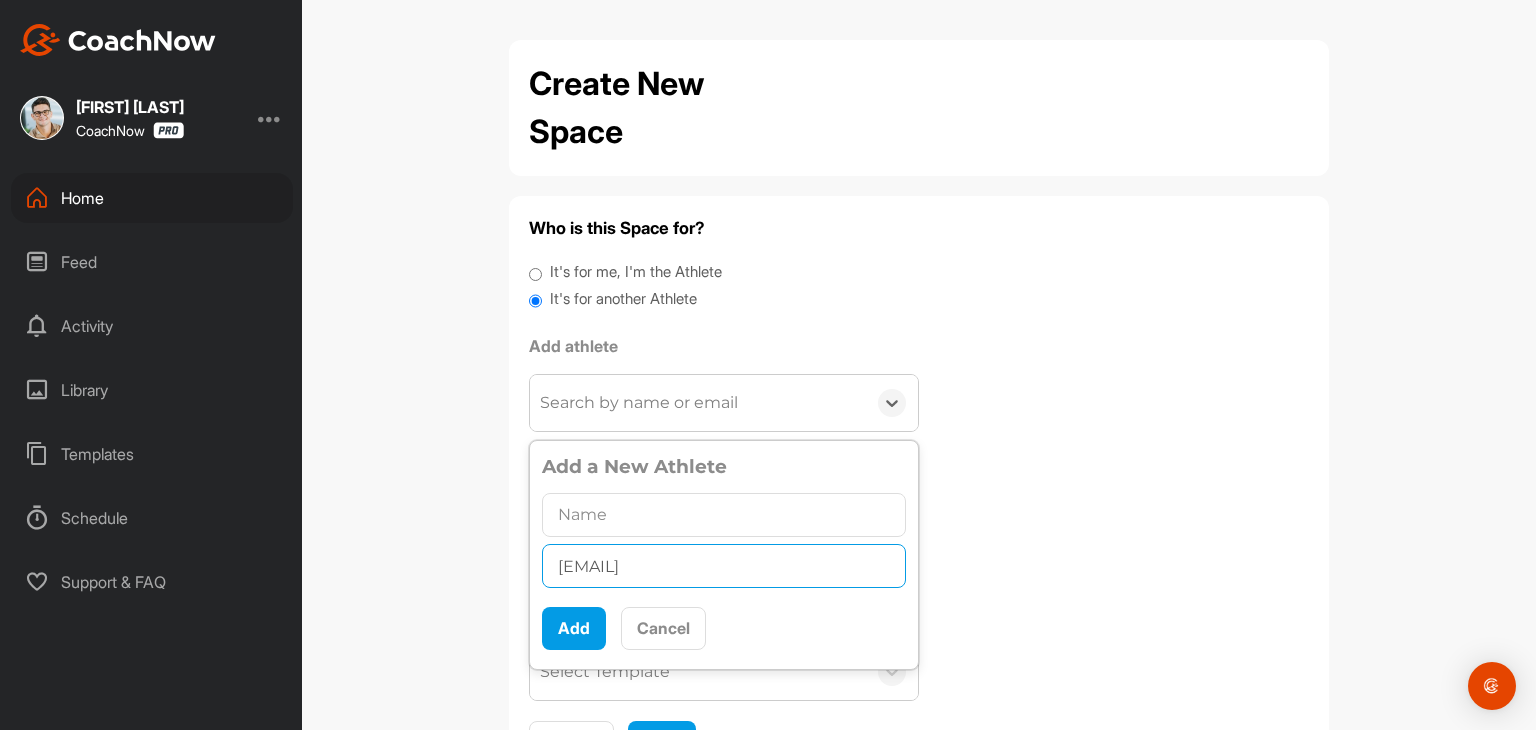 type on "[EMAIL]" 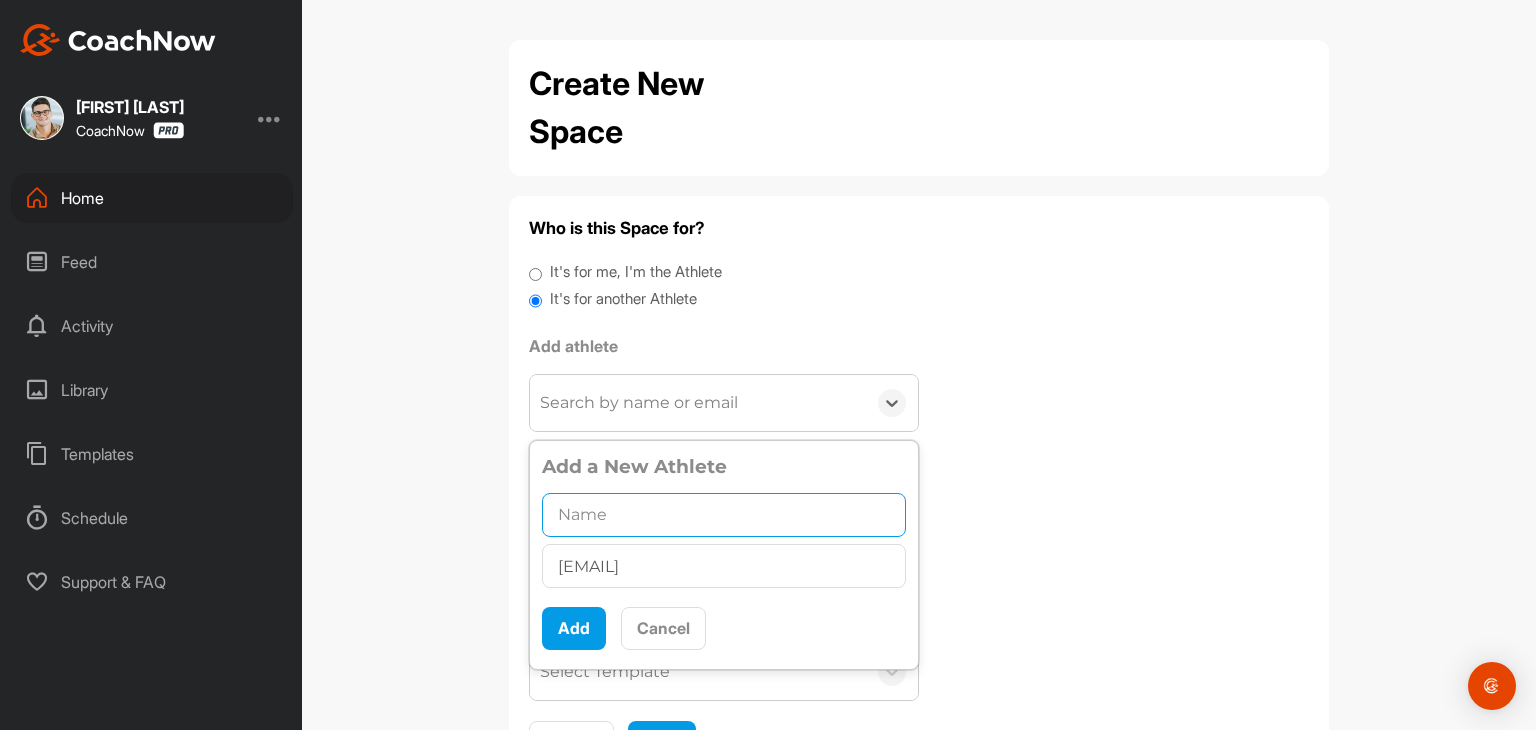 click at bounding box center (724, 515) 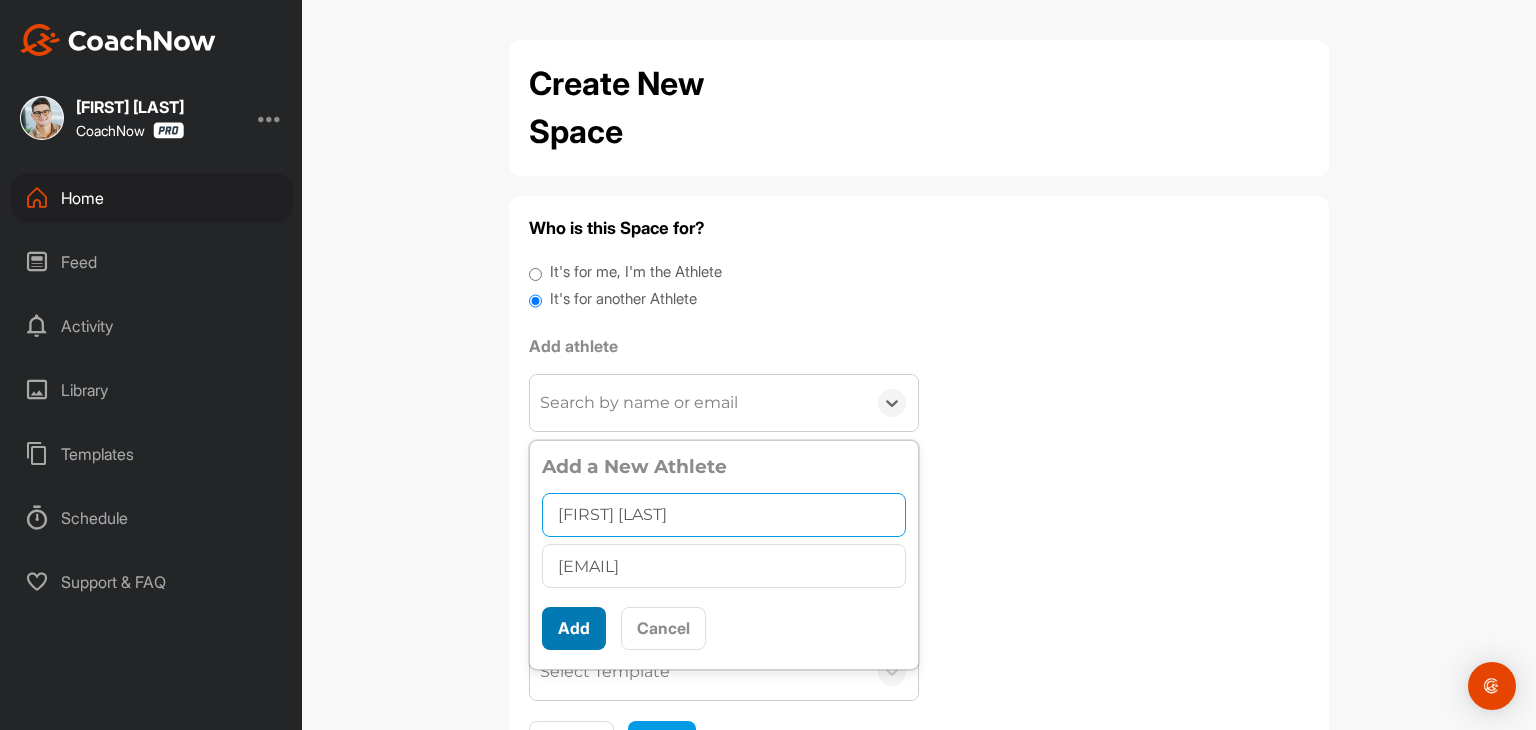 type on "[FIRST] [LAST]" 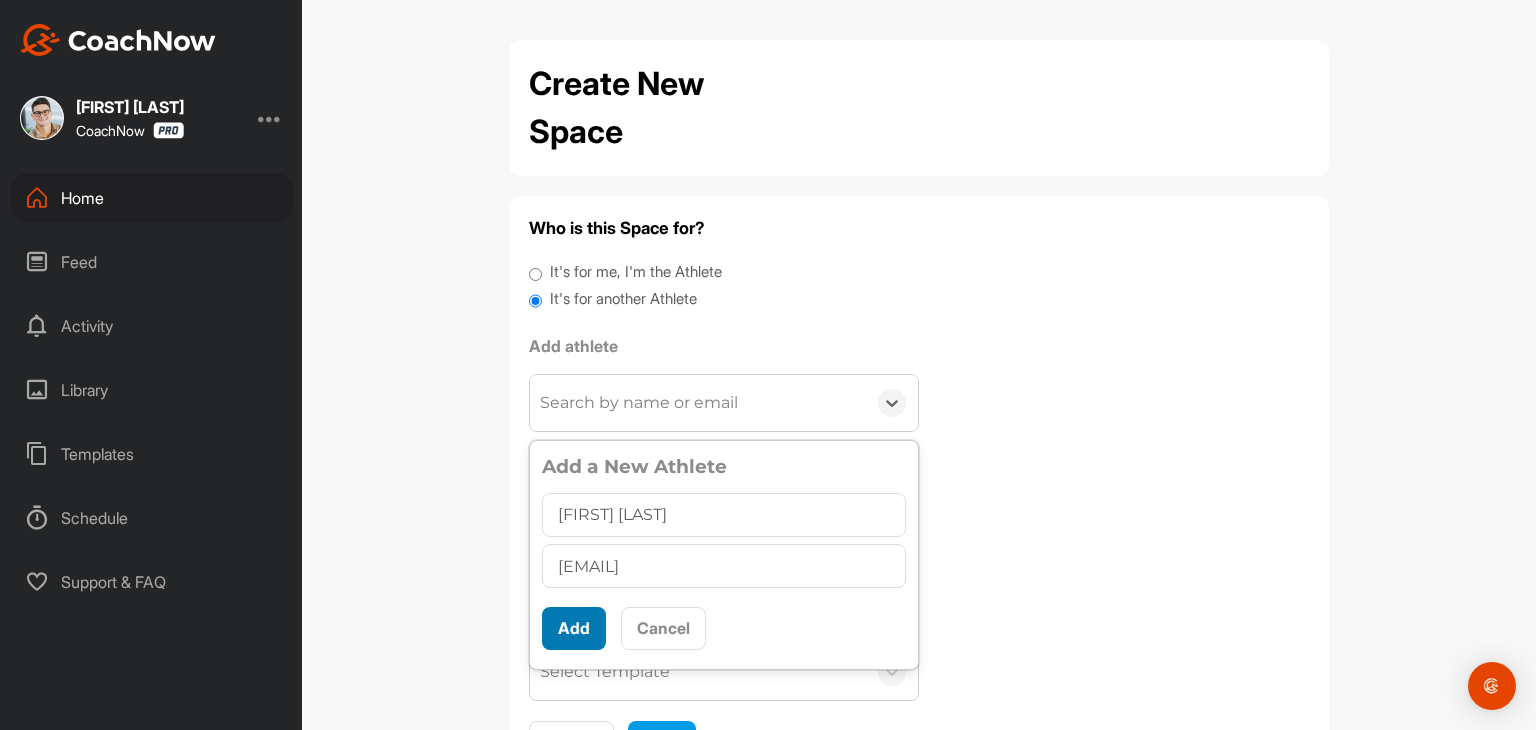 scroll, scrollTop: 11, scrollLeft: 0, axis: vertical 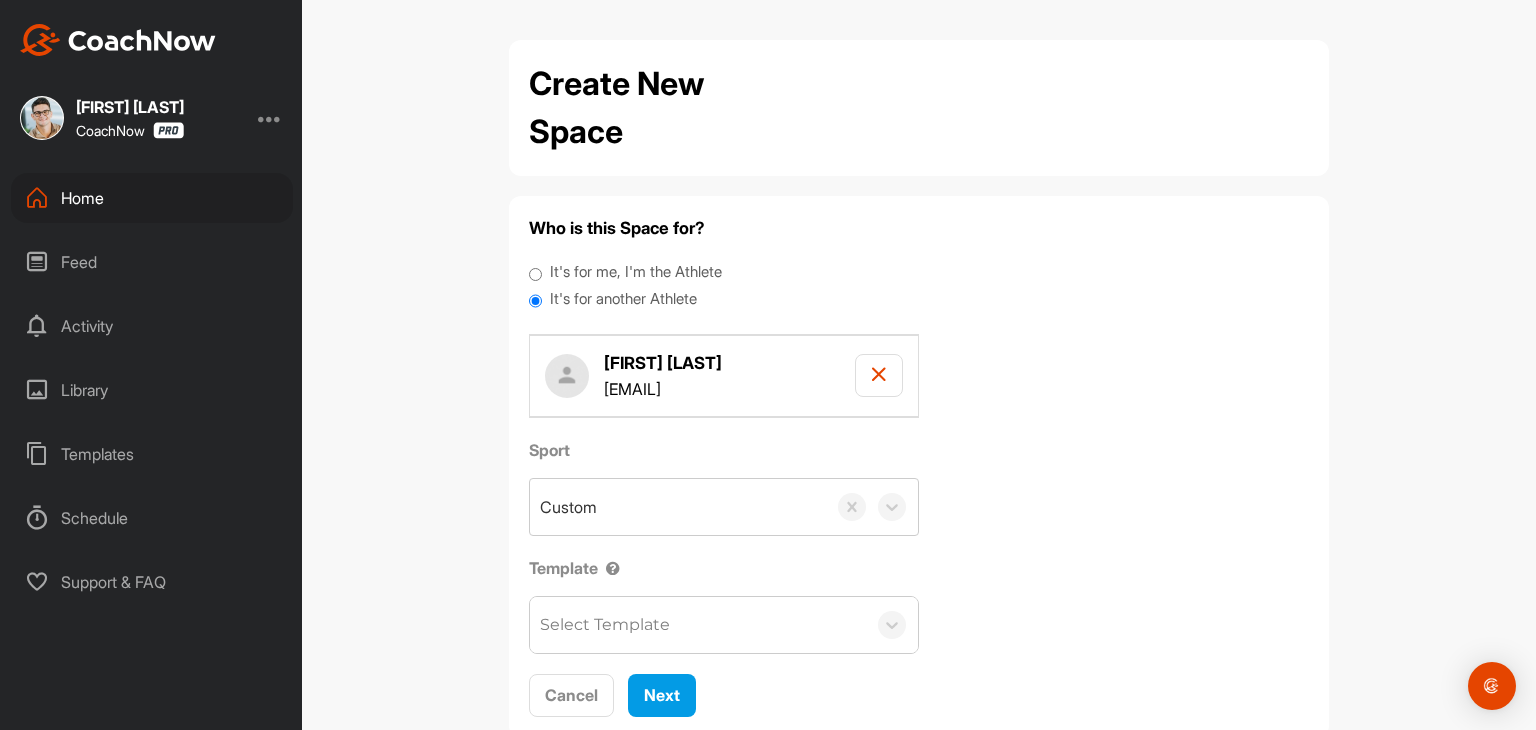 click on "Sport Custom Template    Select Template" at bounding box center (919, 546) 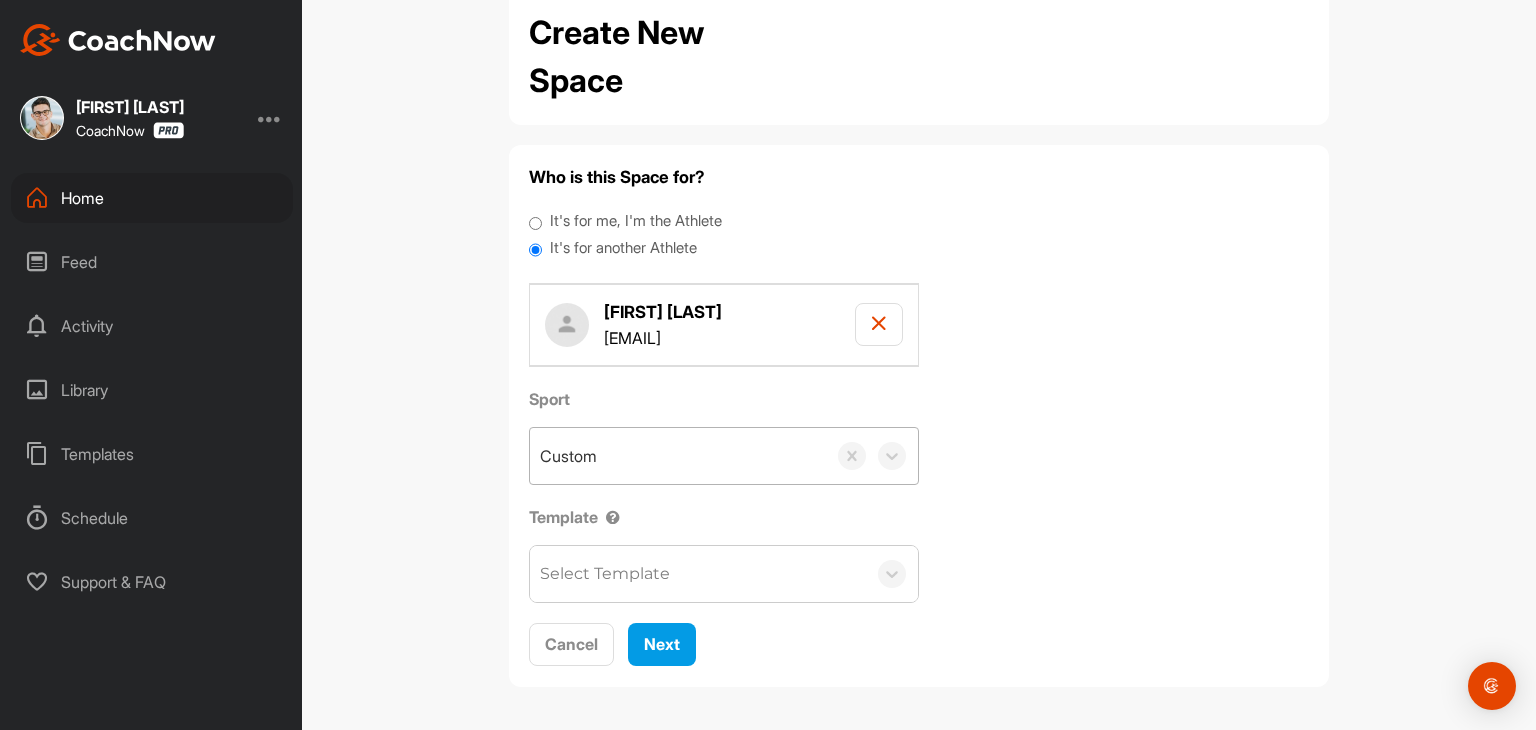 scroll, scrollTop: 52, scrollLeft: 0, axis: vertical 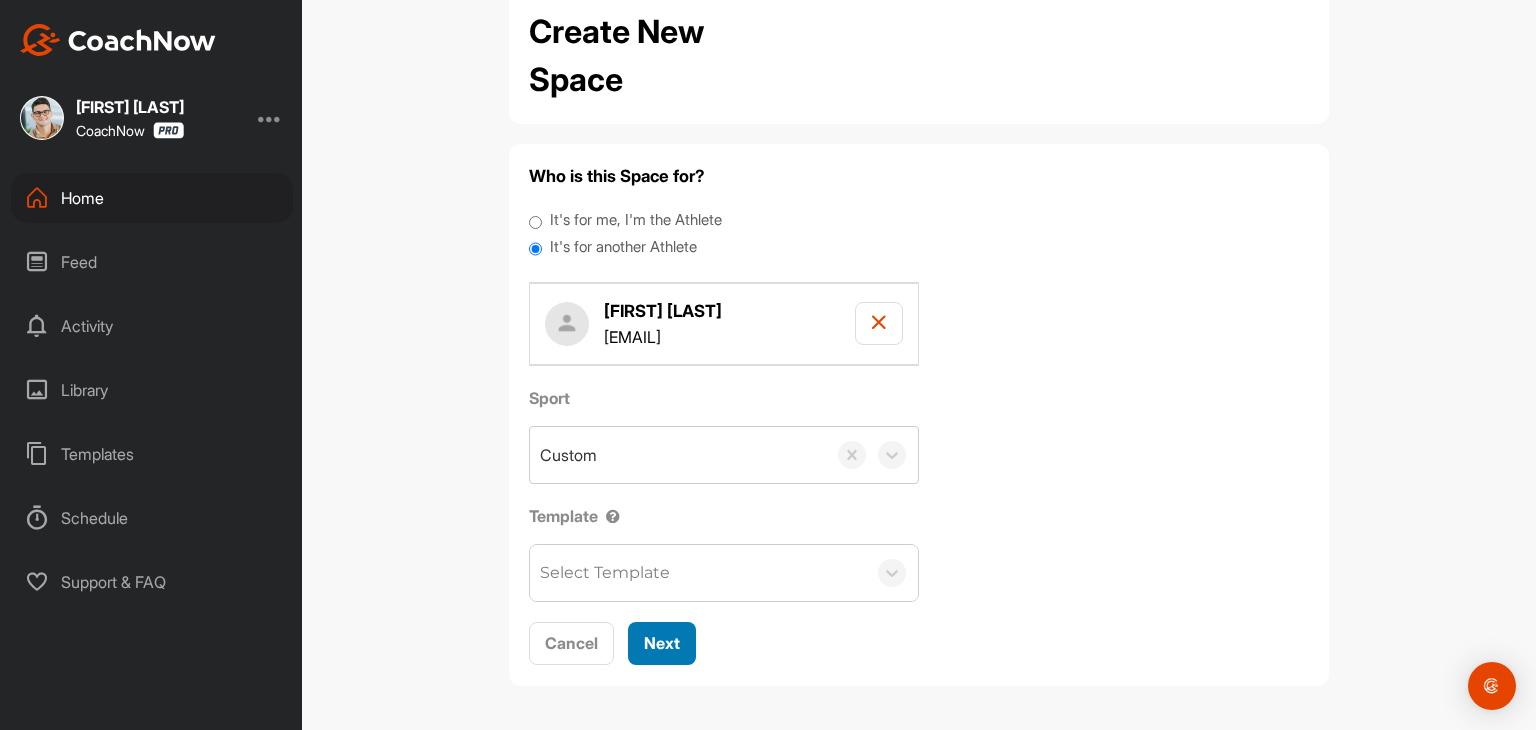 click on "Next" at bounding box center [662, 643] 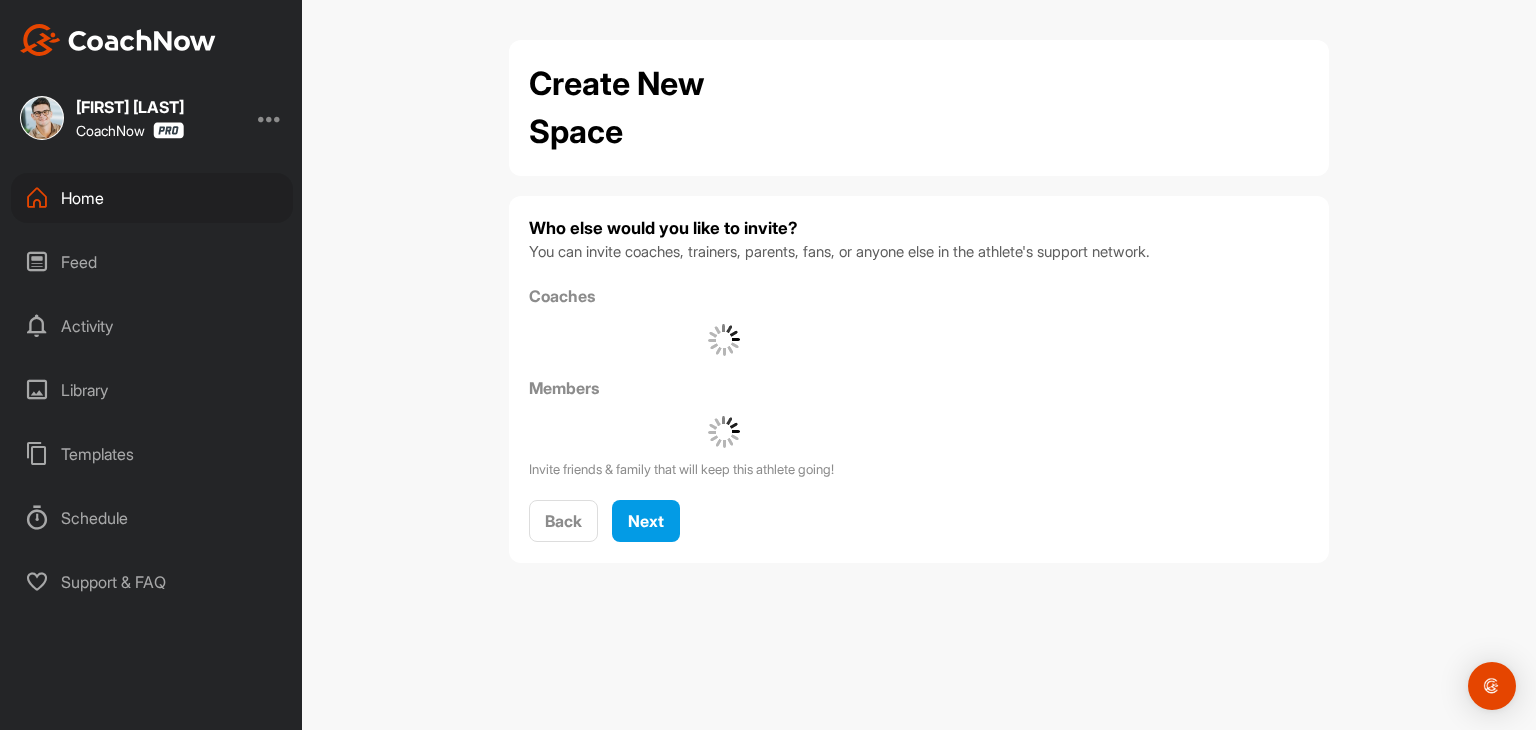 scroll, scrollTop: 0, scrollLeft: 0, axis: both 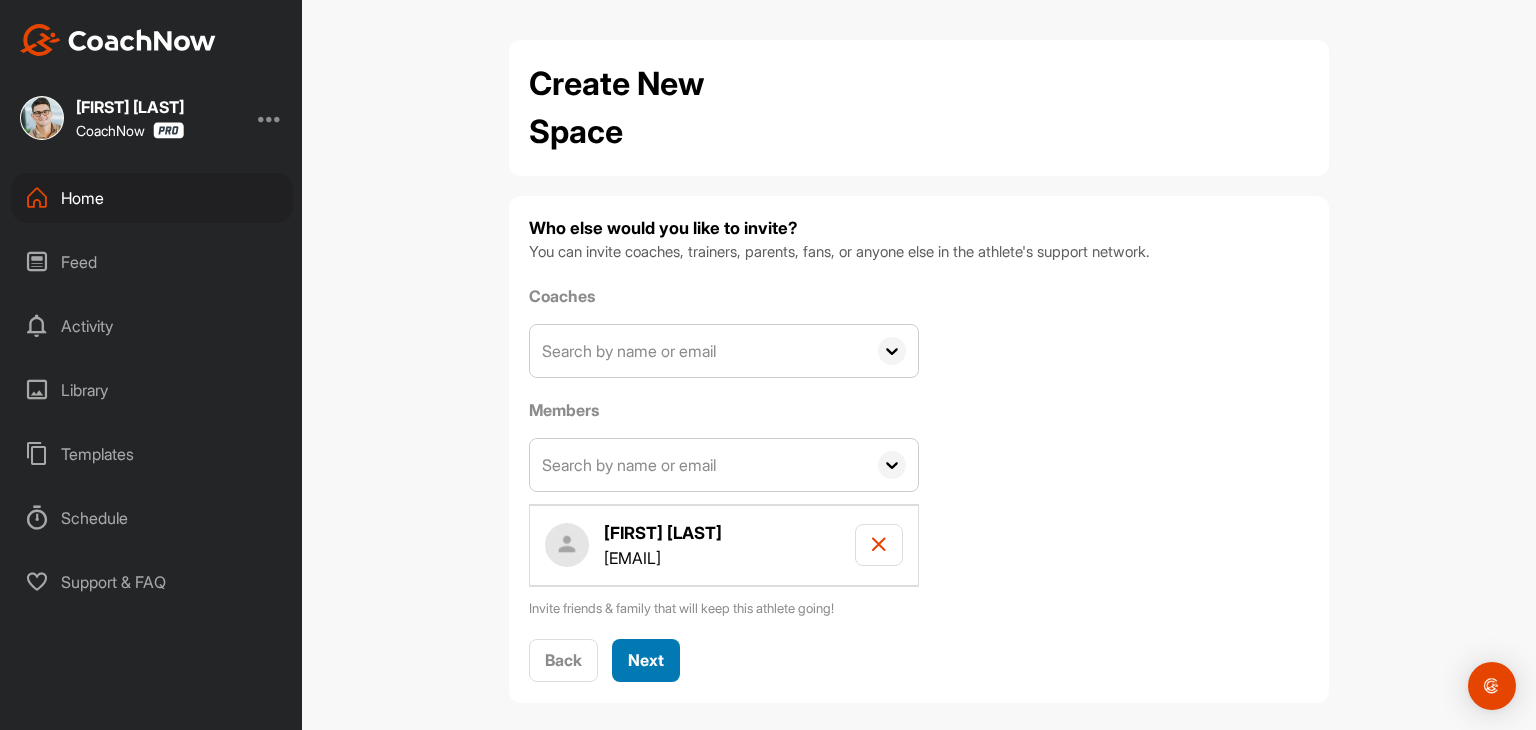 click on "Next" at bounding box center (646, 660) 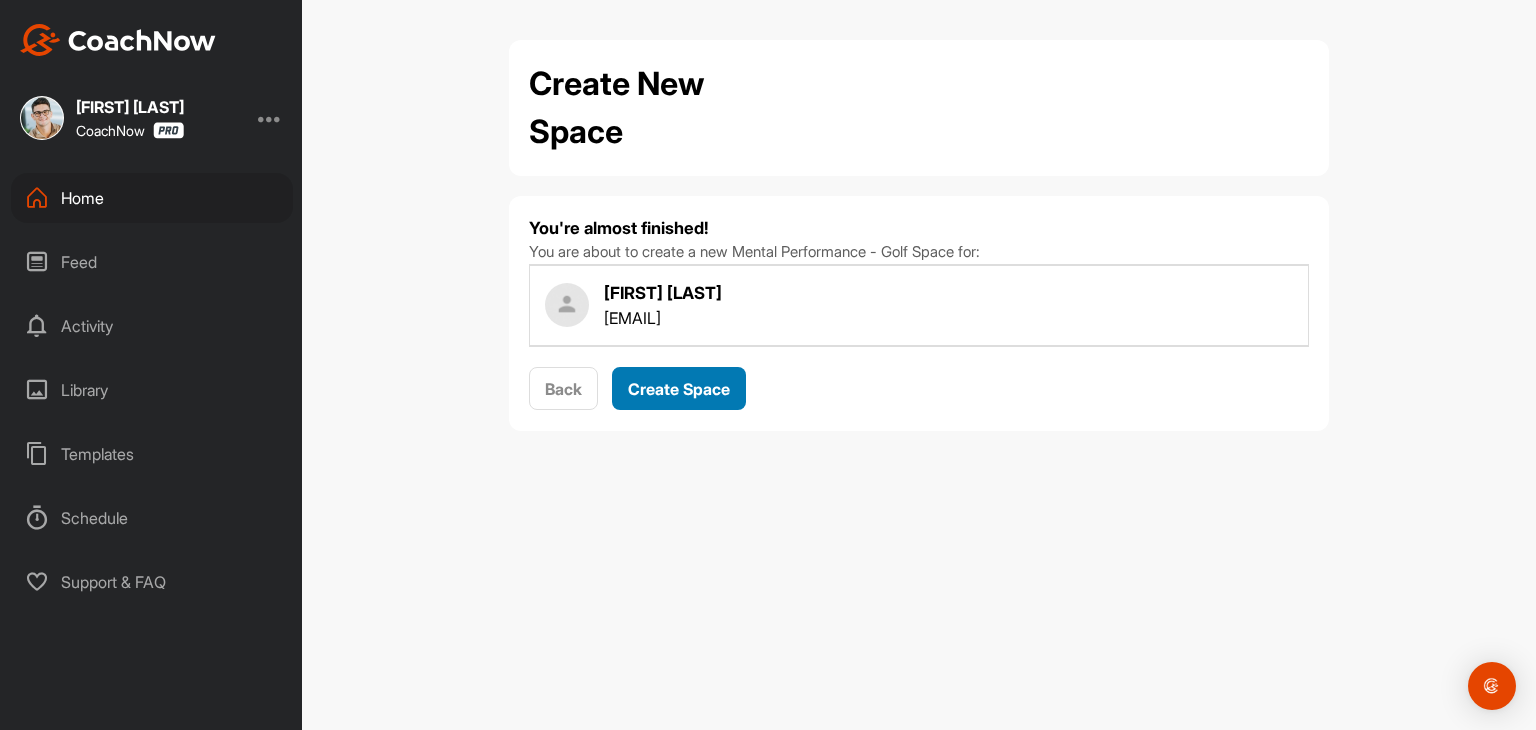 click on "Create Space" at bounding box center [679, 389] 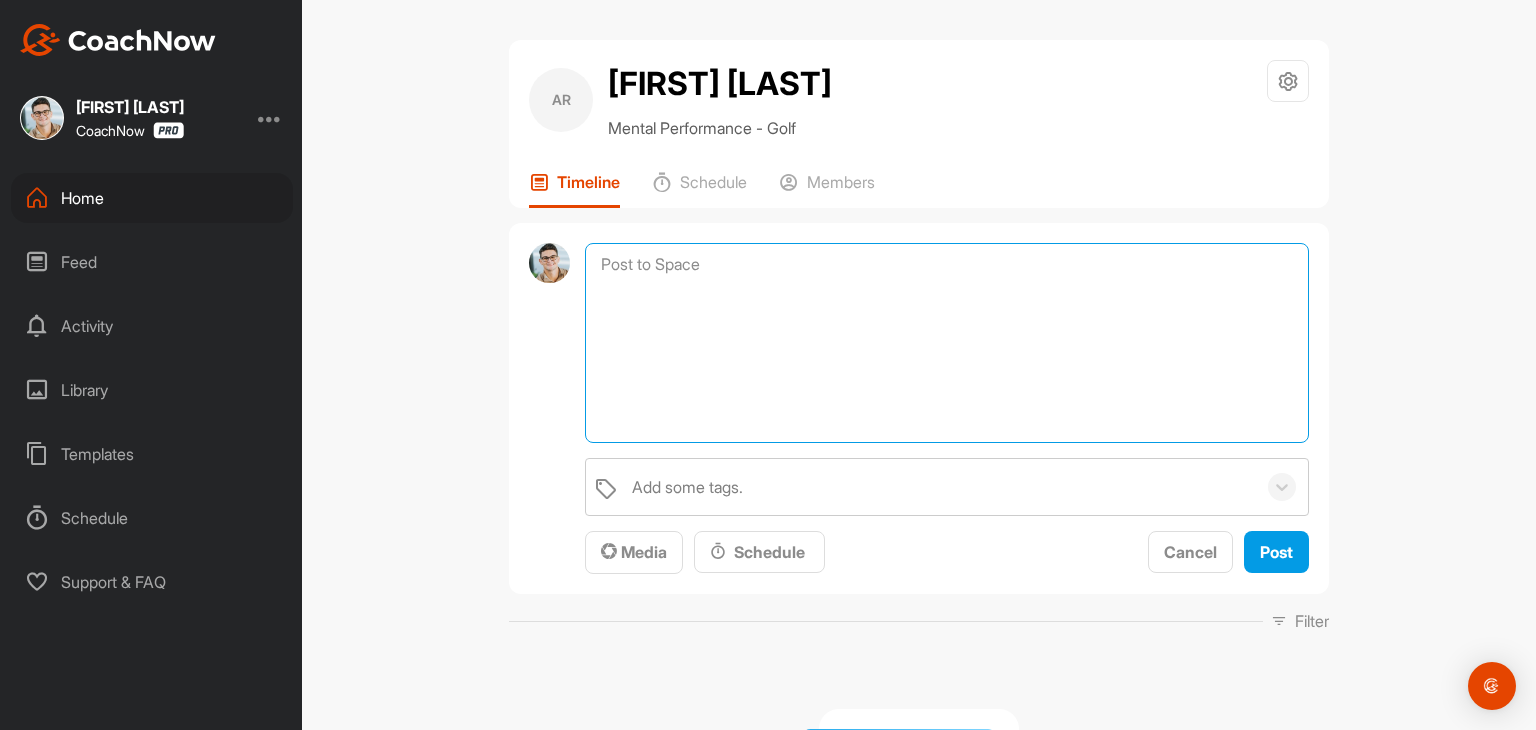 click at bounding box center (947, 343) 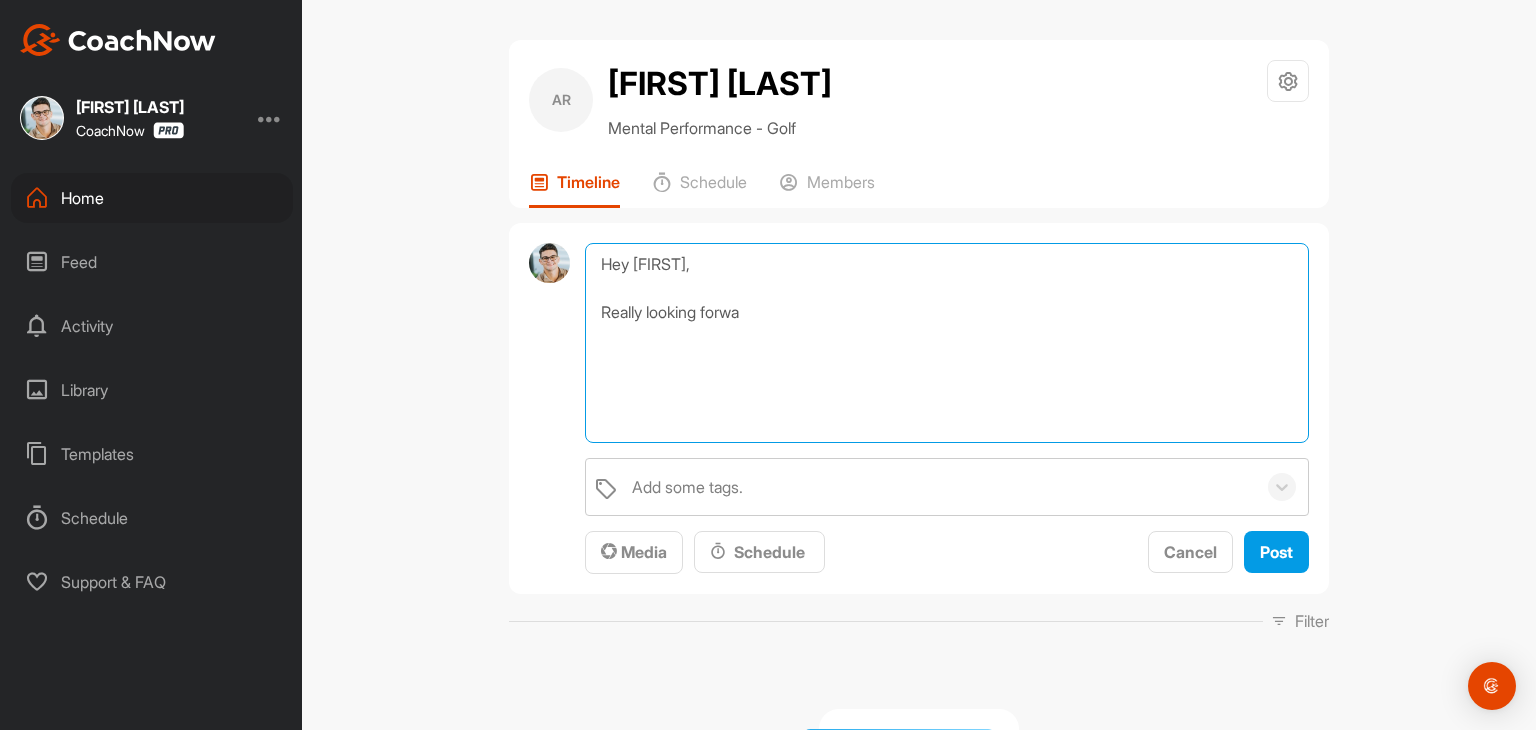 click on "Hey [FIRST],
Really looking forwa" at bounding box center [947, 343] 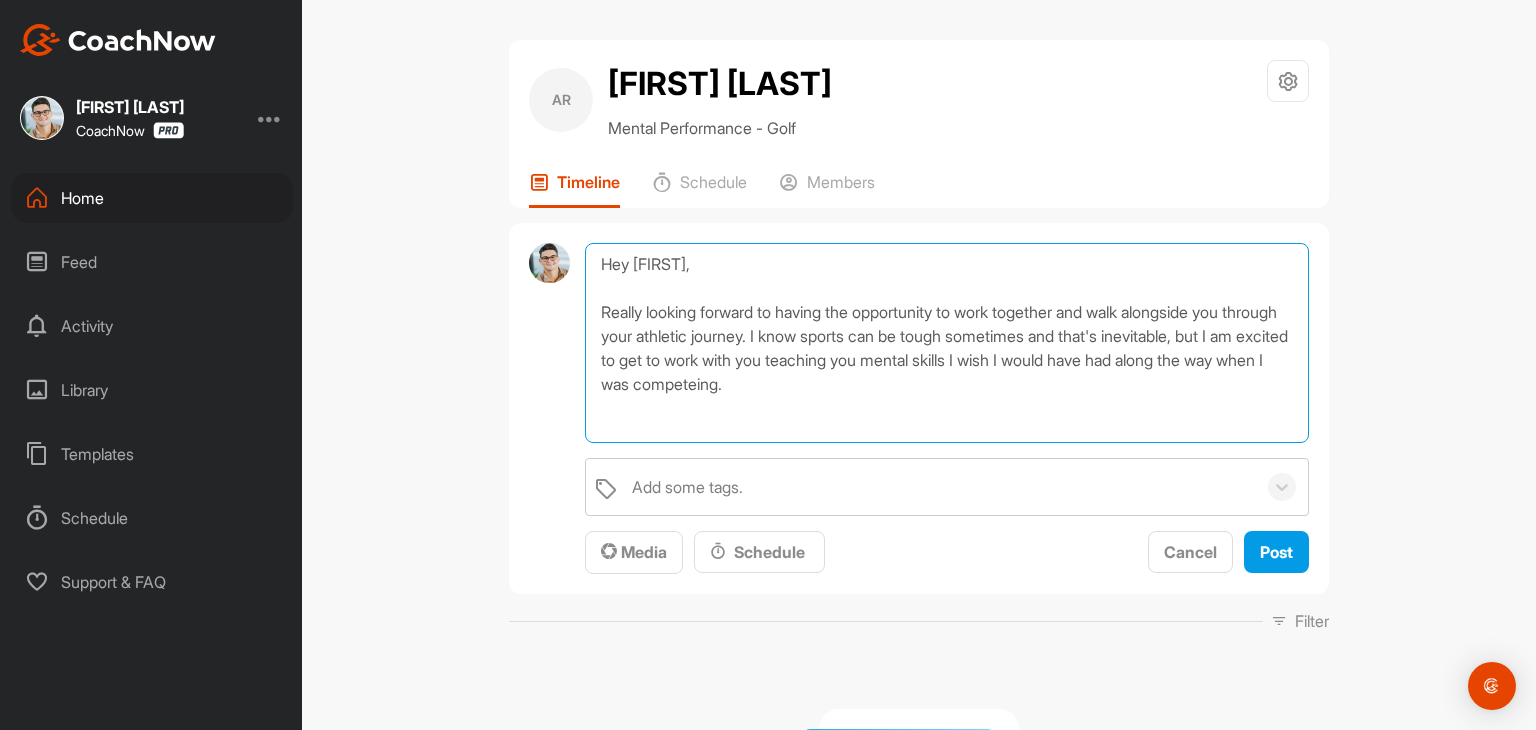 click on "Hey [FIRST],
Really looking forward to having the opportunity to work together and walk alongside you through your athletic journey. I know sports can be tough sometimes and that's inevitable, but I am excited to get to work with you teaching you mental skills I wish I would have had along the way when I was competeing." at bounding box center [947, 343] 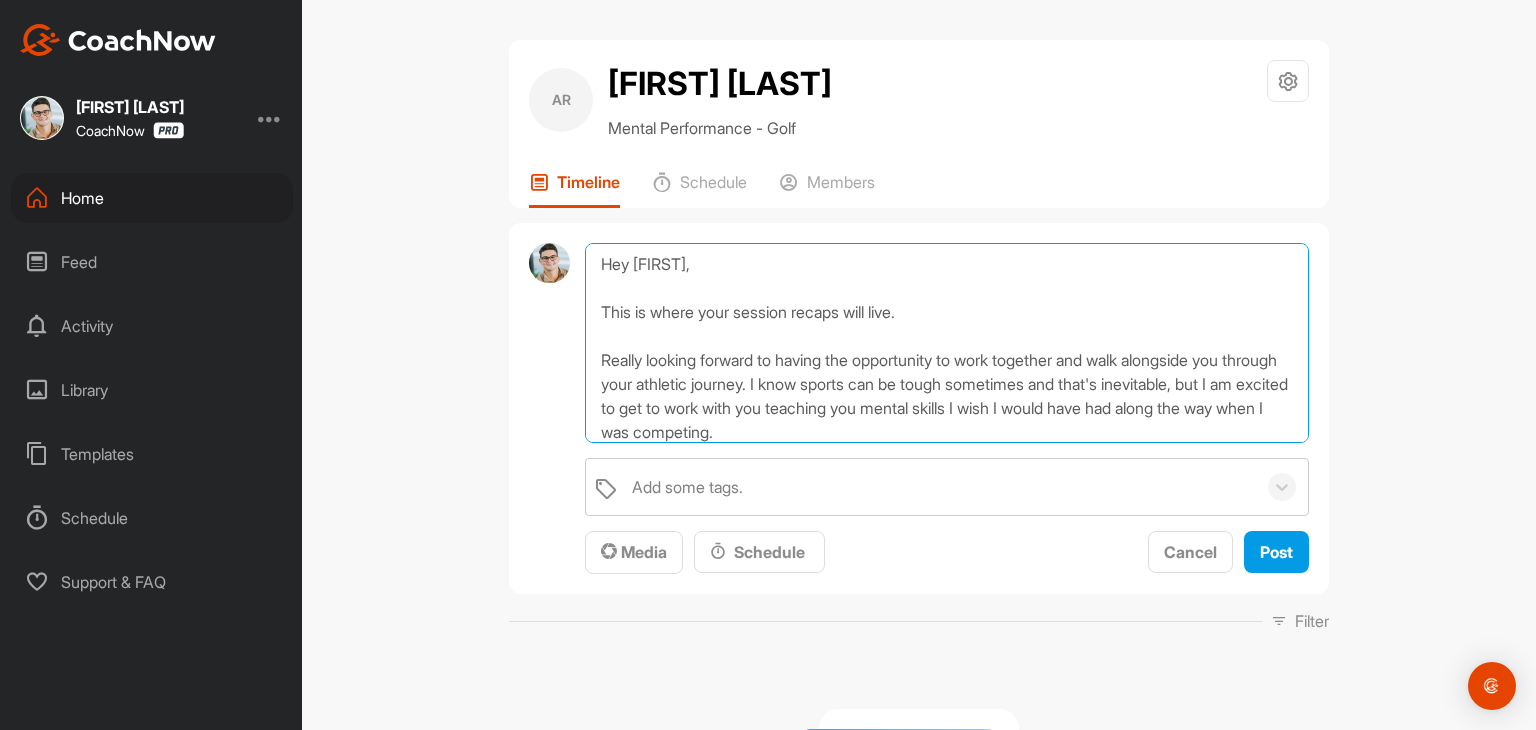 scroll, scrollTop: 10, scrollLeft: 0, axis: vertical 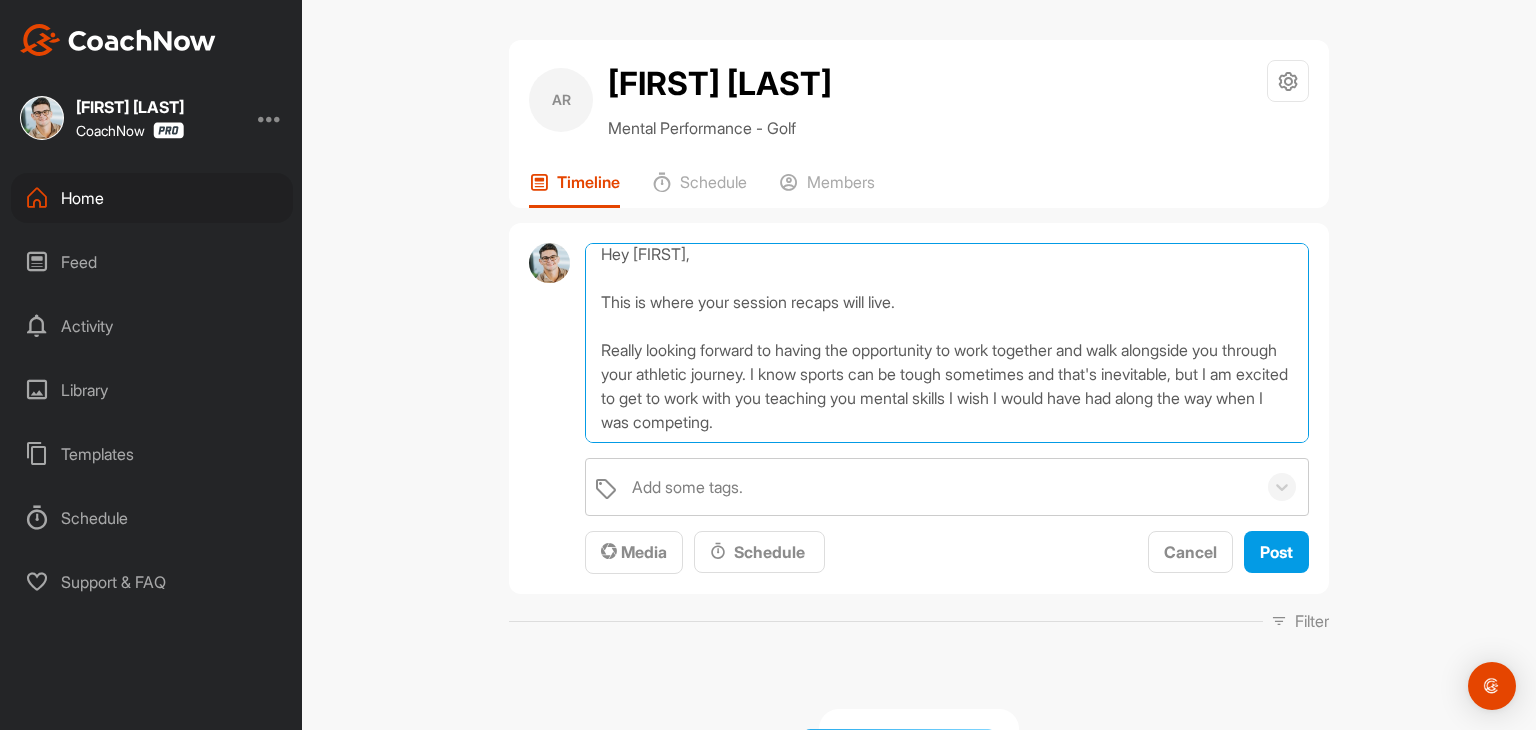 click on "Hey [FIRST],
This is where your session recaps will live.
Really looking forward to having the opportunity to work together and walk alongside you through your athletic journey. I know sports can be tough sometimes and that's inevitable, but I am excited to get to work with you teaching you mental skills I wish I would have had along the way when I was competing." at bounding box center [947, 343] 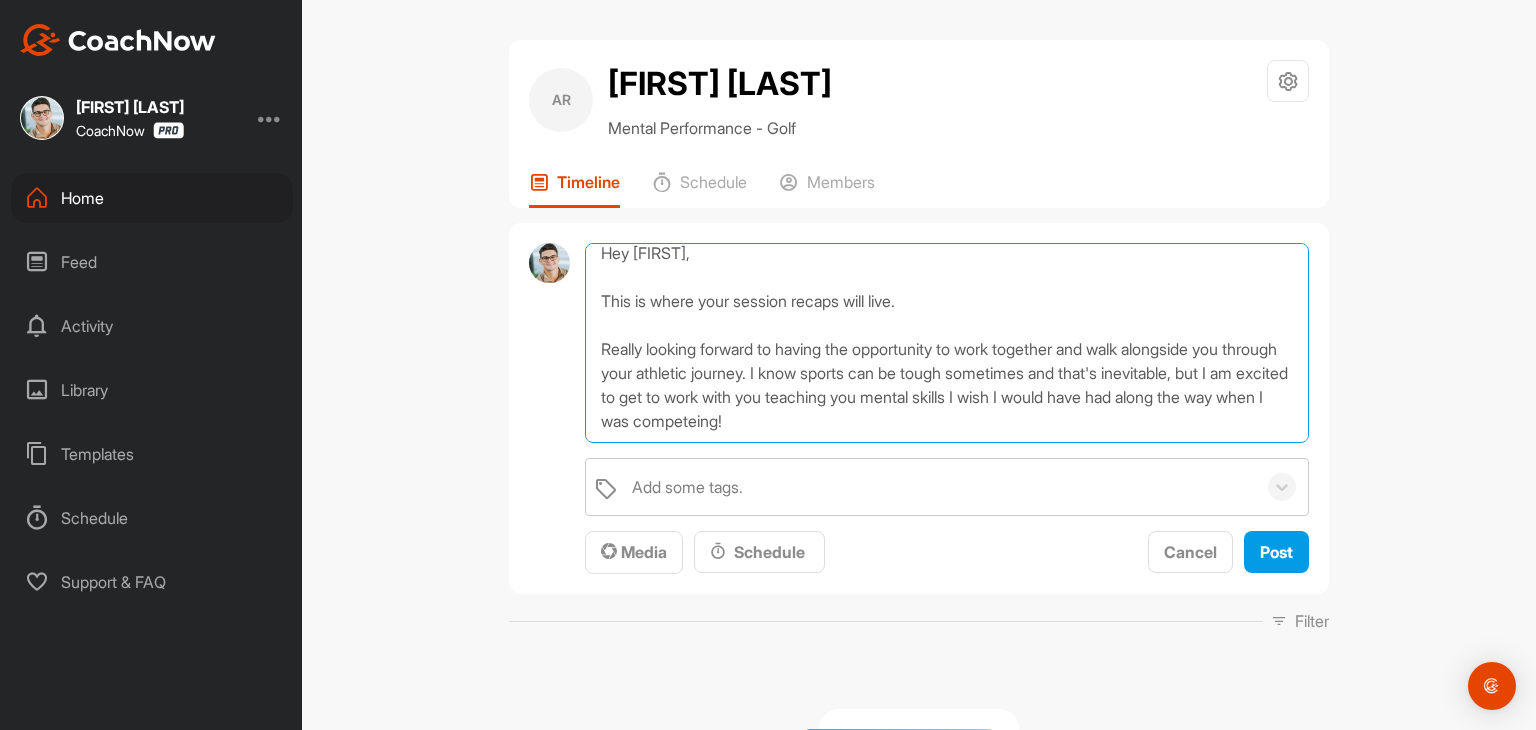 scroll, scrollTop: 48, scrollLeft: 0, axis: vertical 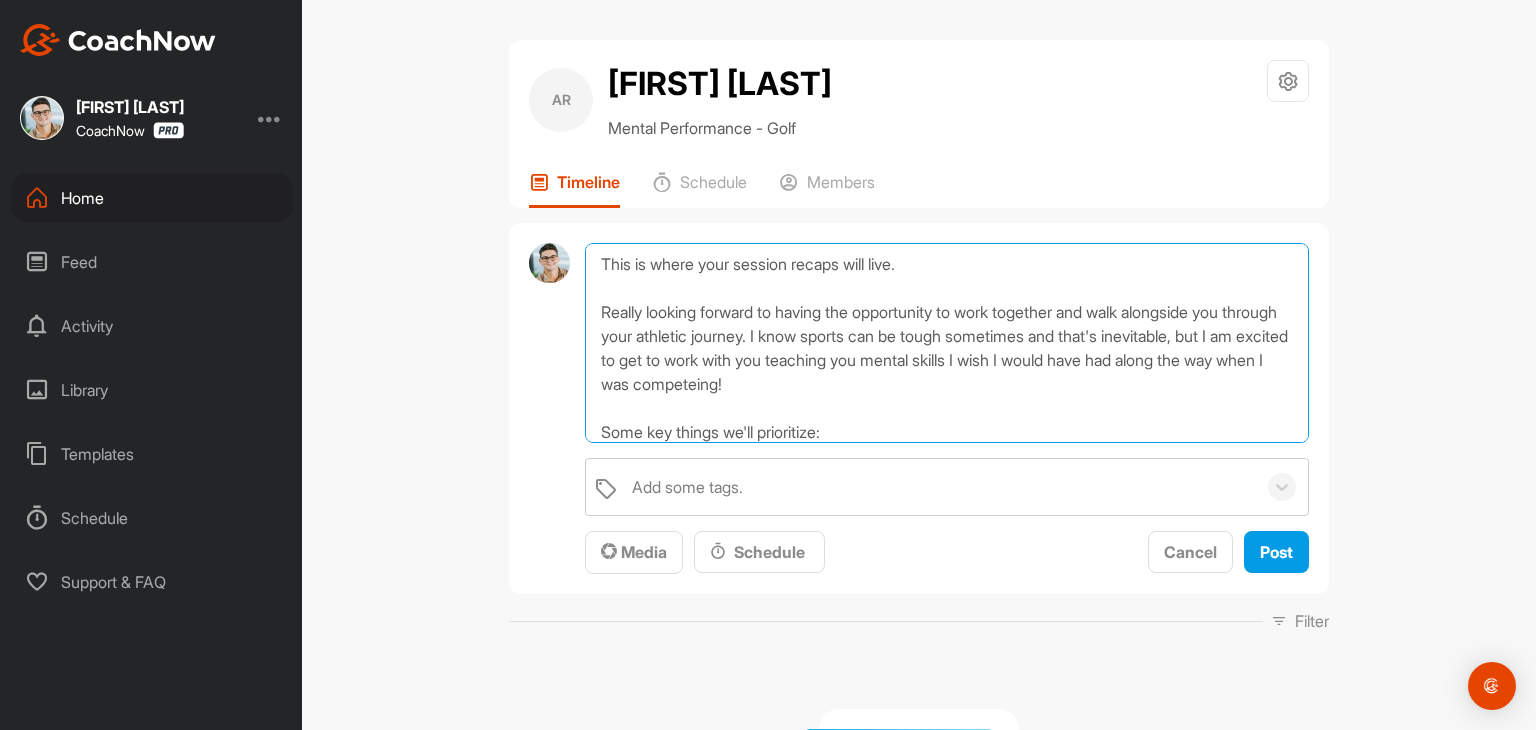 click on "Hey [FIRST],
This is where your session recaps will live.
Really looking forward to having the opportunity to work together and walk alongside you through your athletic journey. I know sports can be tough sometimes and that's inevitable, but I am excited to get to work with you teaching you mental skills I wish I would have had along the way when I was competeing!
Some key things we'll prioritize:" at bounding box center [947, 343] 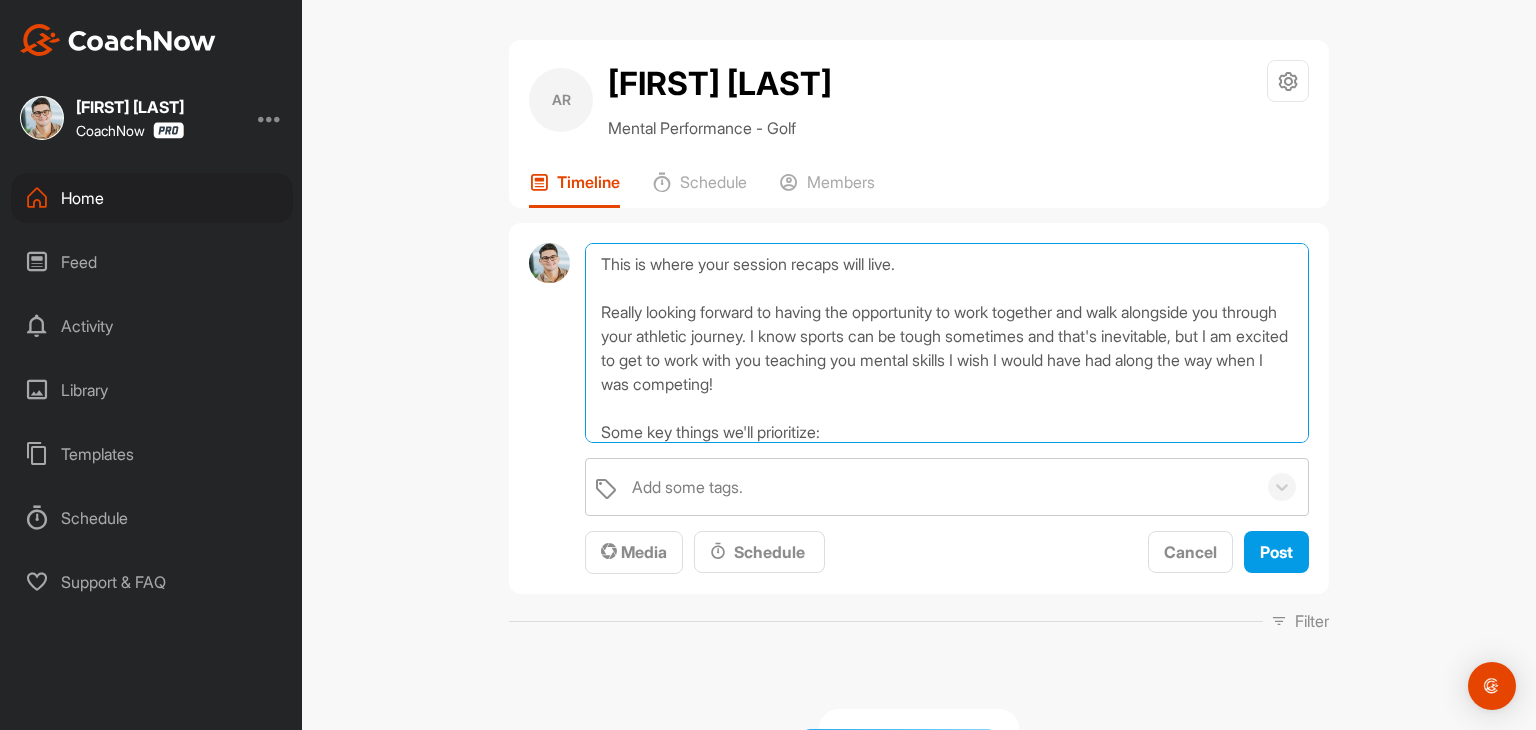 click on "Hey [FIRST],
This is where your session recaps will live.
Really looking forward to having the opportunity to work together and walk alongside you through your athletic journey. I know sports can be tough sometimes and that's inevitable, but I am excited to get to work with you teaching you mental skills I wish I would have had along the way when I was competing!
Some key things we'll prioritize:" at bounding box center (947, 343) 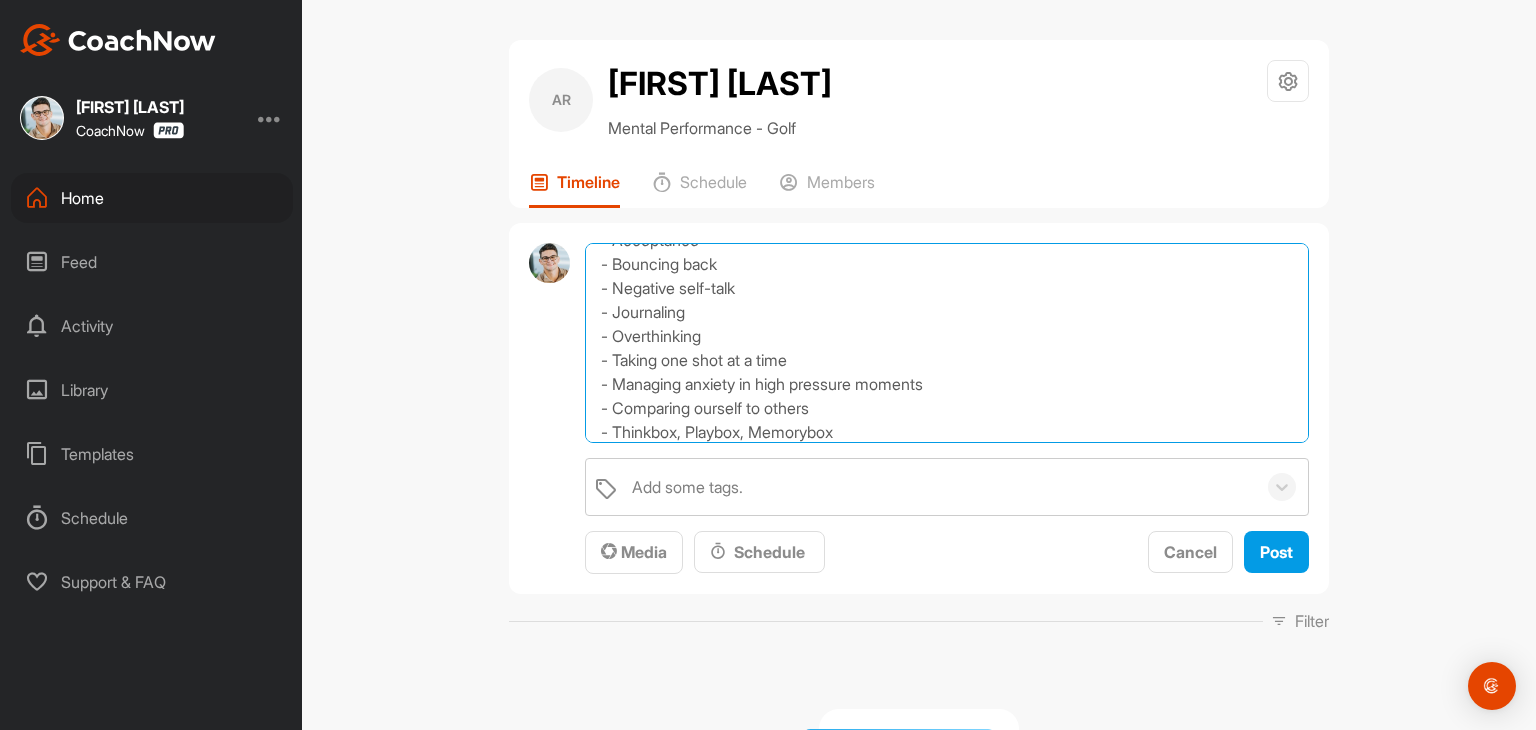 scroll, scrollTop: 360, scrollLeft: 0, axis: vertical 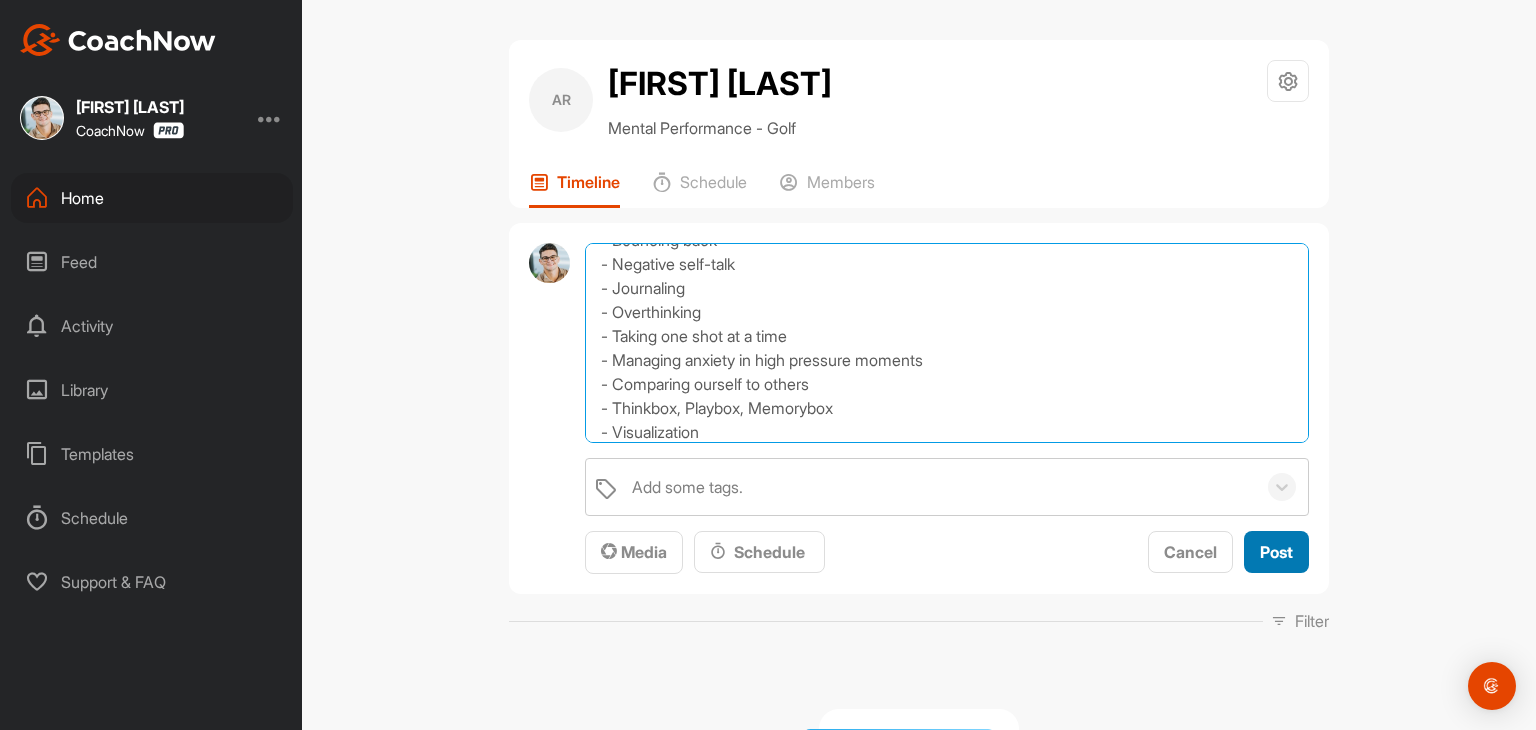 type on "Hey [FIRST],
This is where your session recaps will live.
Really looking forward to having the opportunity to work together and walk alongside you through your athletic journey. I know sports can be tough sometimes and that's inevitable, but I am excited to get to work with you teaching you mental skills I wish I would have had along the way when I was competing!
Some key things we'll prioritize:
- Goal setting
- Breathing exercises
- Routine
- Acceptance
- Bouncing back
- Negative self-talk
- Journaling
- Overthinking
- Taking one shot at a time
- Managing anxiety in high pressure moments
- Comparing ourself to others
- Thinkbox, Playbox, Memorybox
- Visualization" 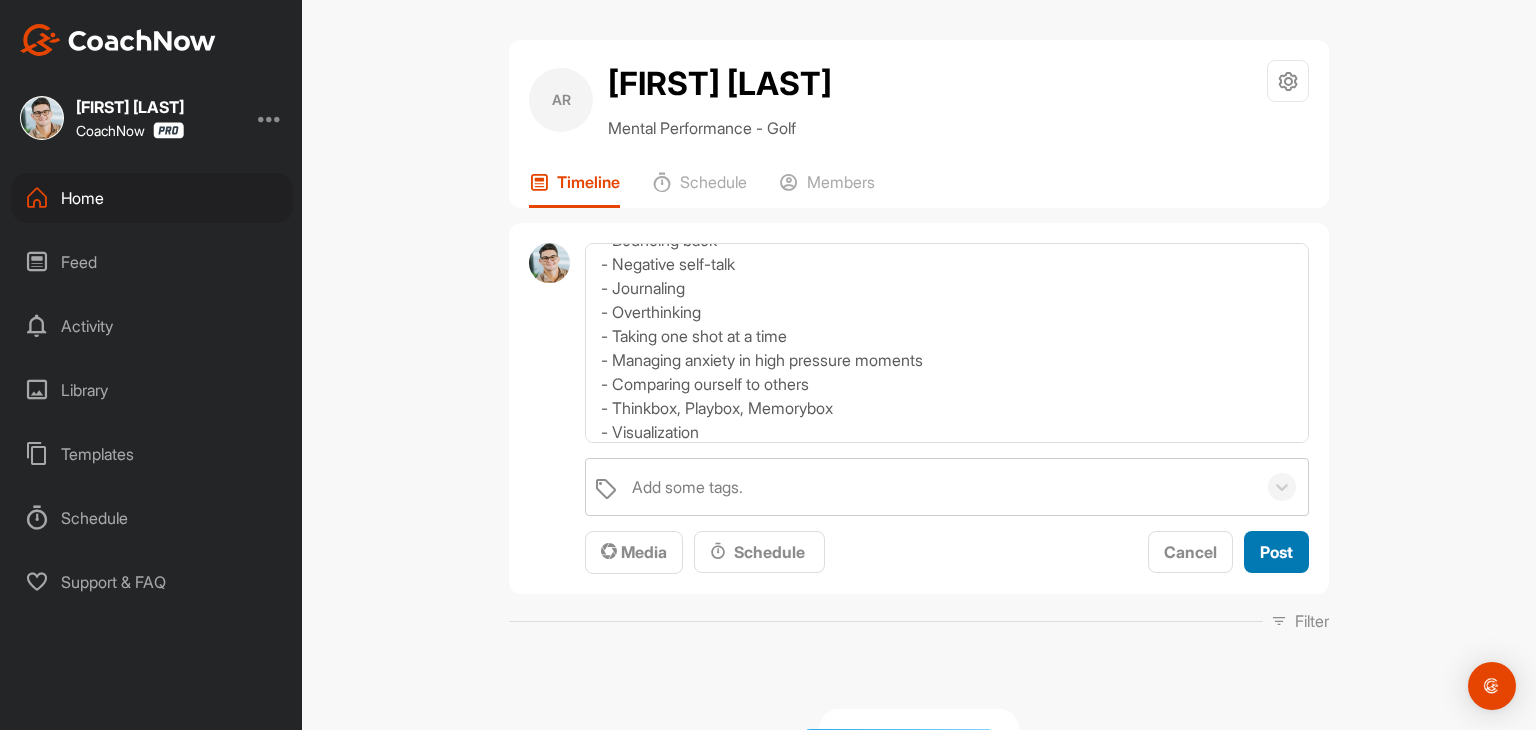 click on "Post" at bounding box center [1276, 552] 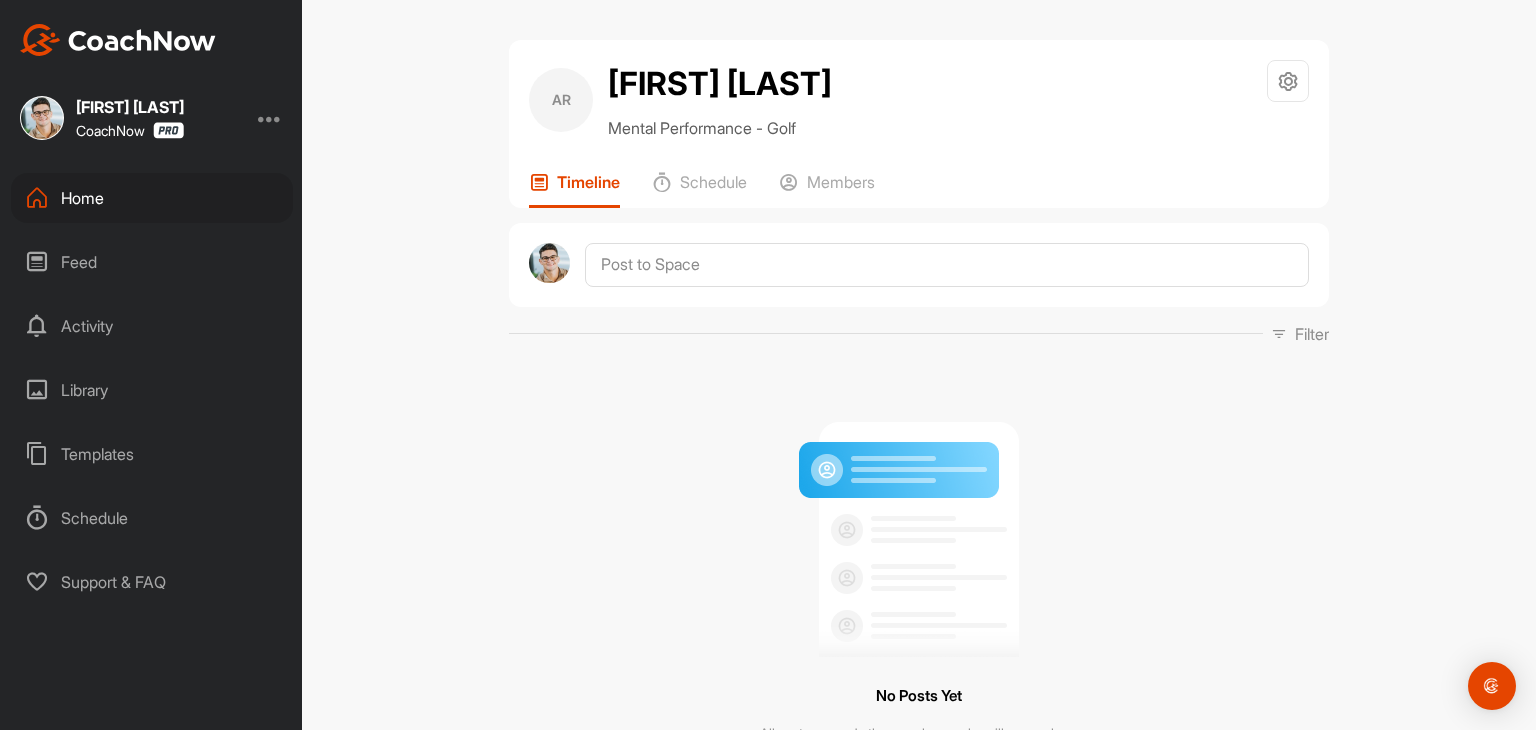 scroll, scrollTop: 0, scrollLeft: 0, axis: both 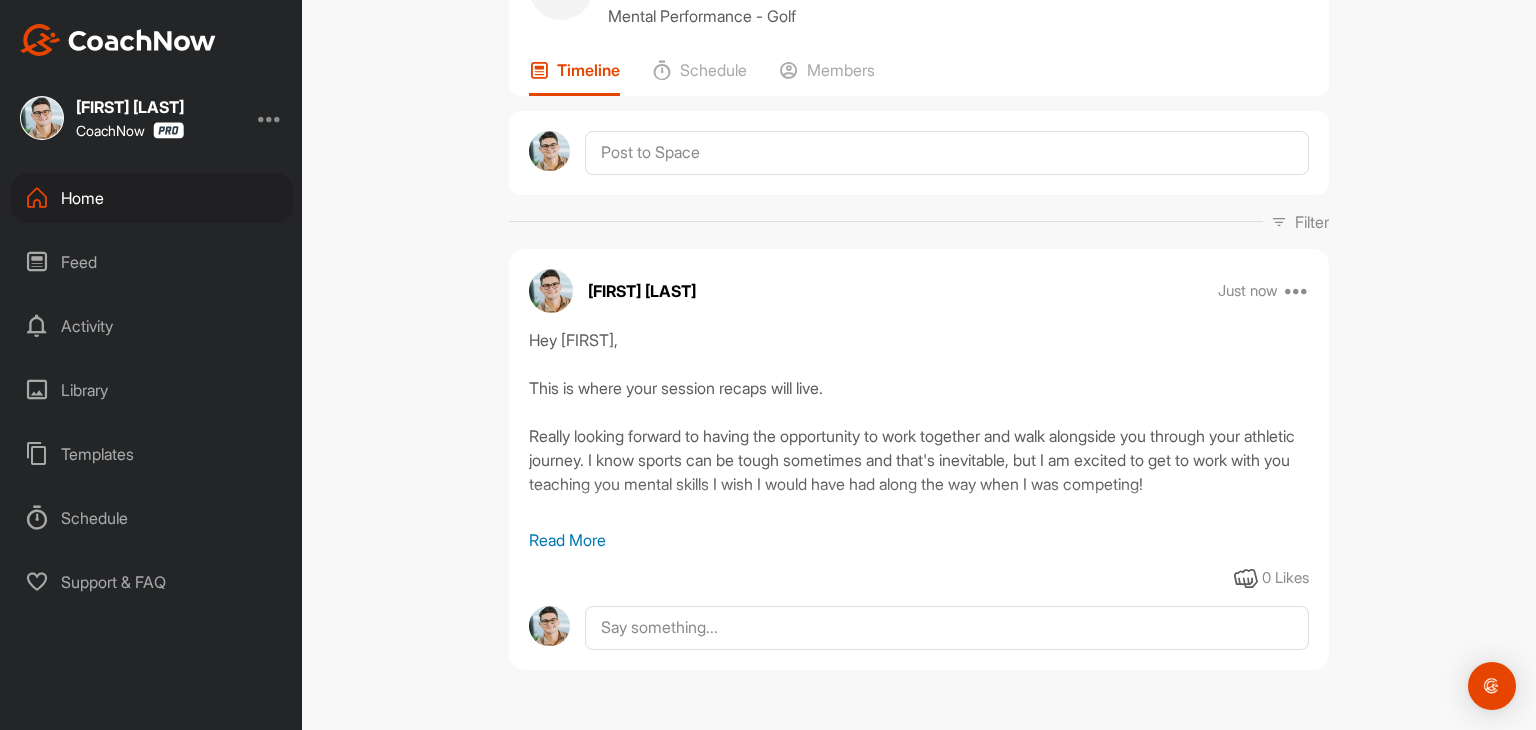 click on "Read More" at bounding box center [919, 540] 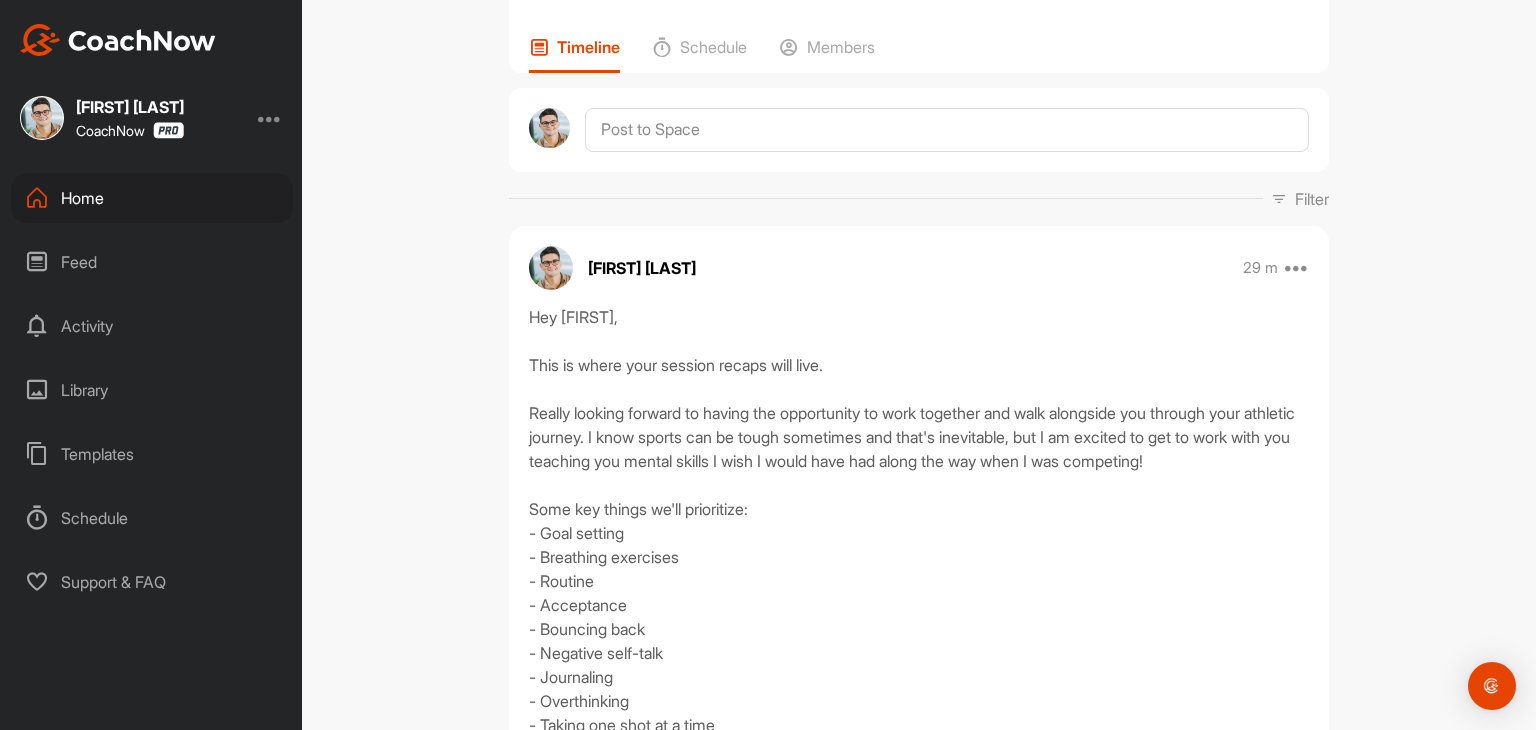 scroll, scrollTop: 0, scrollLeft: 0, axis: both 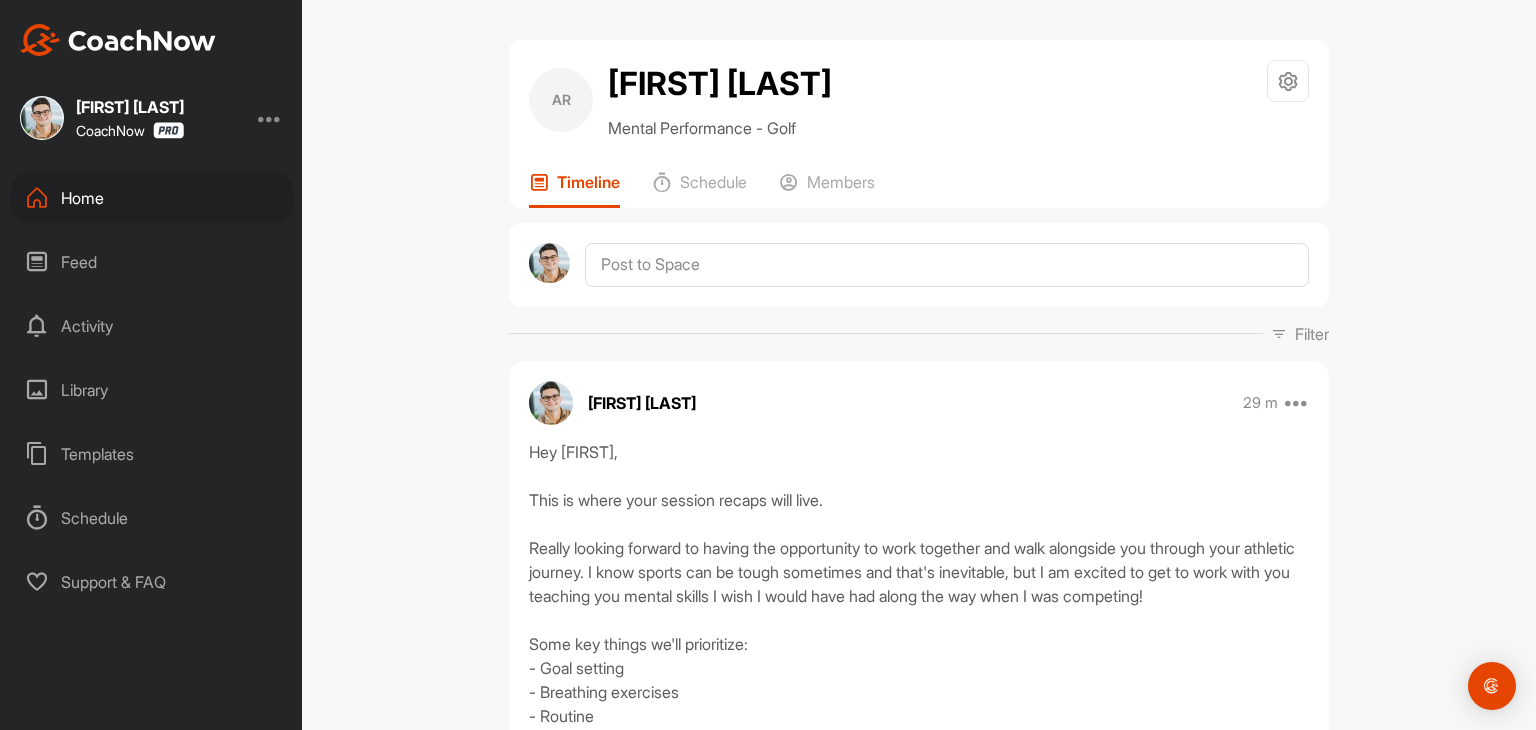 click at bounding box center (42, 118) 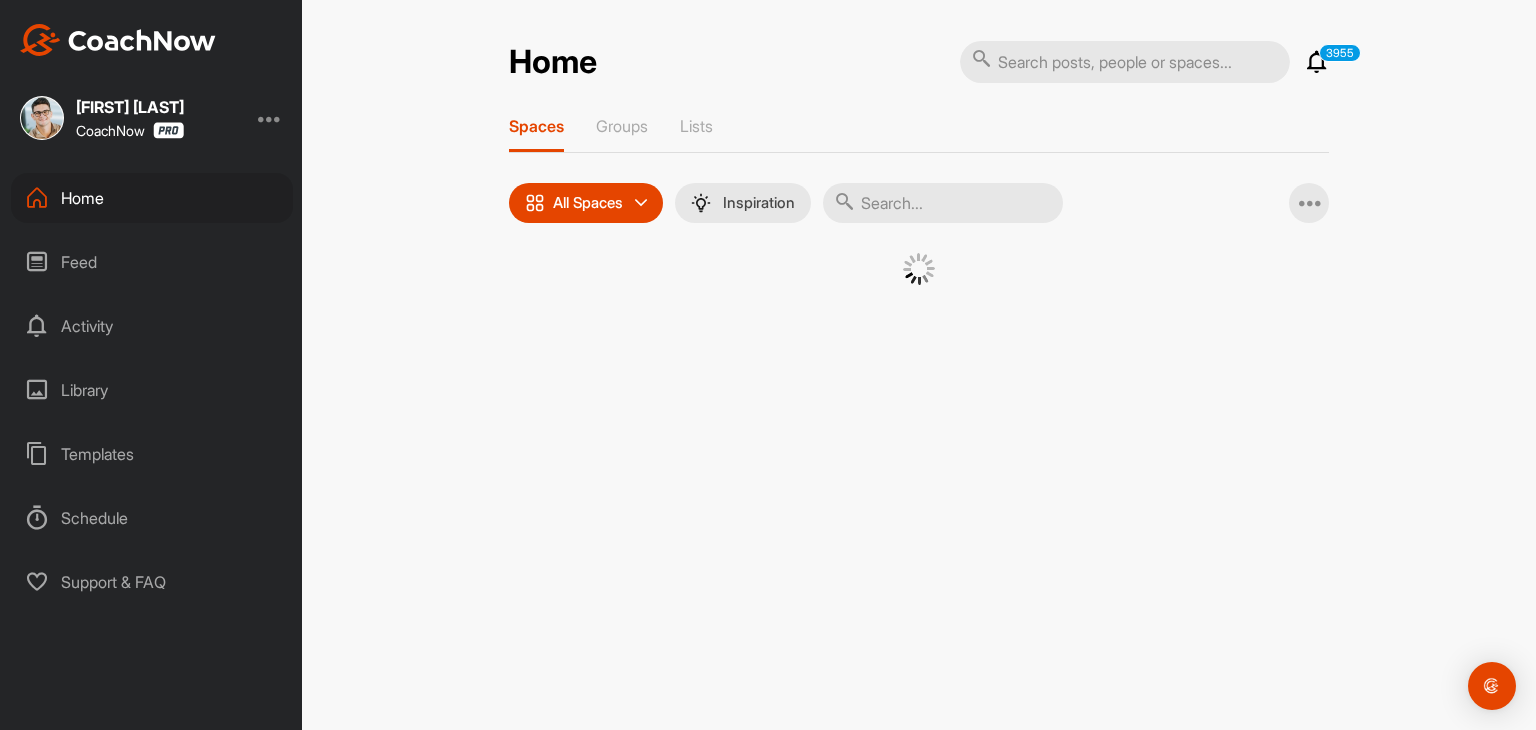 scroll, scrollTop: 0, scrollLeft: 0, axis: both 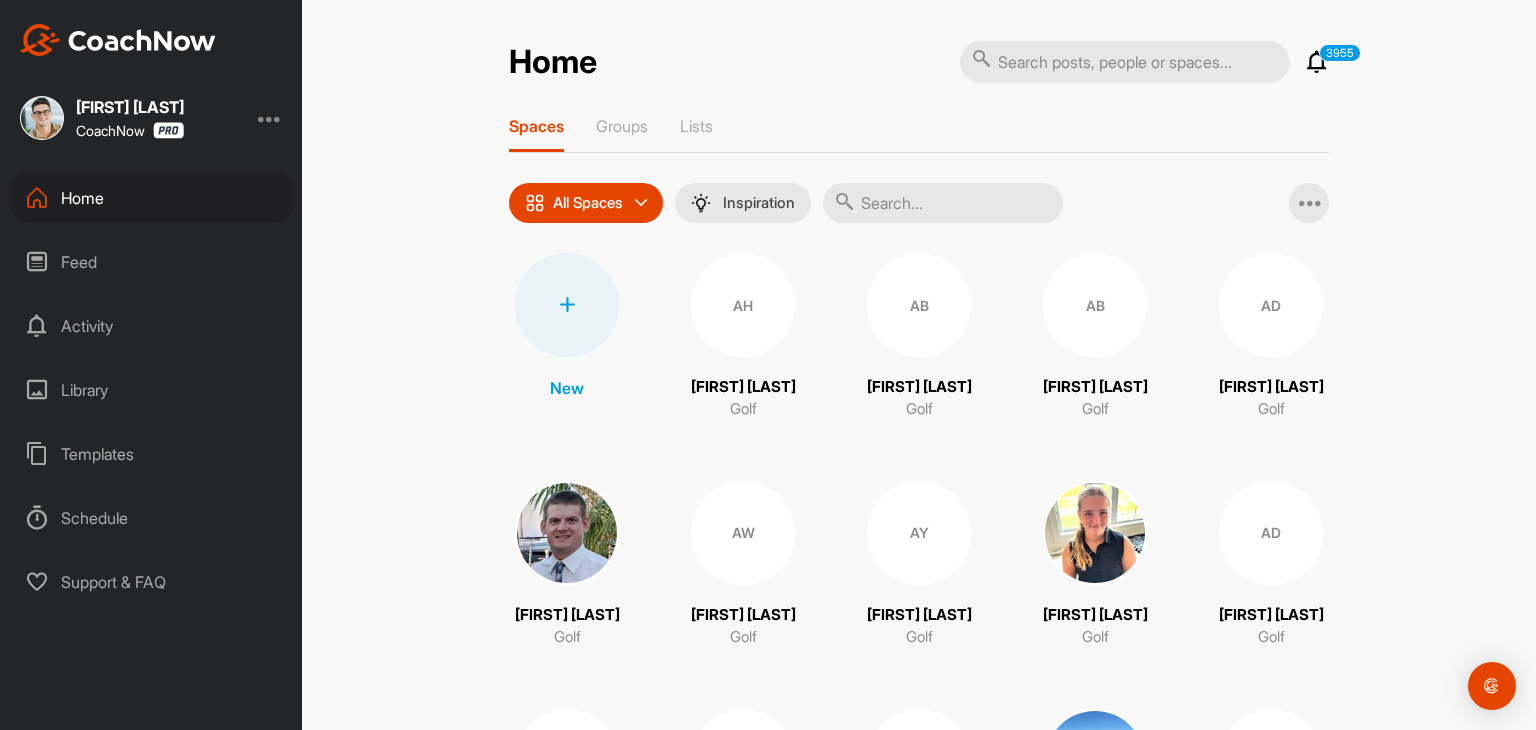 click at bounding box center (943, 203) 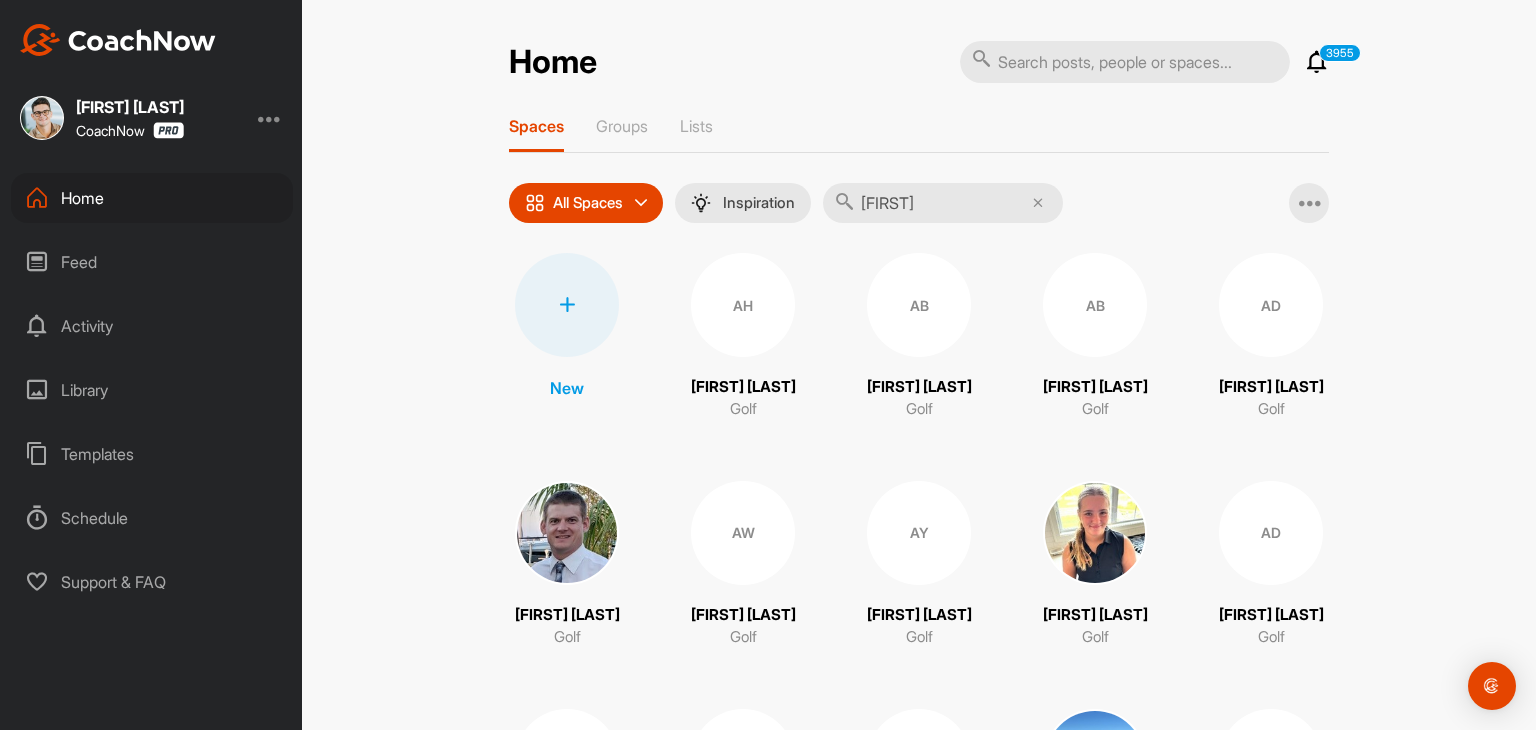 type on "[FIRST]" 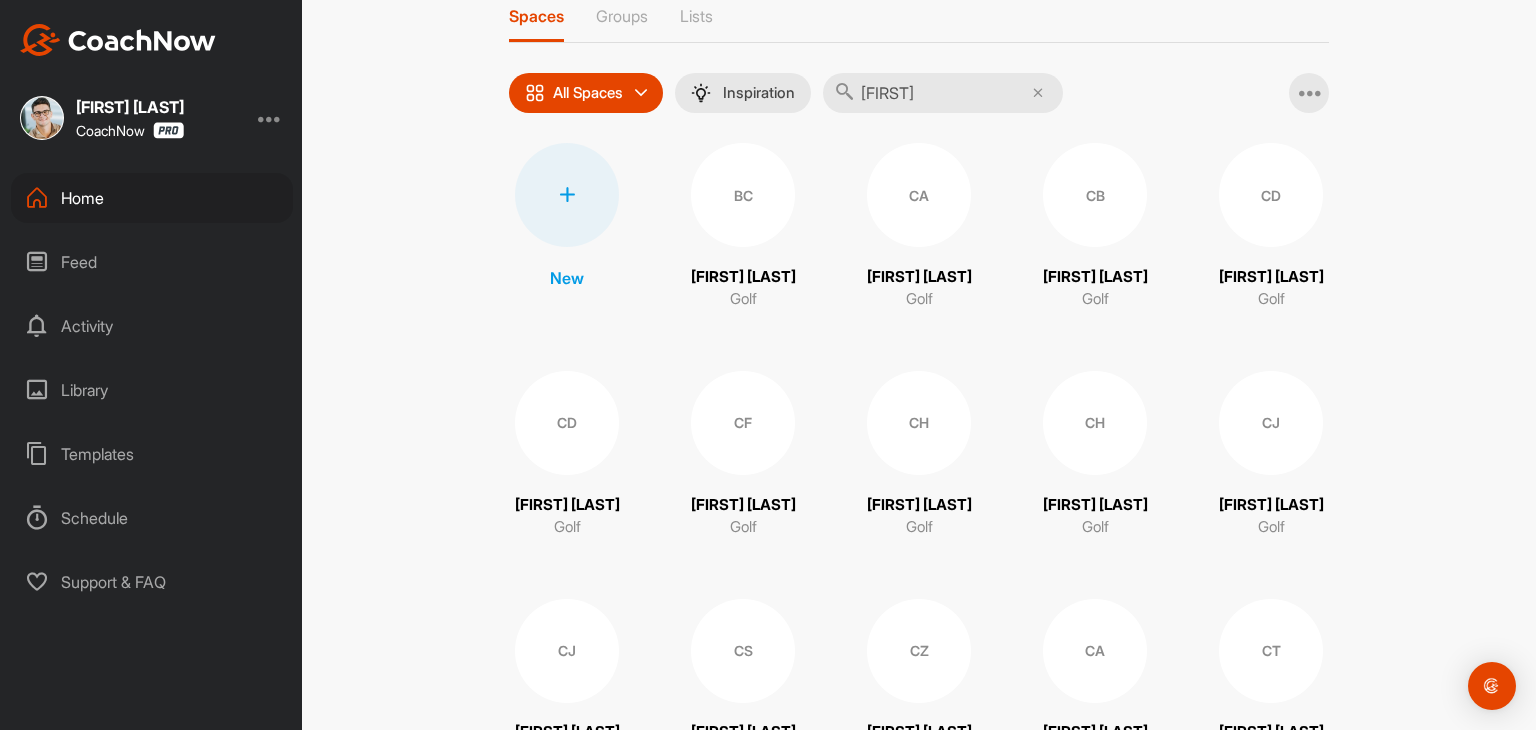 scroll, scrollTop: 112, scrollLeft: 0, axis: vertical 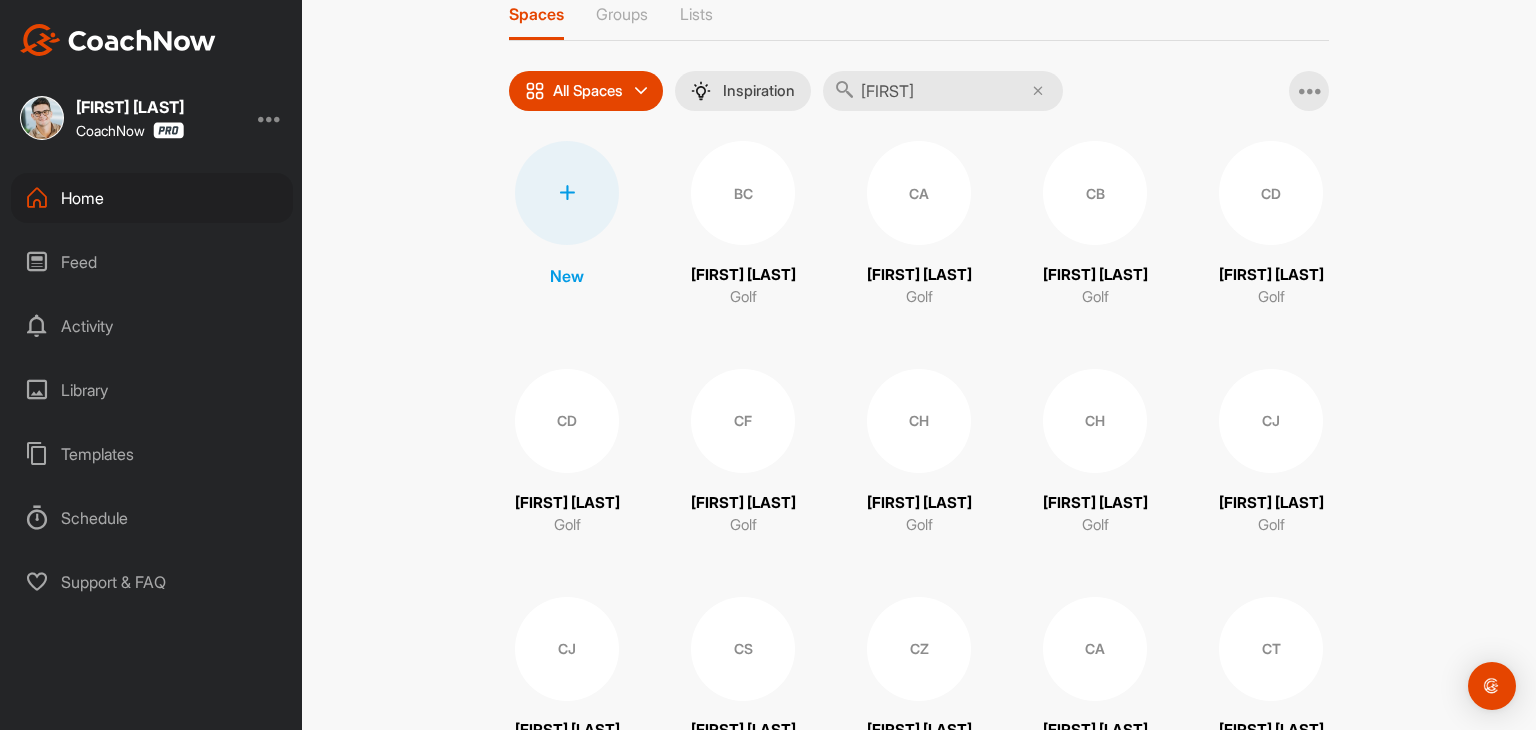 click on "CD" at bounding box center (567, 421) 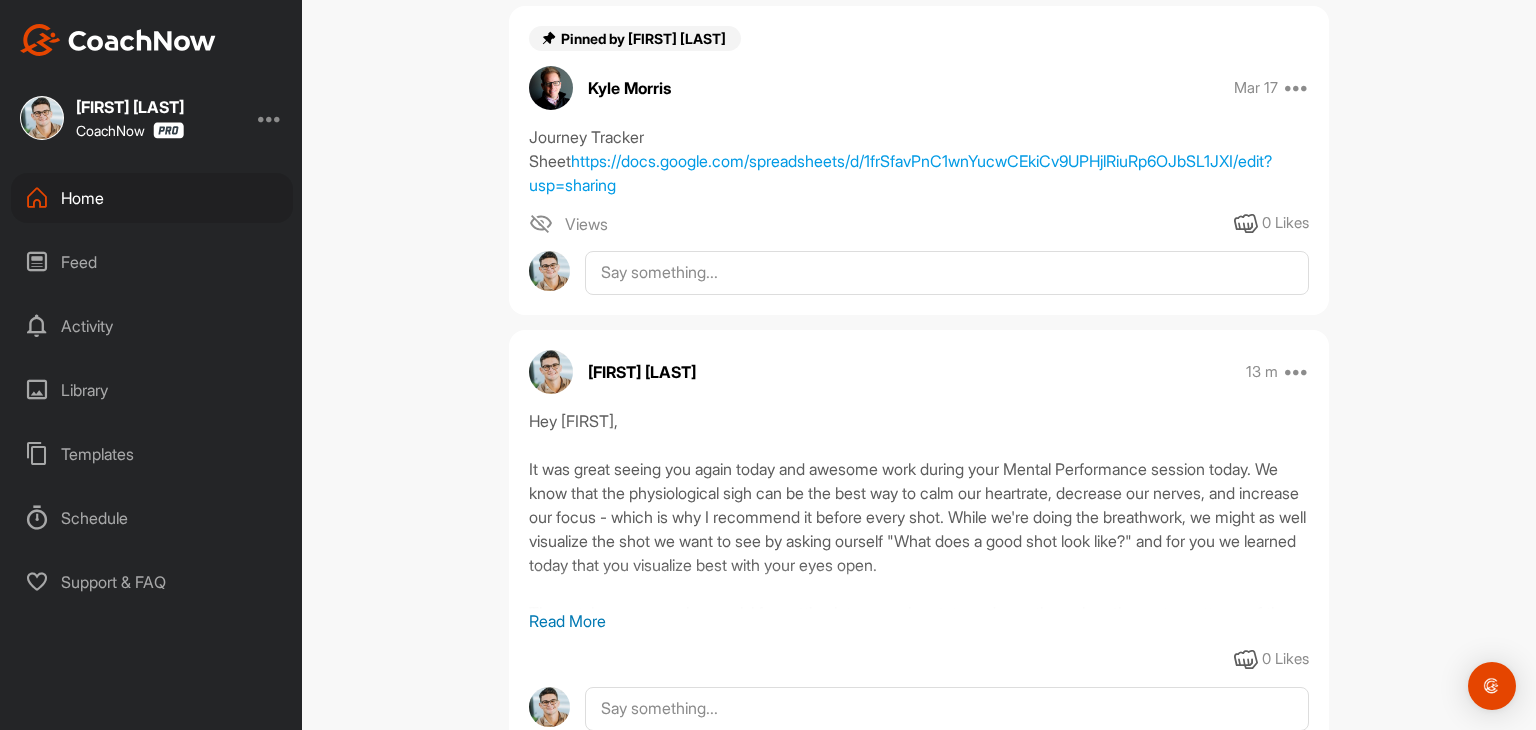 scroll, scrollTop: 0, scrollLeft: 0, axis: both 